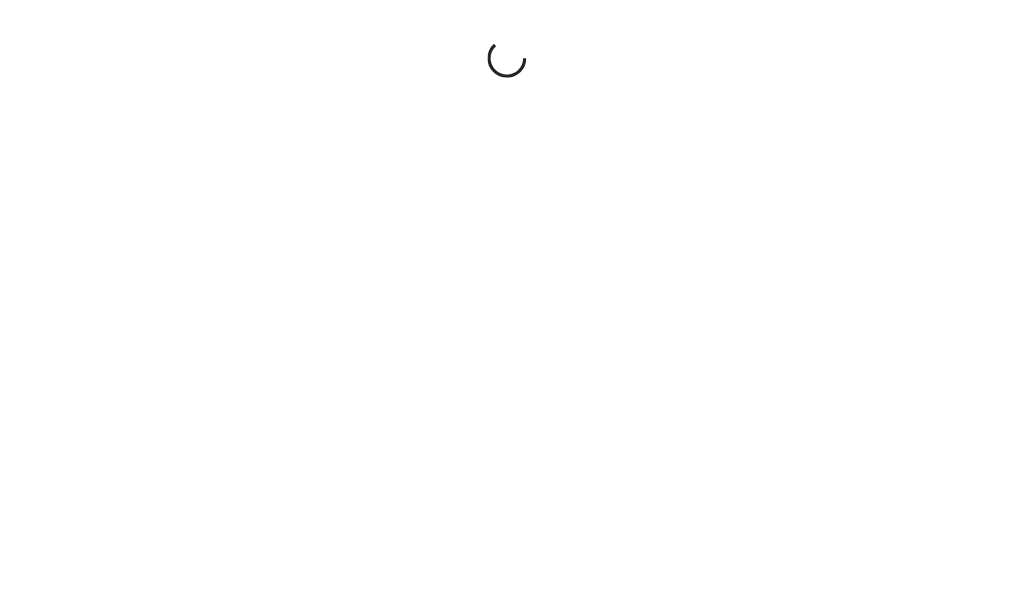 scroll, scrollTop: 0, scrollLeft: 0, axis: both 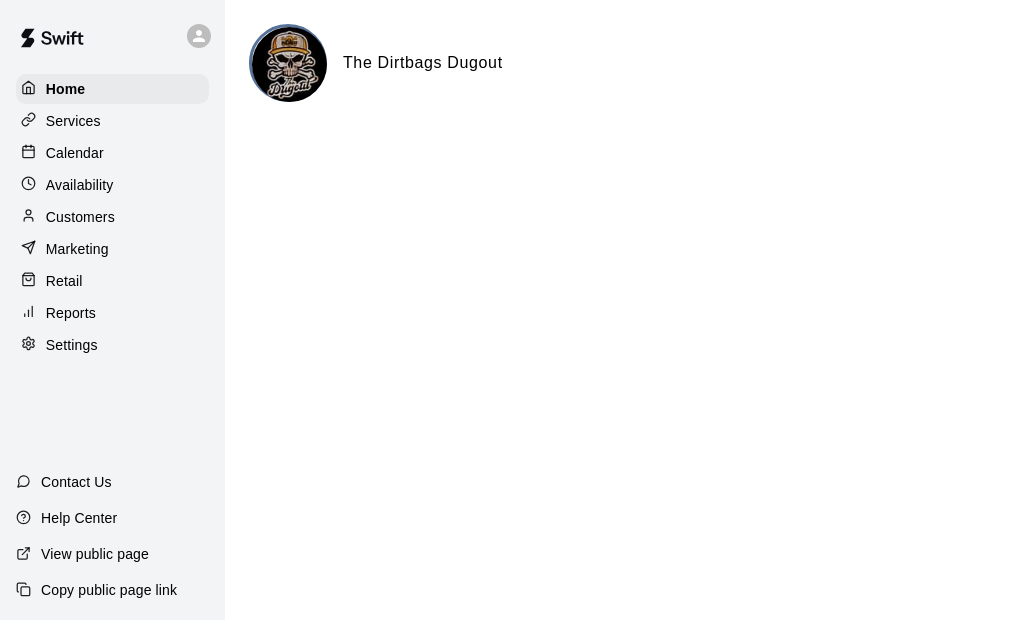 click on "Customers" at bounding box center (80, 217) 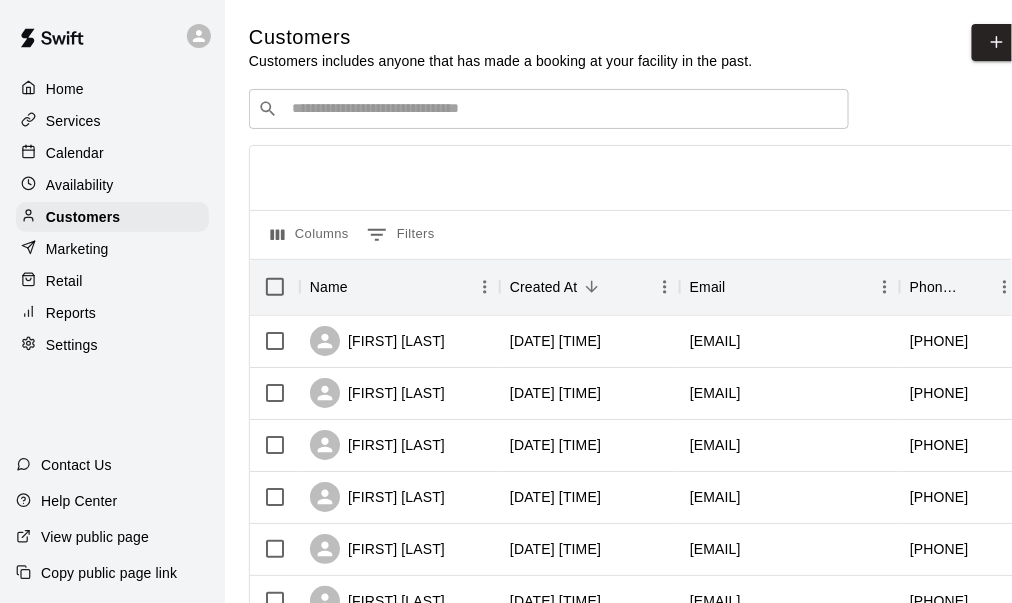 click at bounding box center [563, 109] 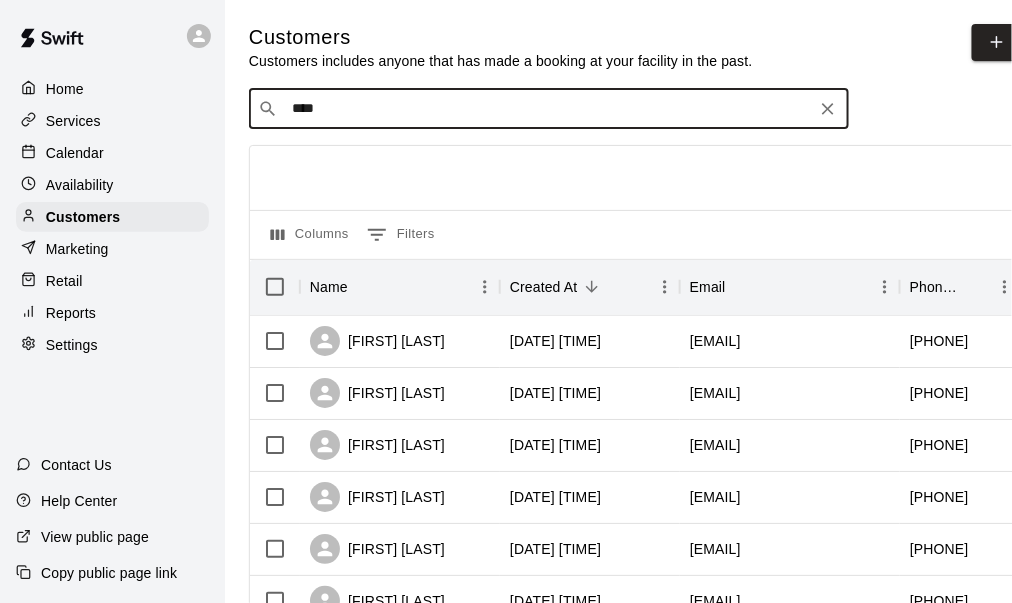 type on "*****" 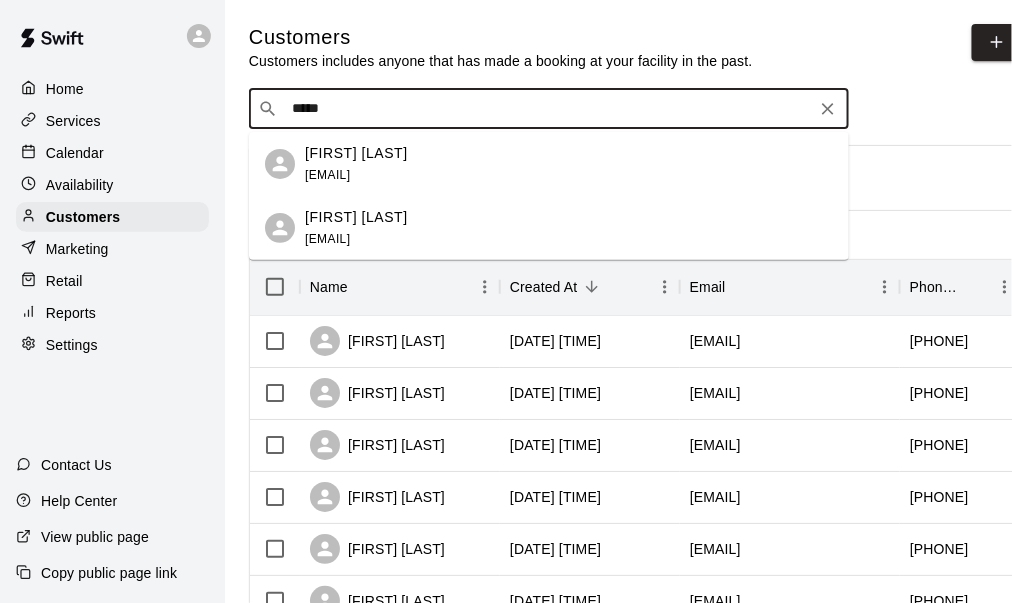 click on "[FIRST] [LAST]" at bounding box center [356, 153] 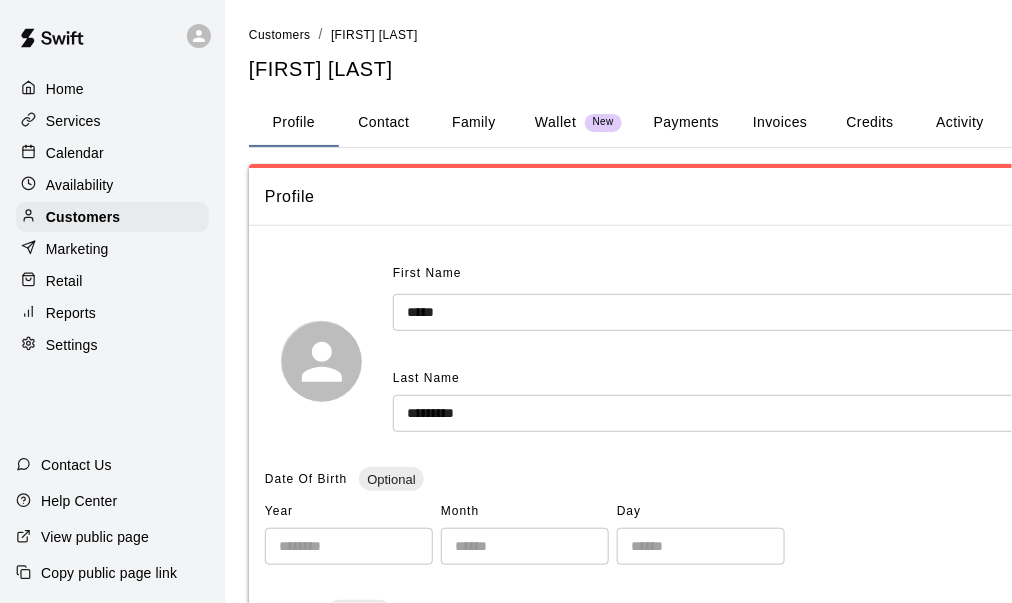 click on "Payments" at bounding box center (686, 123) 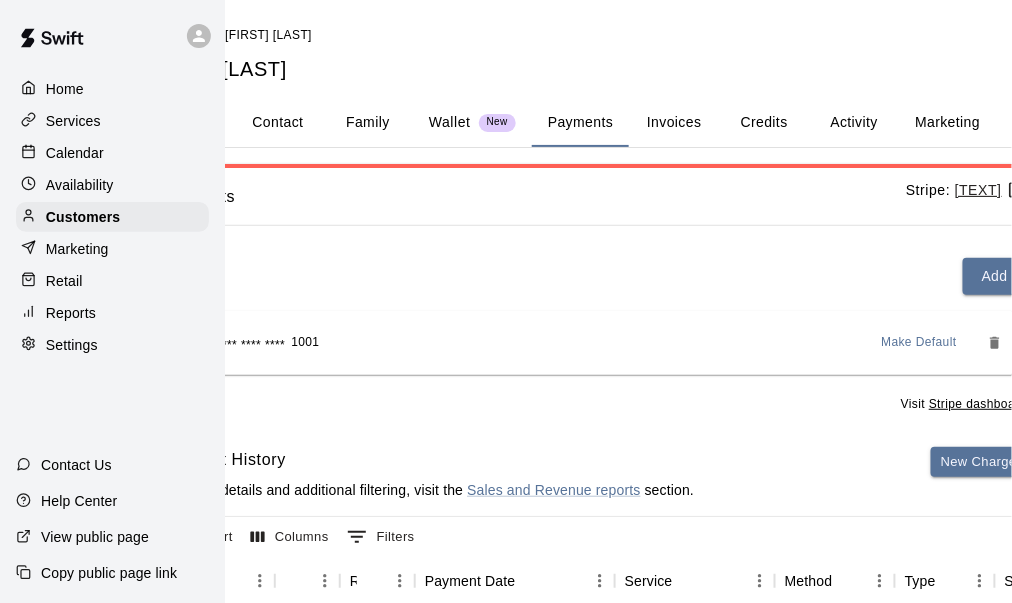 scroll, scrollTop: 0, scrollLeft: 218, axis: horizontal 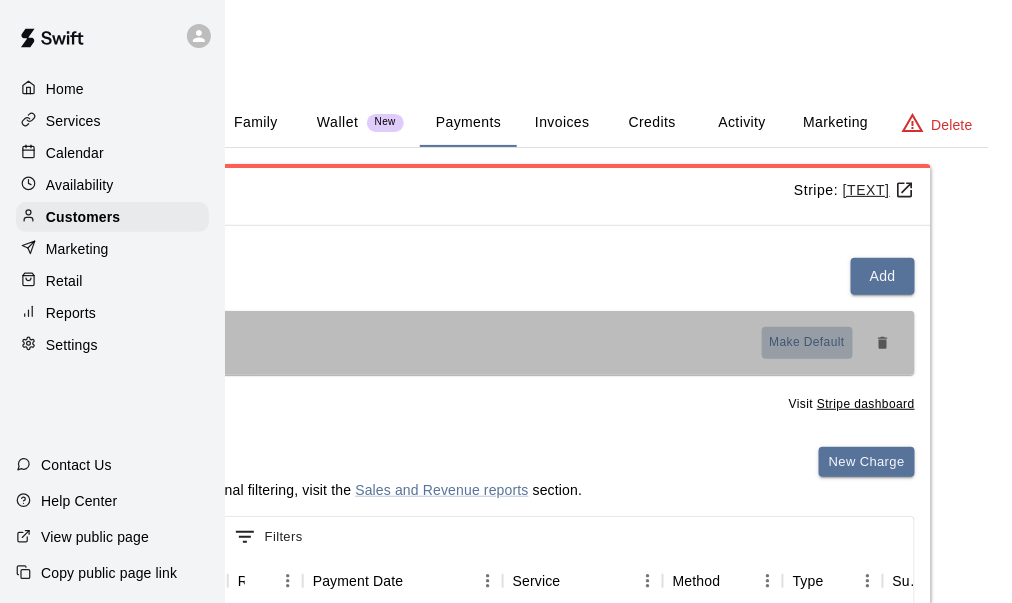 click on "Make Default" at bounding box center (808, 343) 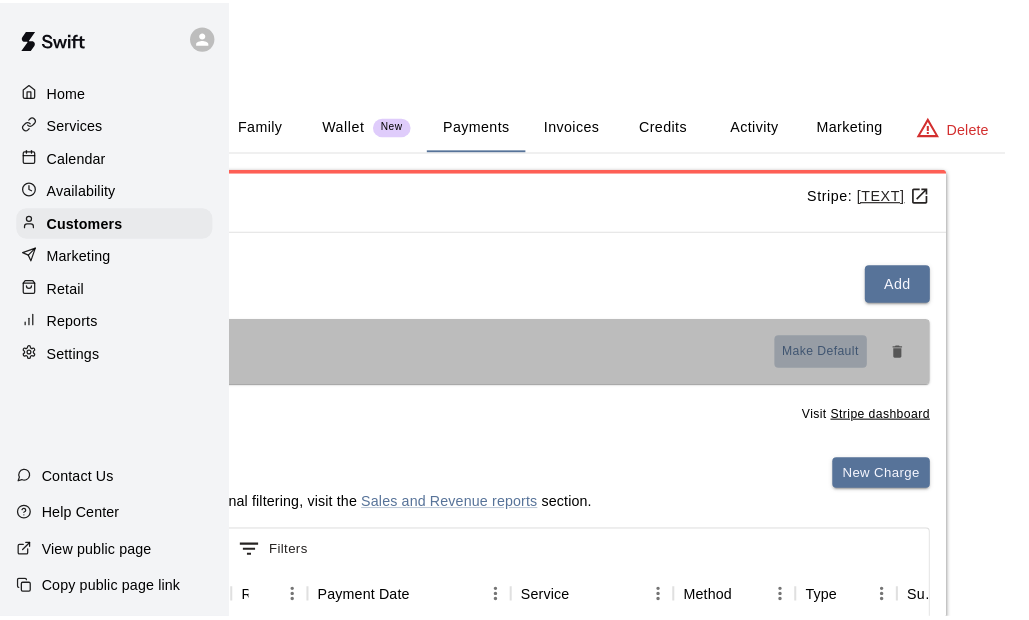 scroll, scrollTop: 0, scrollLeft: 201, axis: horizontal 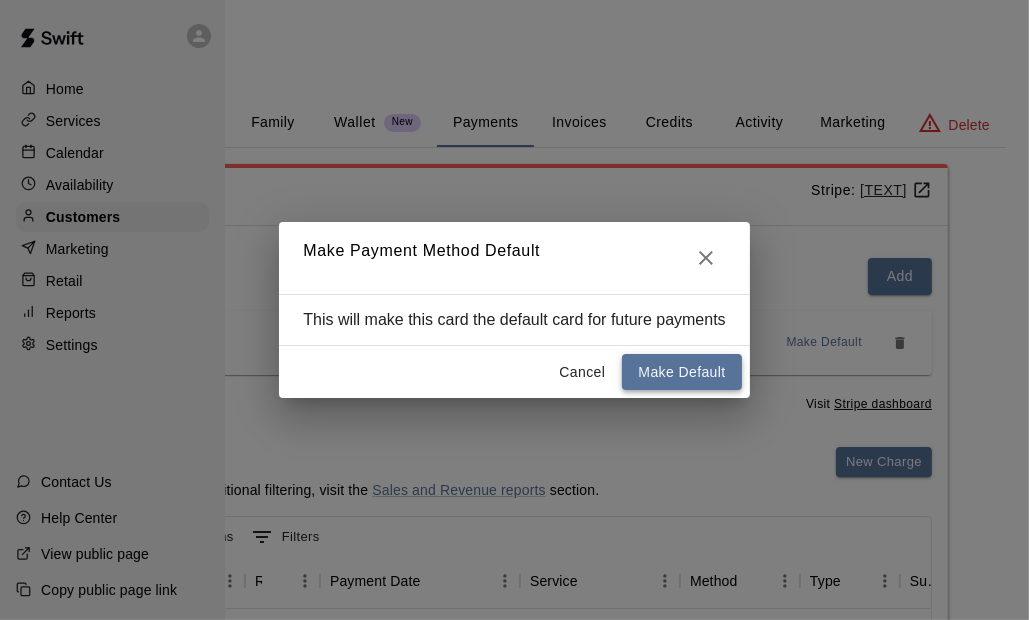 click on "Make Default" at bounding box center [681, 372] 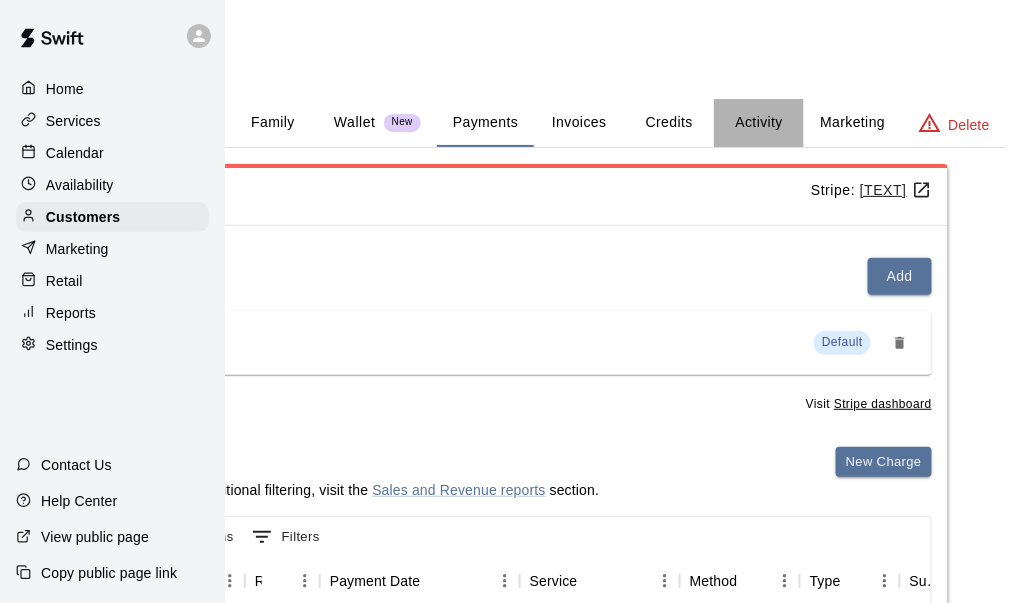 click on "Activity" at bounding box center (759, 123) 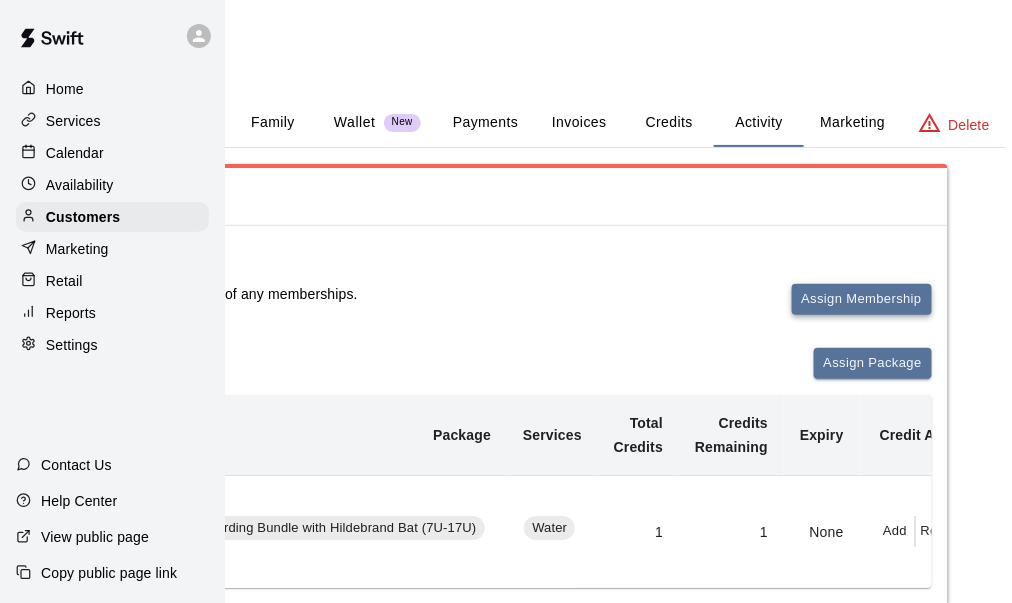 click on "Assign Membership" at bounding box center [862, 299] 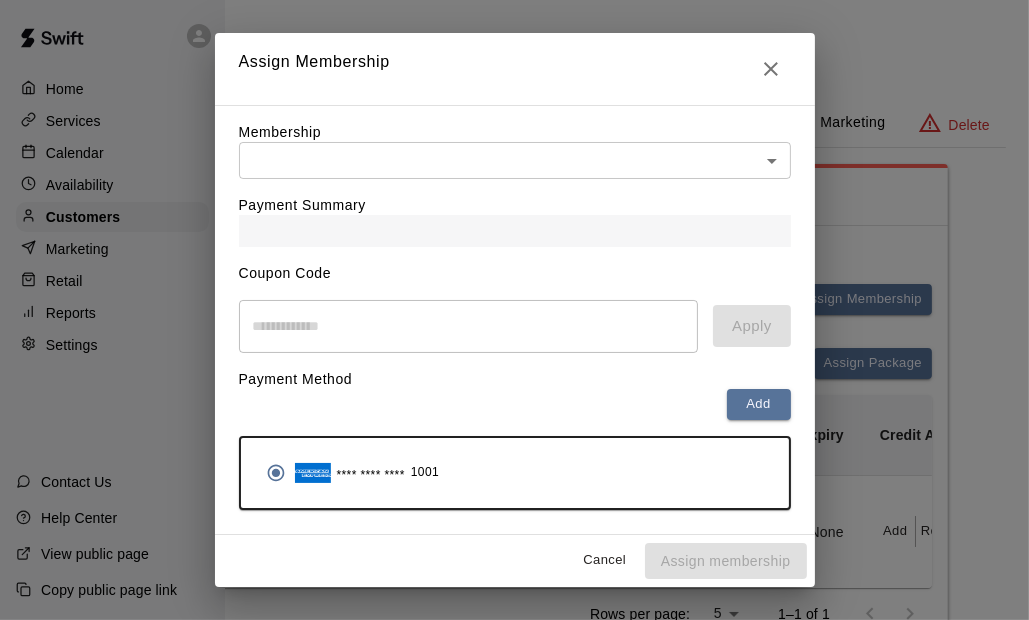 click on "Home Services Calendar Availability Customers Marketing Retail Reports Settings Contact Us Help Center View public page Copy public page link Customers / Jenny Pfleghaar Jenny Pfleghaar Profile Contact Family Wallet New Payments Invoices Credits Activity Marketing Delete Activity Memberships This customer is not part of any memberships. Assign Membership Packages Assign Package Purchase Date   Package Services Total Credits Credits Remaining Expiry Credit Actions August 01, 2025 10:43 PM Onboarding Bundle with Hildebrand Bat (7U-17U)  Water 1 1 None Add Redeem Rows per page: 5 * 1–1 of 1 Bookings This customer has no bookings. Swift - Edit Customer Close cross-small Assign Membership Membership ​ ​ Payment Summary Coupon Code ​ Apply Payment Method   Add **** **** **** 1001 Cancel Assign membership" at bounding box center [313, 382] 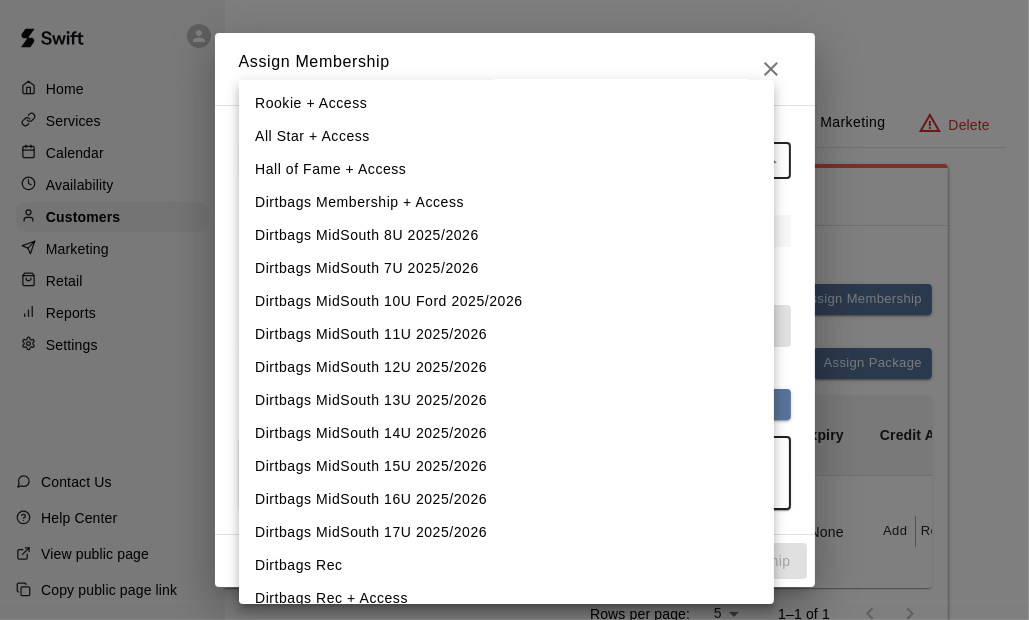 scroll, scrollTop: 200, scrollLeft: 0, axis: vertical 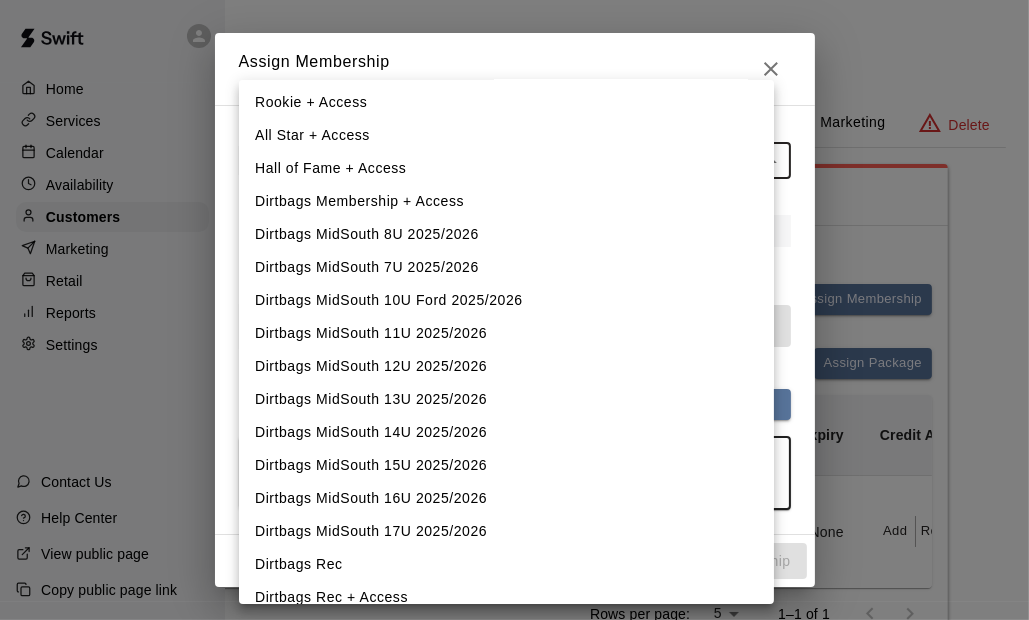 click on "Dirtbags MidSouth 13U 2025/2026" at bounding box center [506, 399] 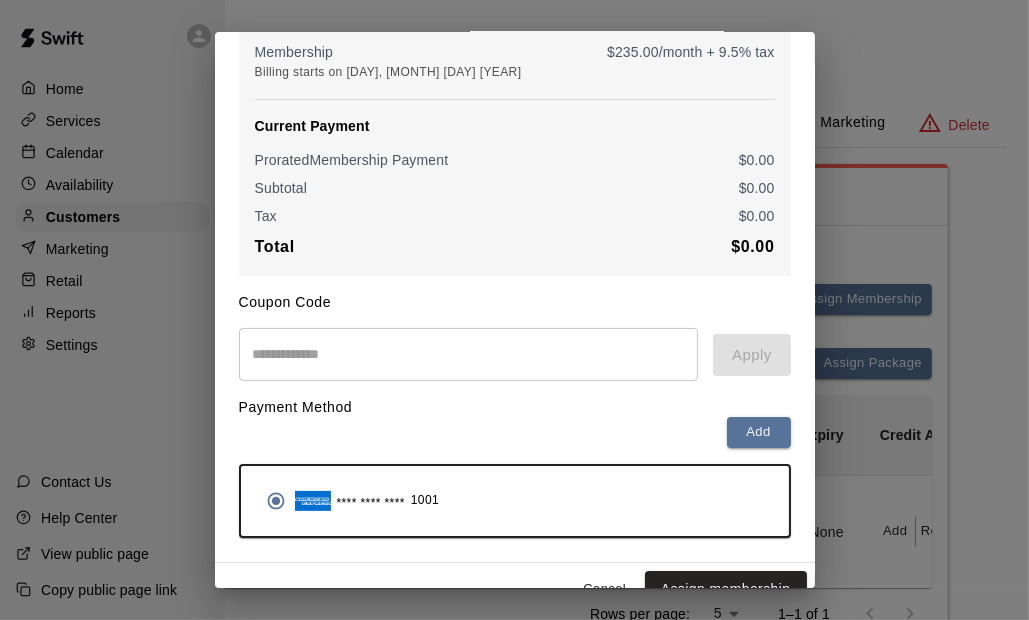 scroll, scrollTop: 259, scrollLeft: 0, axis: vertical 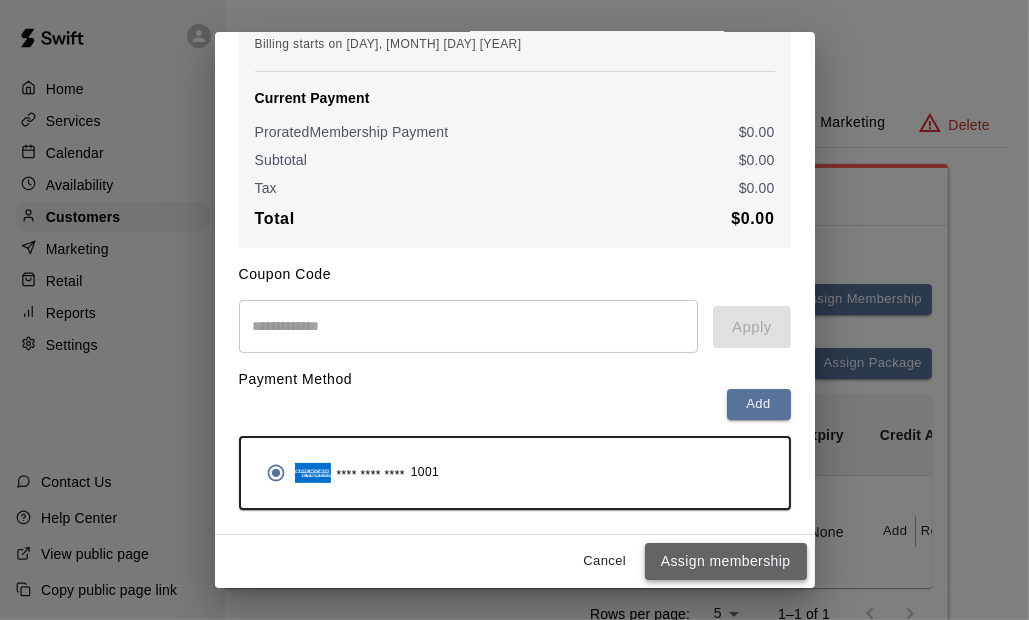 click on "Assign membership" at bounding box center [726, 561] 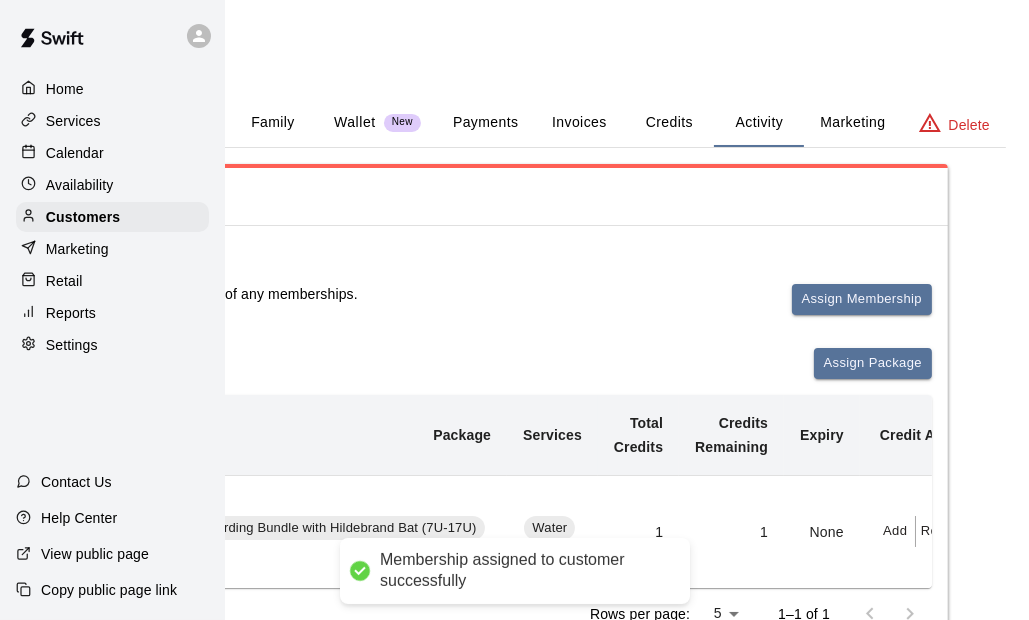 scroll, scrollTop: 2, scrollLeft: 0, axis: vertical 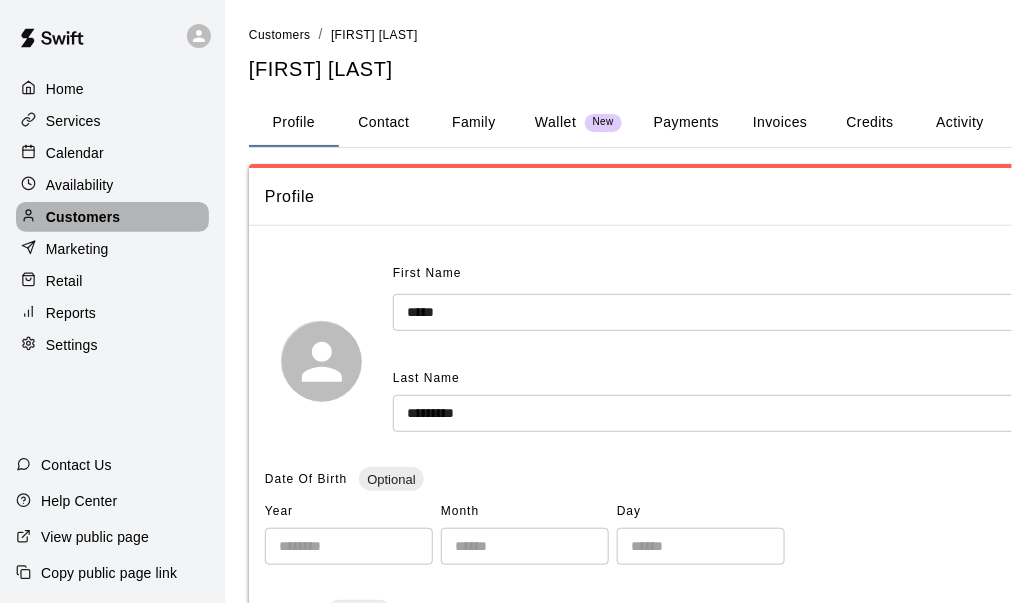 click on "Customers" at bounding box center (83, 217) 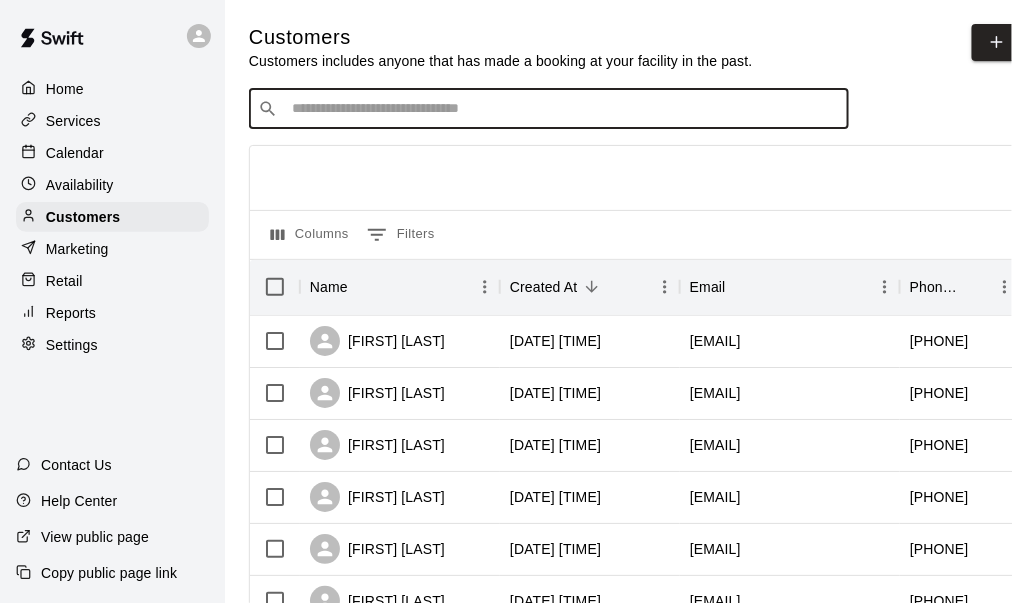 click at bounding box center (563, 109) 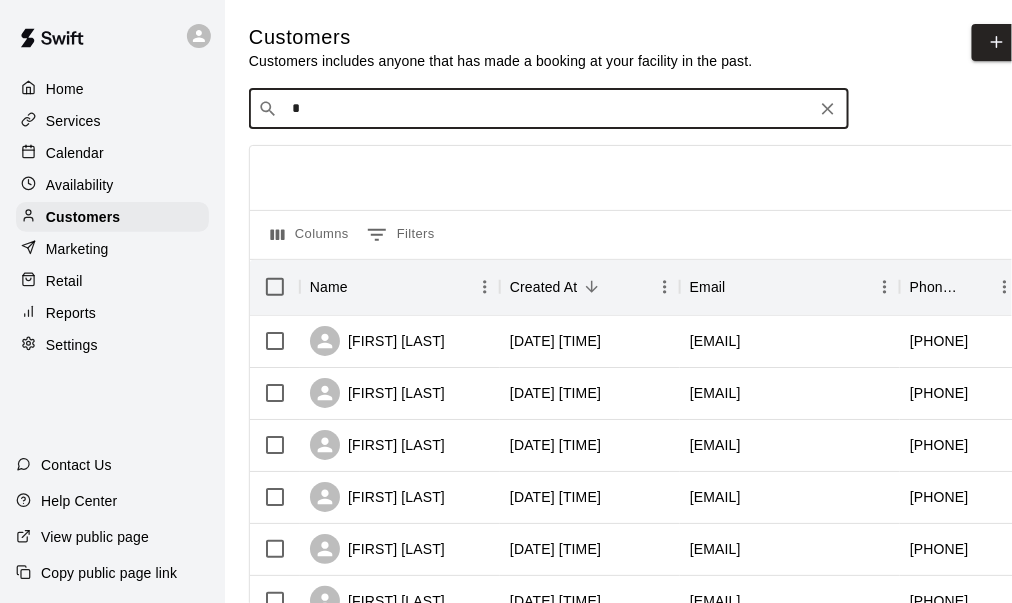type on "**" 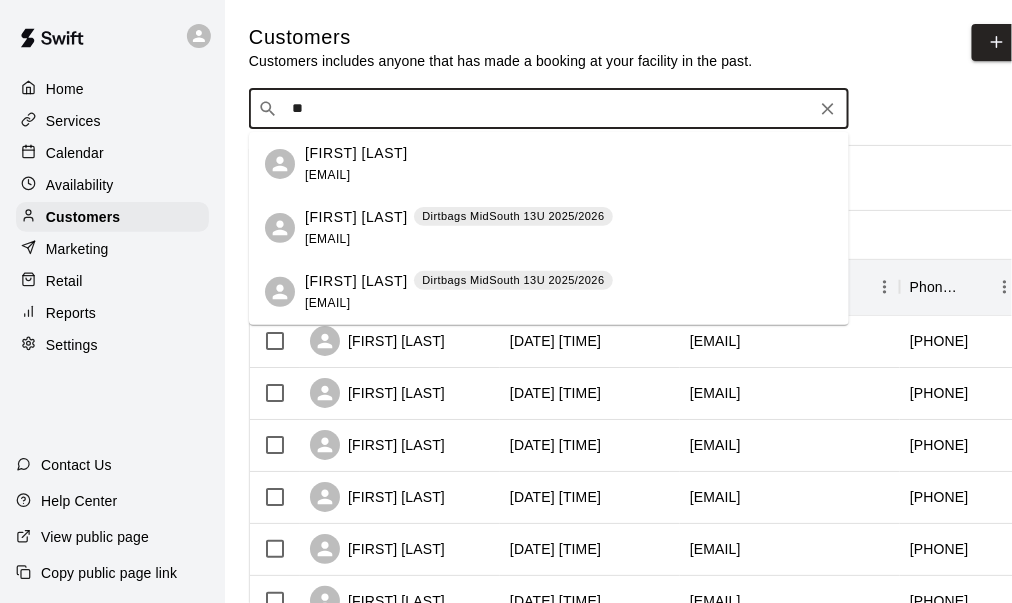 click on "[FIRST]  [LAST]" at bounding box center [356, 153] 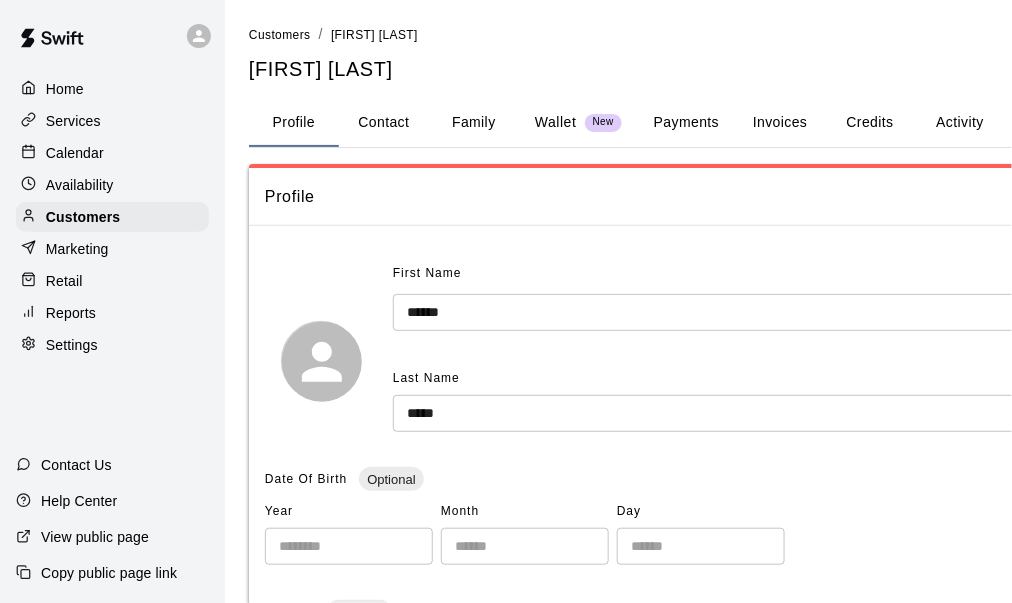 click on "Payments" at bounding box center (686, 123) 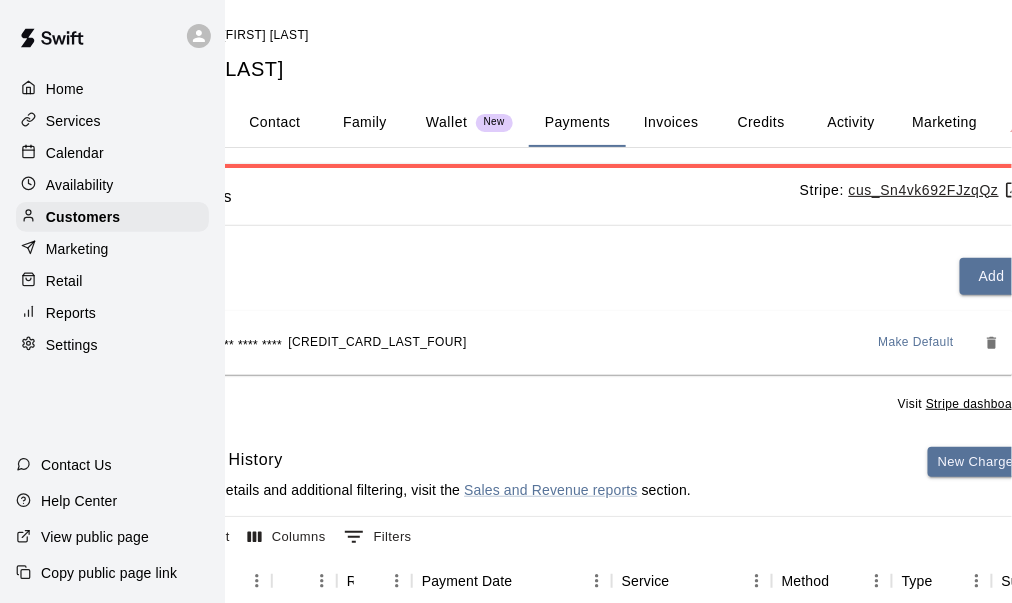 scroll, scrollTop: 0, scrollLeft: 109, axis: horizontal 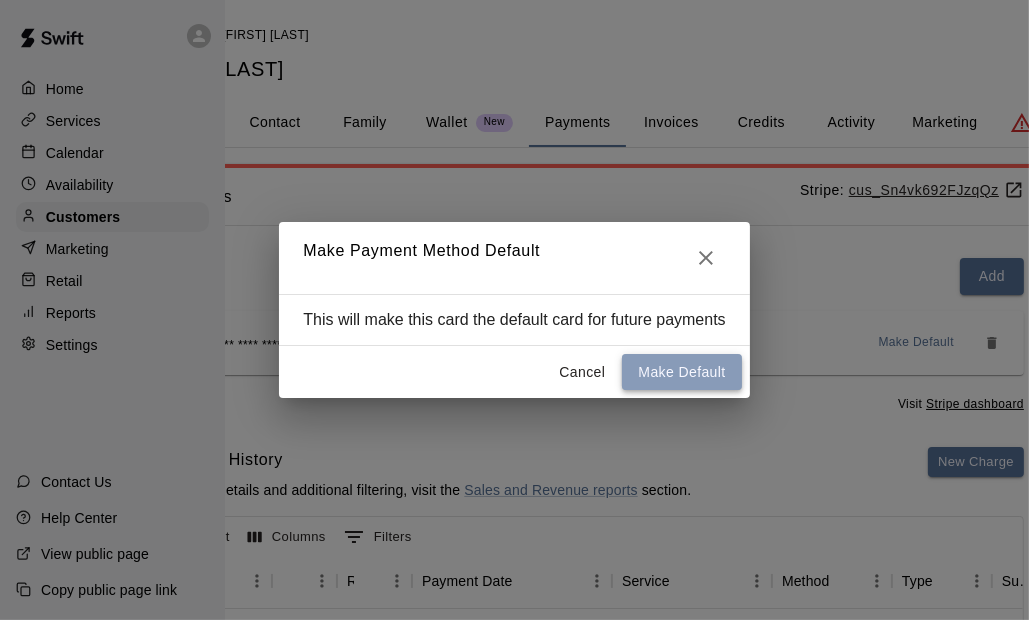 click on "Make Default" at bounding box center (681, 372) 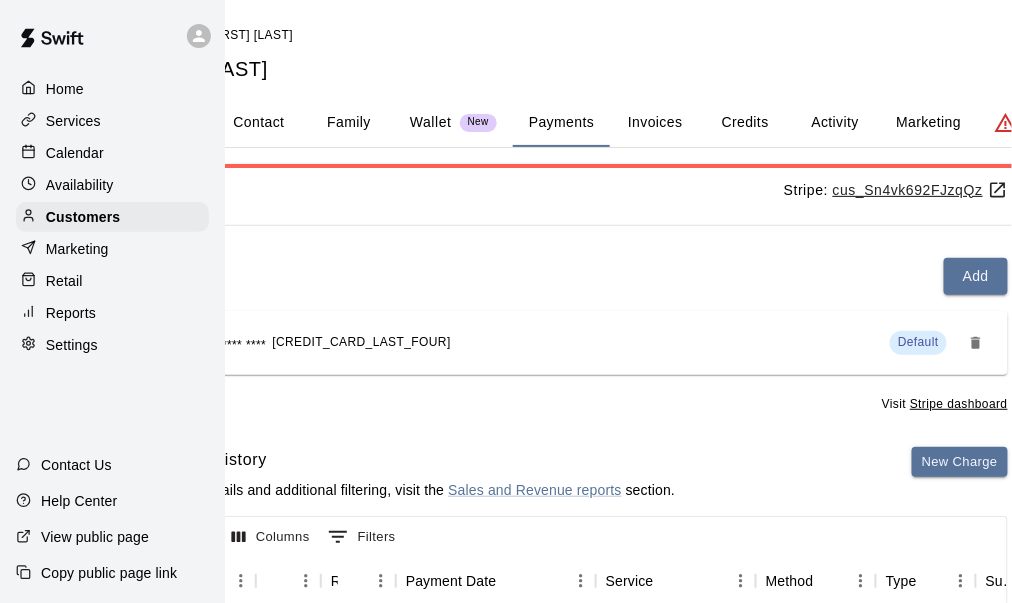 scroll, scrollTop: 0, scrollLeft: 218, axis: horizontal 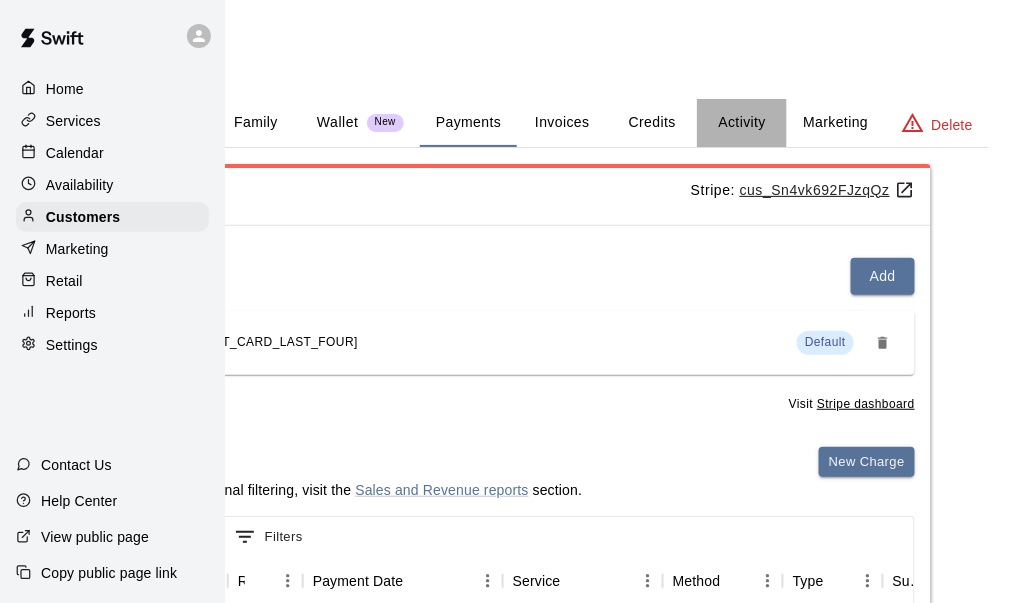 click on "Activity" at bounding box center [742, 123] 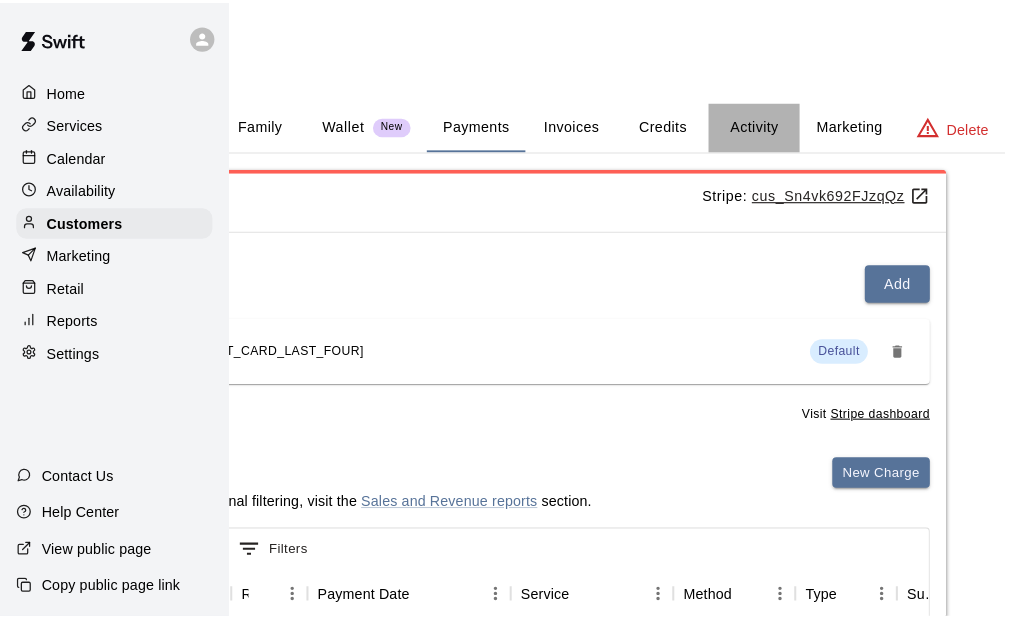 scroll, scrollTop: 0, scrollLeft: 201, axis: horizontal 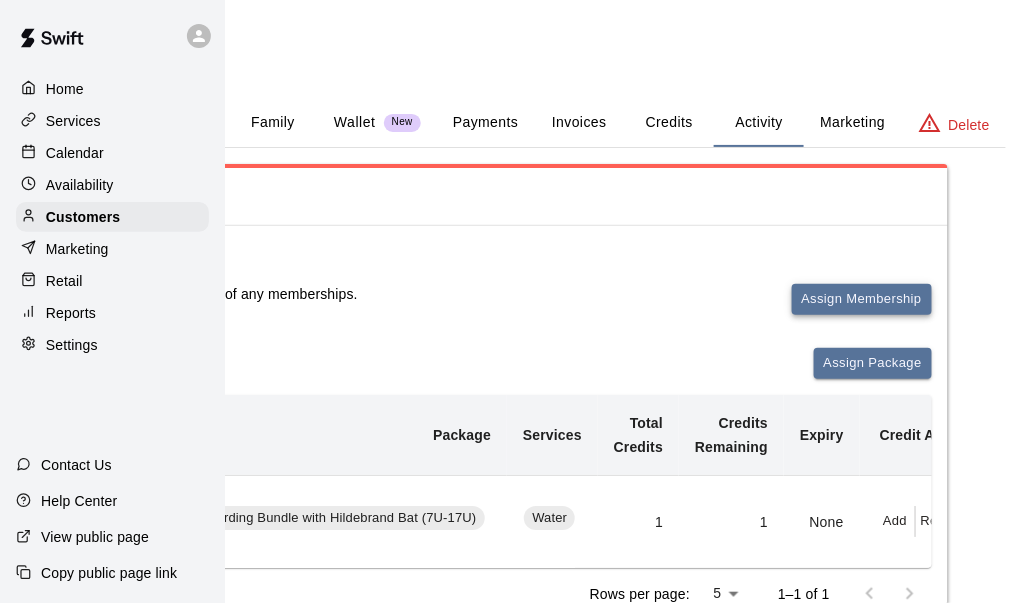 click on "Assign Membership" at bounding box center (862, 299) 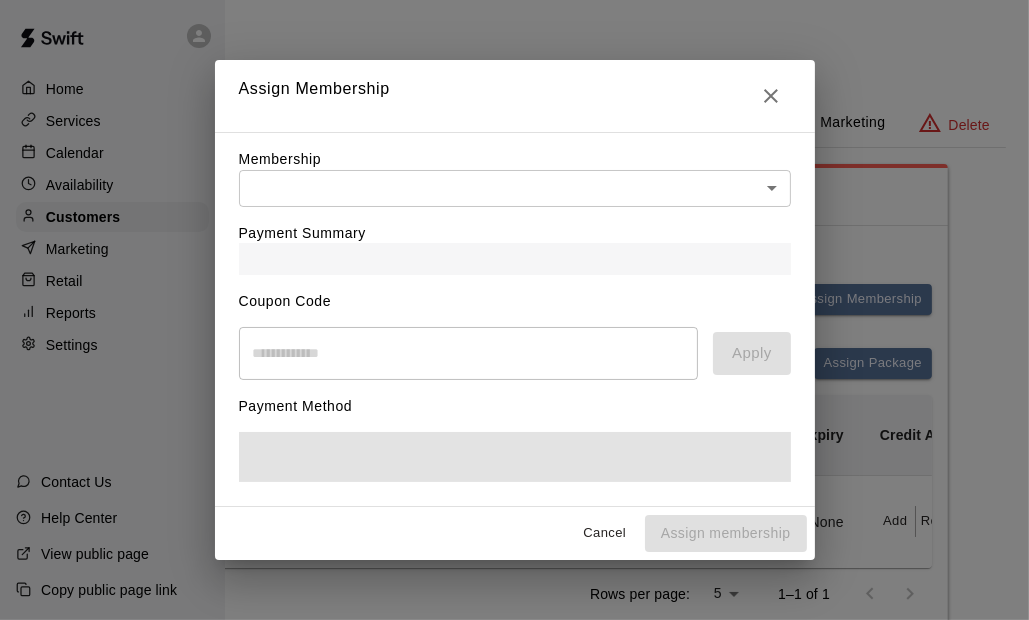 click on "Payment Summary" at bounding box center (515, 241) 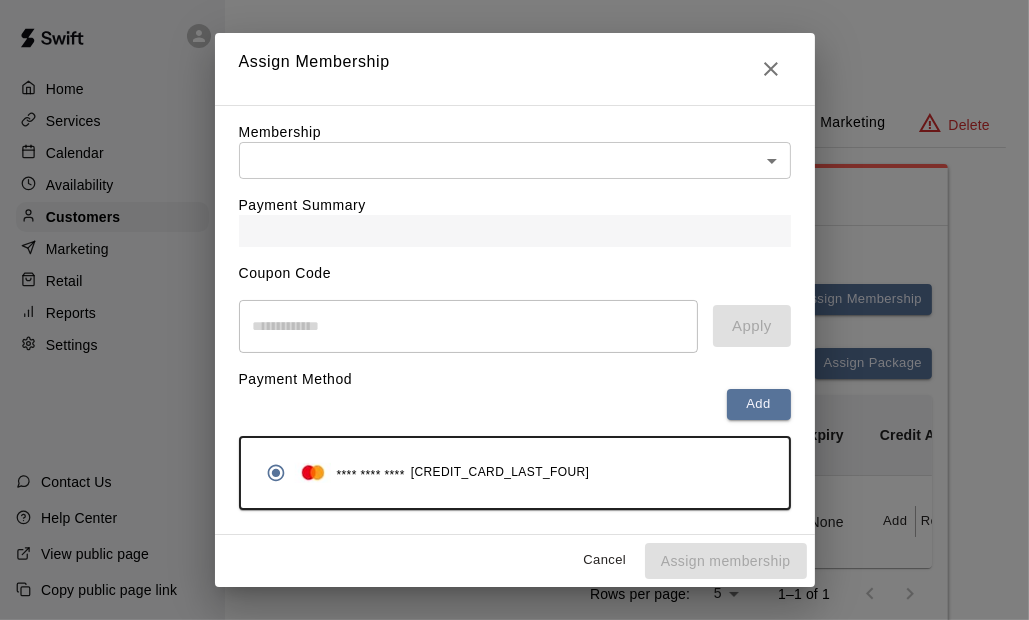 click on "Home Services Calendar Availability Customers Marketing Retail Reports Settings Contact Us Help Center View public page Copy public page link Customers / Kevin  Perry Kevin  Perry Profile Contact Family Wallet New Payments Invoices Credits Activity Marketing Delete Activity Memberships This customer is not part of any memberships. Assign Membership Packages Assign Package Purchase Date   Package Services Total Credits Credits Remaining Expiry Credit Actions August 01, 2025 9:07 PM Onboarding Bundle with Hildebrand Bat (7U-17U)  Water 1 1 None Add Redeem Rows per page: 5 * 1–1 of 1 Bookings This customer has no bookings. Swift - Edit Customer Close cross-small Assign Membership Membership ​ ​ Payment Summary Coupon Code ​ Apply Payment Method   Add **** **** **** 0366 Cancel Assign membership" at bounding box center [313, 372] 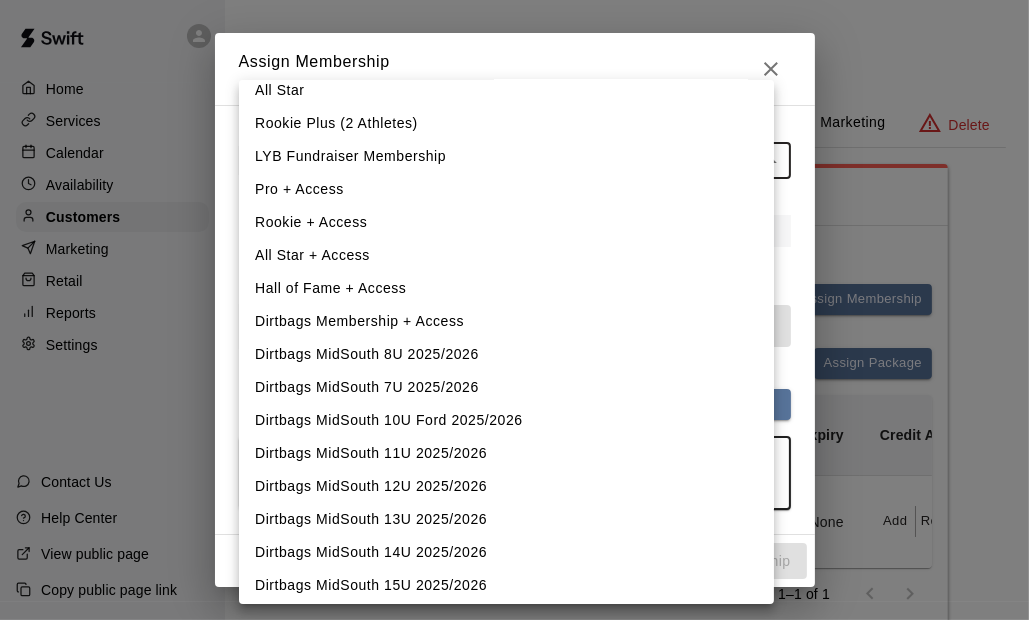 scroll, scrollTop: 200, scrollLeft: 0, axis: vertical 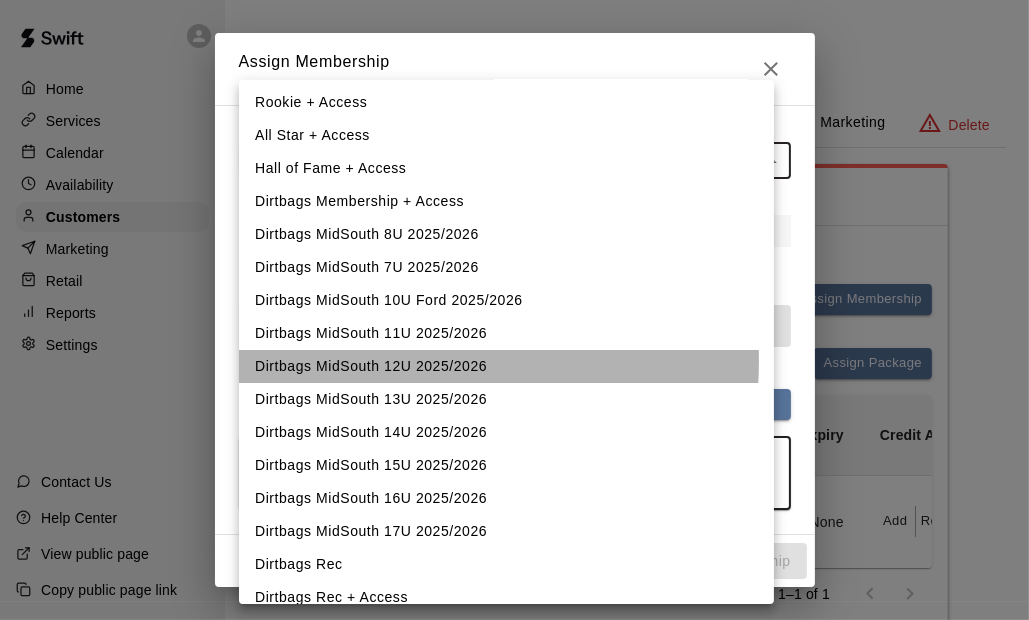click on "Dirtbags MidSouth 12U 2025/2026" at bounding box center (506, 366) 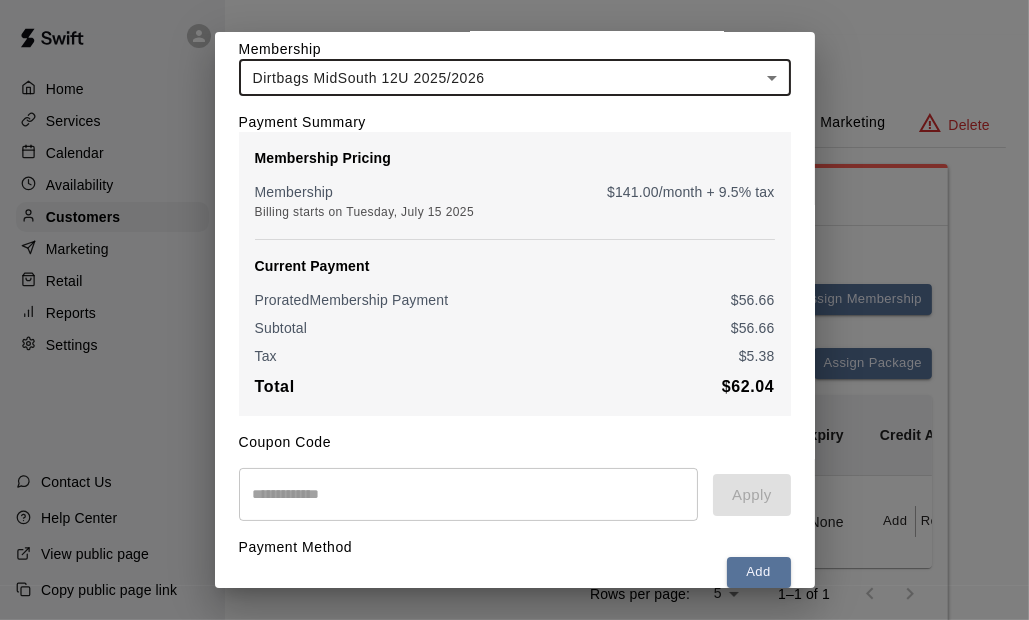 scroll, scrollTop: 200, scrollLeft: 0, axis: vertical 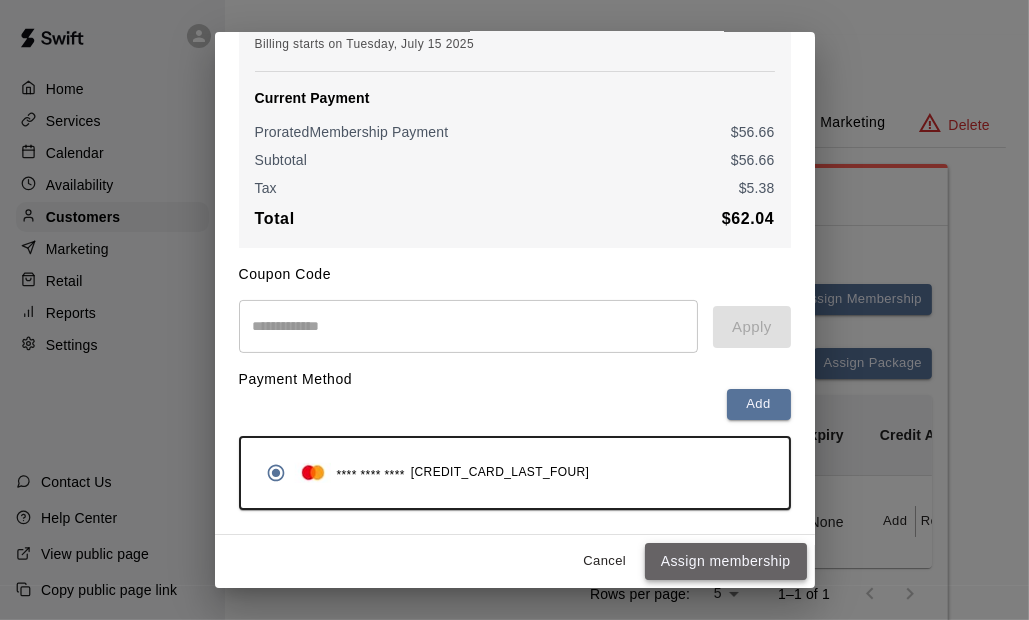 click on "Assign membership" at bounding box center [726, 561] 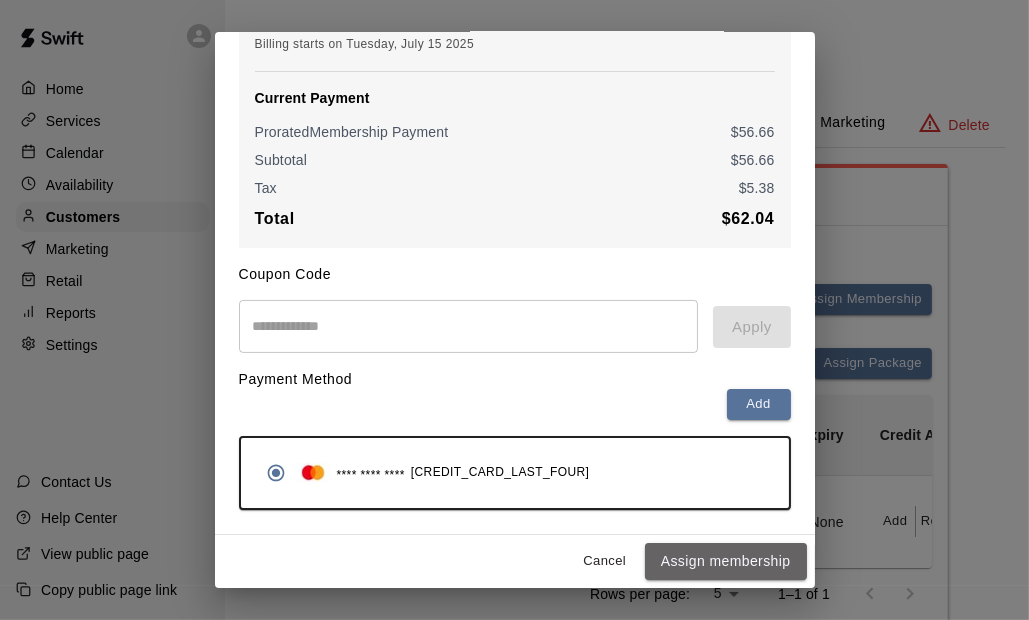 scroll, scrollTop: 258, scrollLeft: 0, axis: vertical 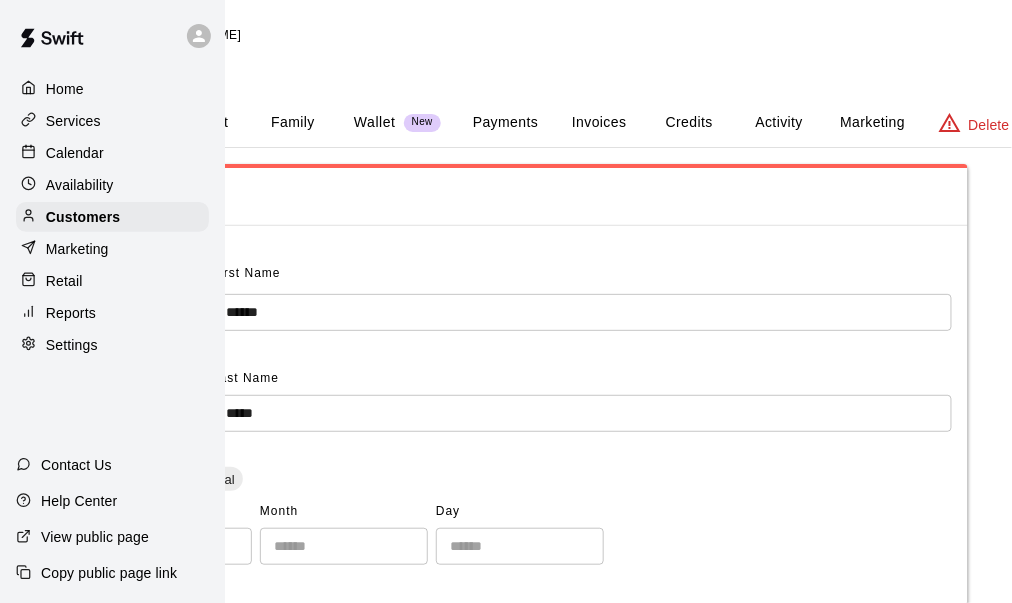 click on "Activity" at bounding box center [779, 123] 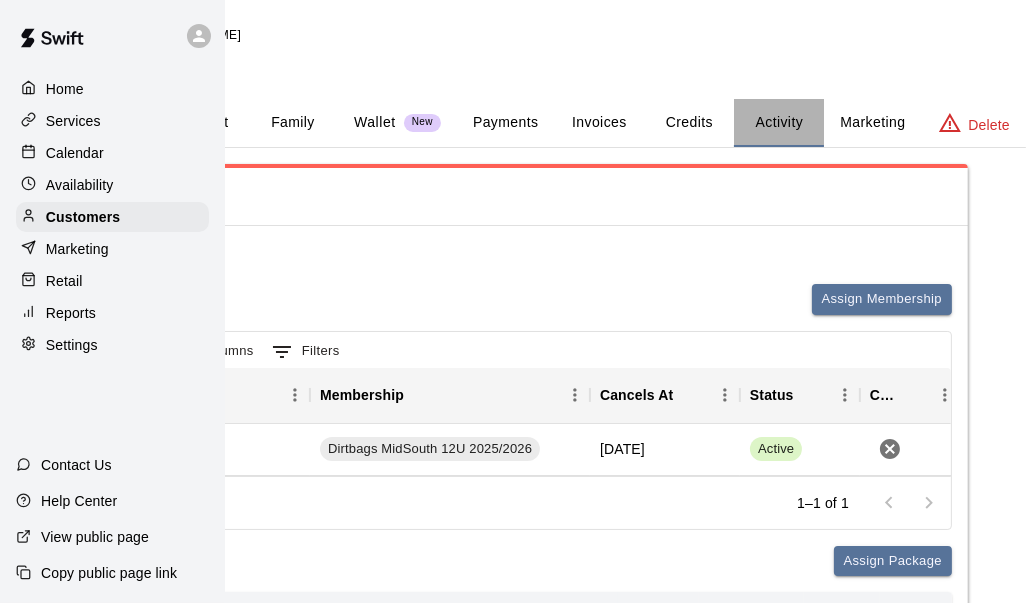 click on "Activity" at bounding box center (779, 123) 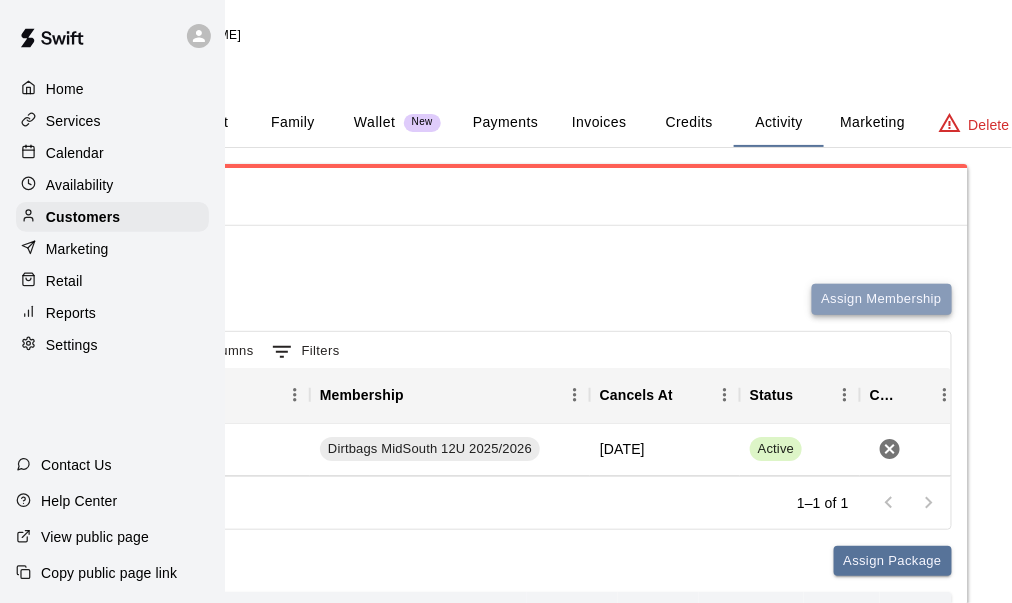 click on "Assign Membership" at bounding box center [882, 299] 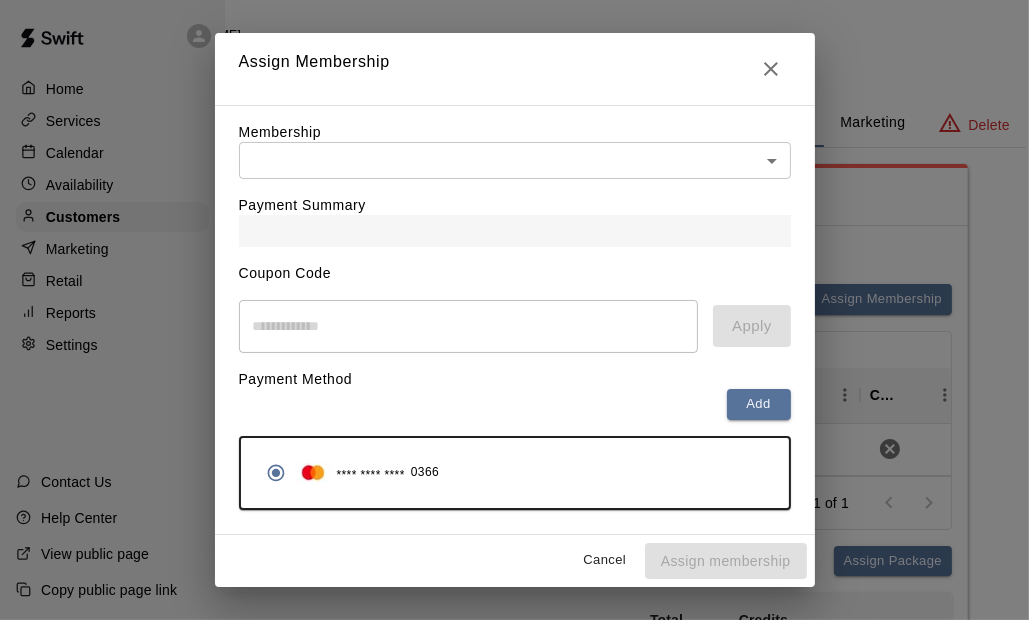 click on "Settings Contact Us View public page Copy public page link Customers / [NAME] [NAME] [NAME] [NAME] Profile Contact Family Wallet New Payments Invoices Credits Activity Activity Memberships Assign Membership Export Columns 0 Filters Purchase Date Membership Cancels At Status Cancel [DATE] [TIME] Dirtbags MidSouth 12U 2025/2026 [DATE] Active 1–1 of 1 Packages Assign Package Purchase Date Package Package Services Total Credits Credits Remaining Expiry Credit Actions [DATE] [TIME] Onboarding Bundle with [NAME] Bat (7U-17U) Water 1 1 None Add Redeem Rows per page: 5 * 1–1 of 1 Bookings This customer has no bookings. /customers/[NUMBER] Close cross-small Assign Membership Membership Payment Summary Coupon Code Apply Payment Method Add **** **** **** 0366 Cancel Assign membership" at bounding box center (333, 461) 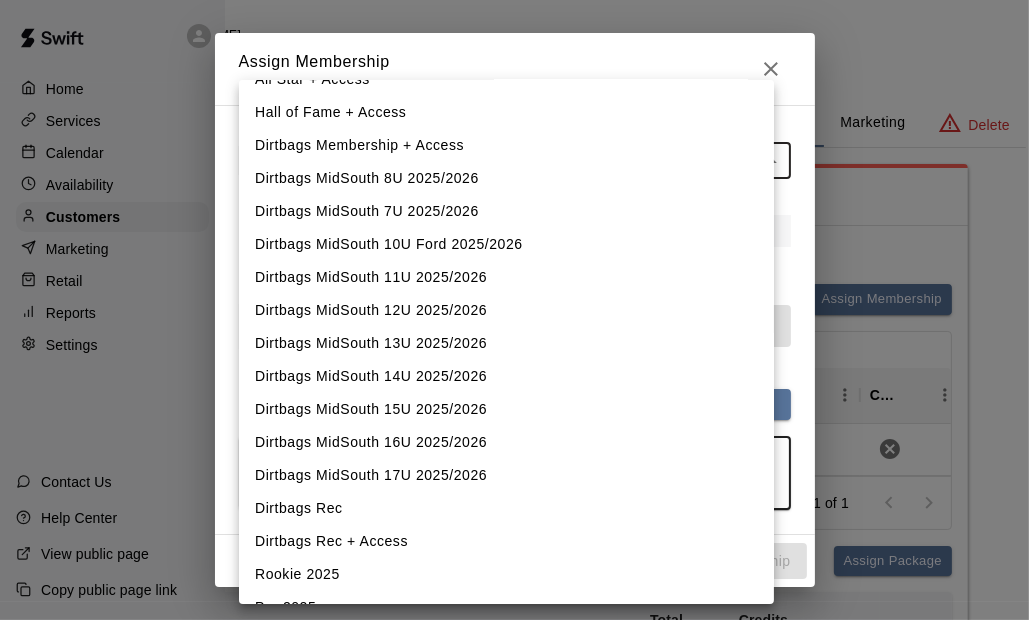scroll, scrollTop: 300, scrollLeft: 0, axis: vertical 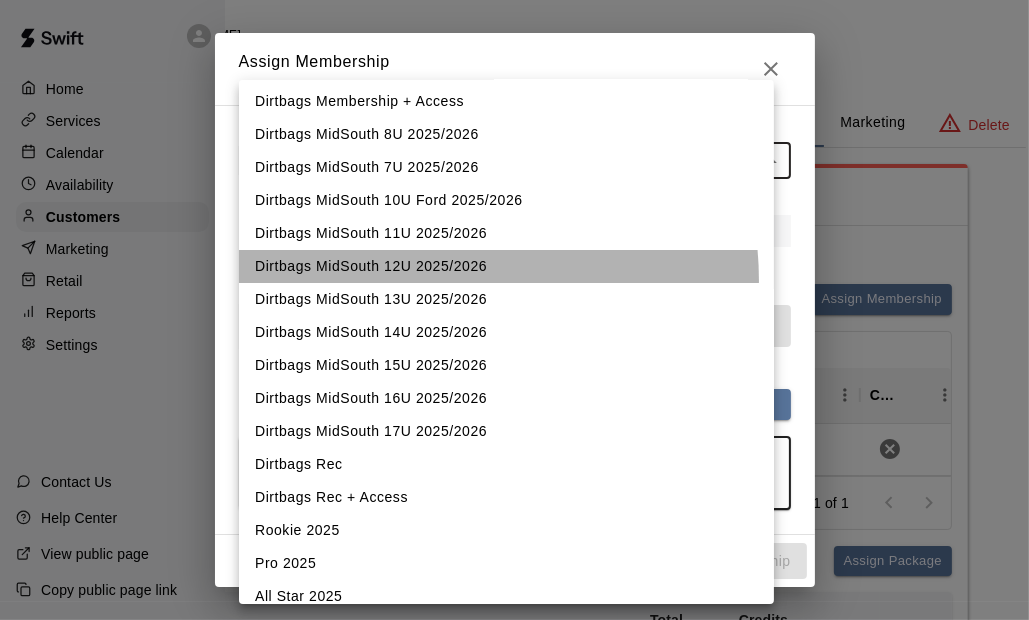 click on "Dirtbags MidSouth 12U 2025/2026" at bounding box center [506, 266] 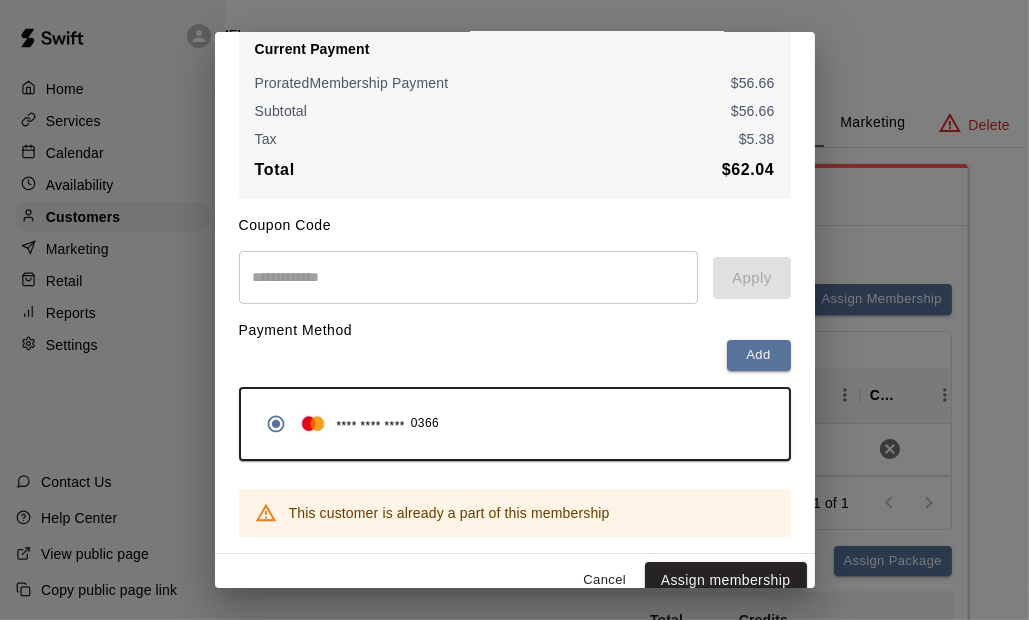 scroll, scrollTop: 327, scrollLeft: 0, axis: vertical 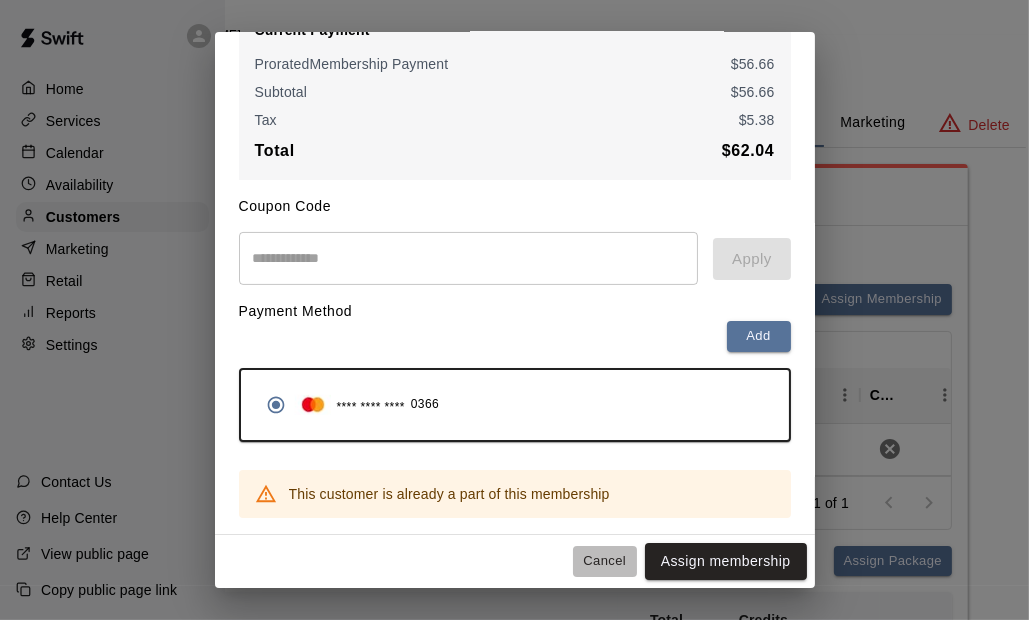 click on "Cancel" at bounding box center [605, 561] 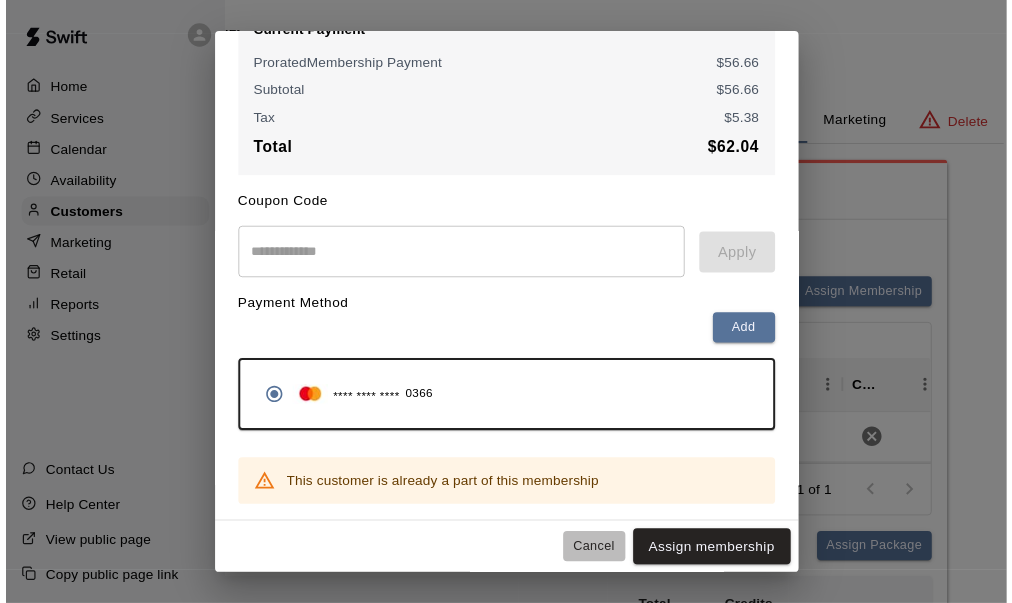 scroll, scrollTop: 2, scrollLeft: 0, axis: vertical 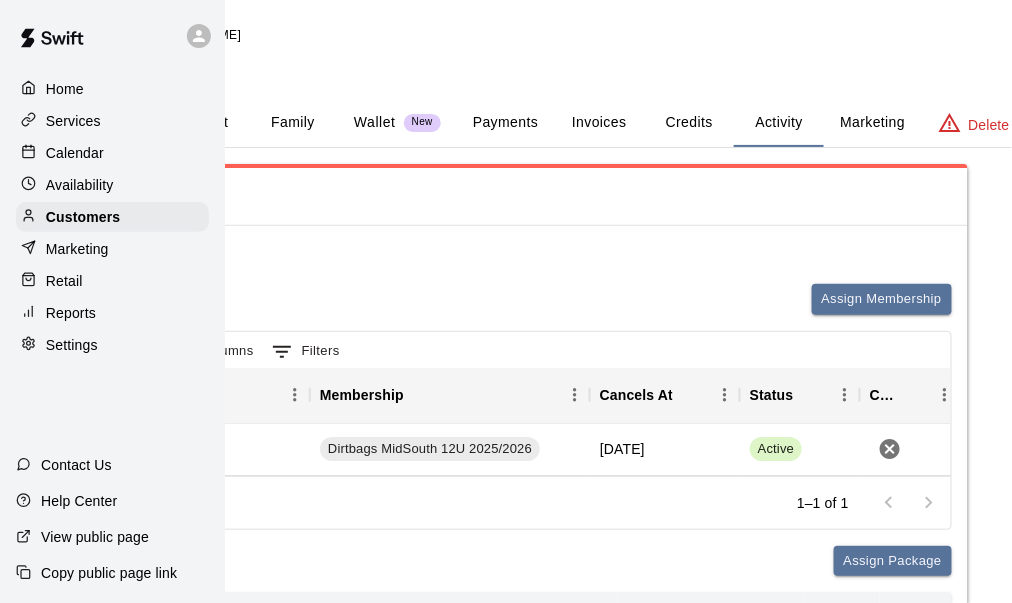 click on "Payments" at bounding box center (505, 123) 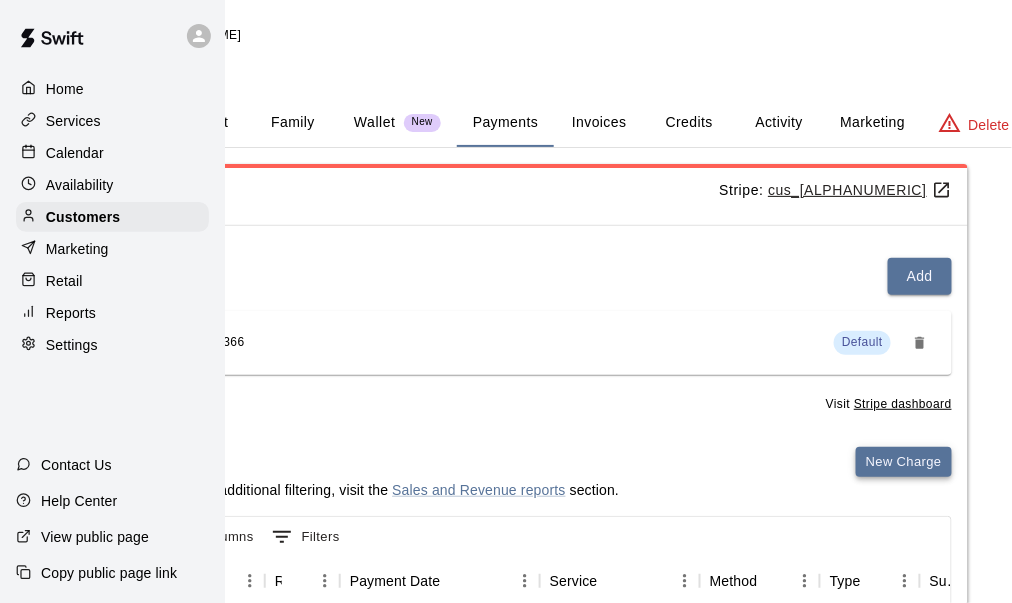 click on "New Charge" at bounding box center [904, 462] 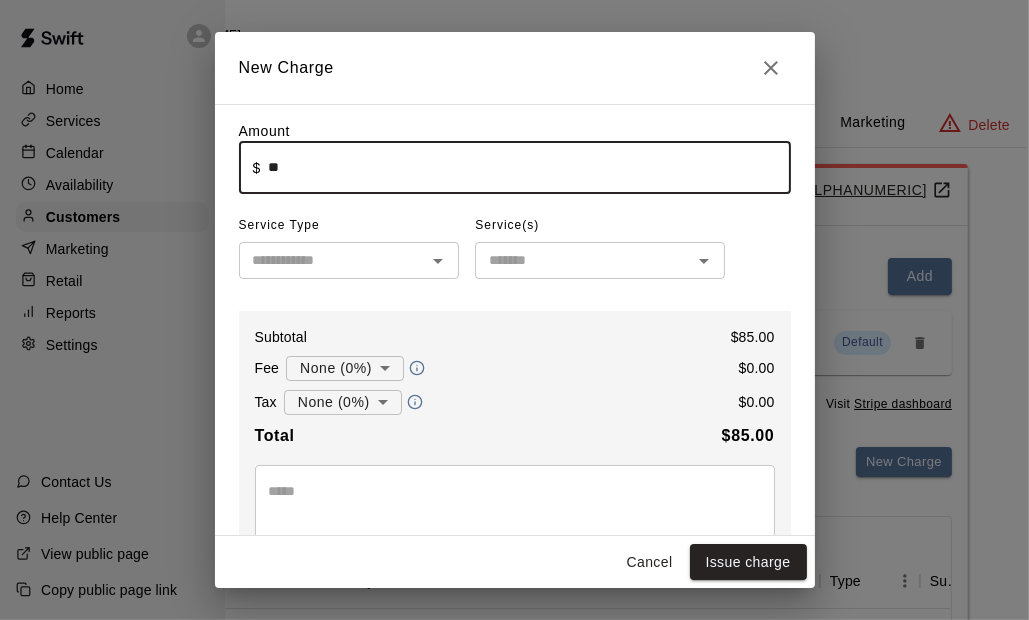 click at bounding box center (333, 260) 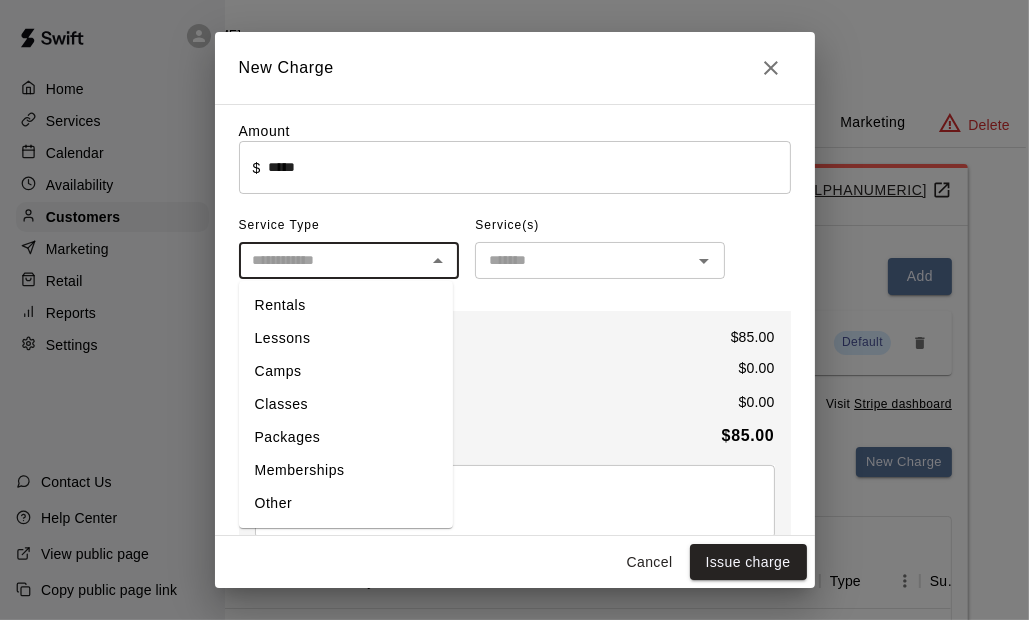 click on "Other" at bounding box center [346, 503] 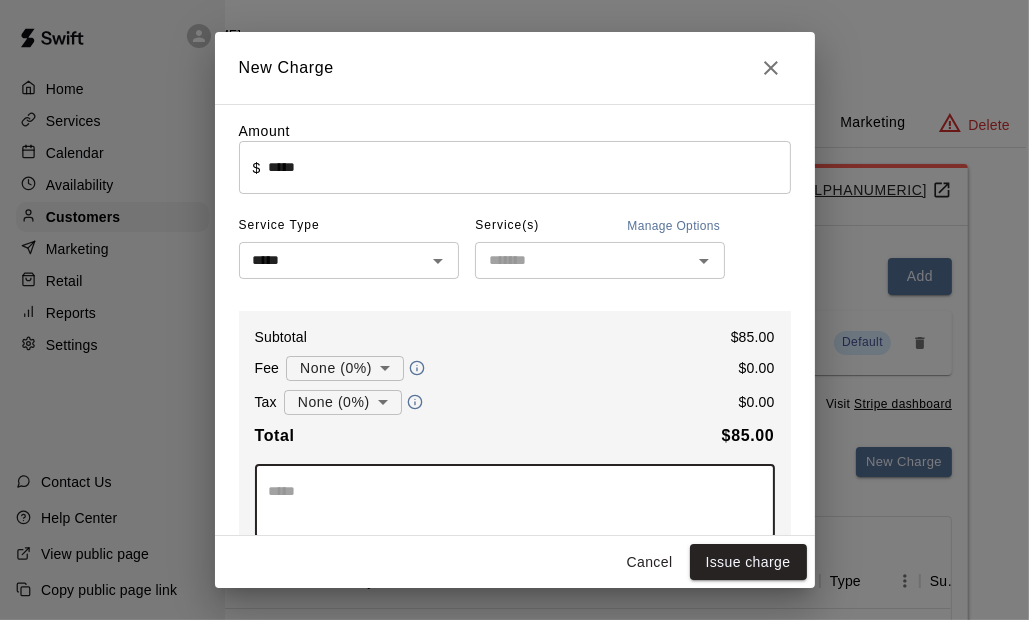 click at bounding box center (515, 501) 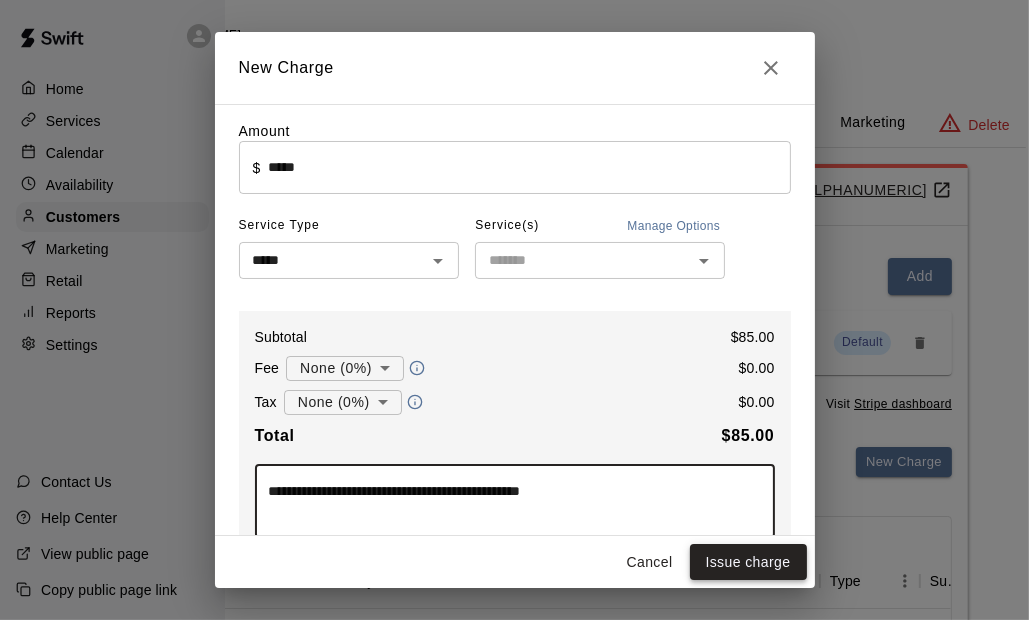 type on "**********" 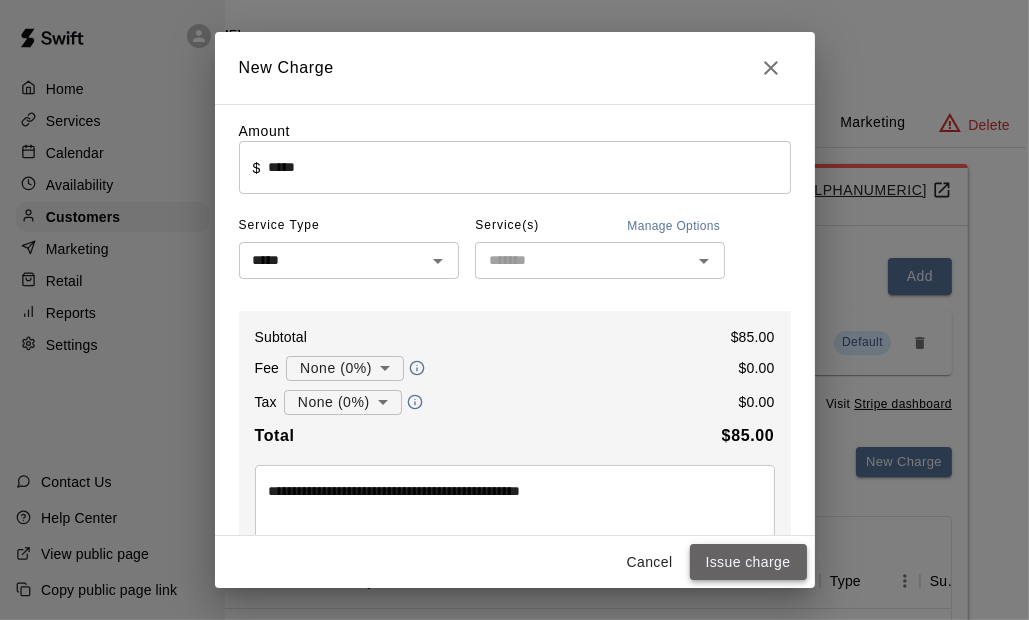 click on "Issue charge" at bounding box center (748, 562) 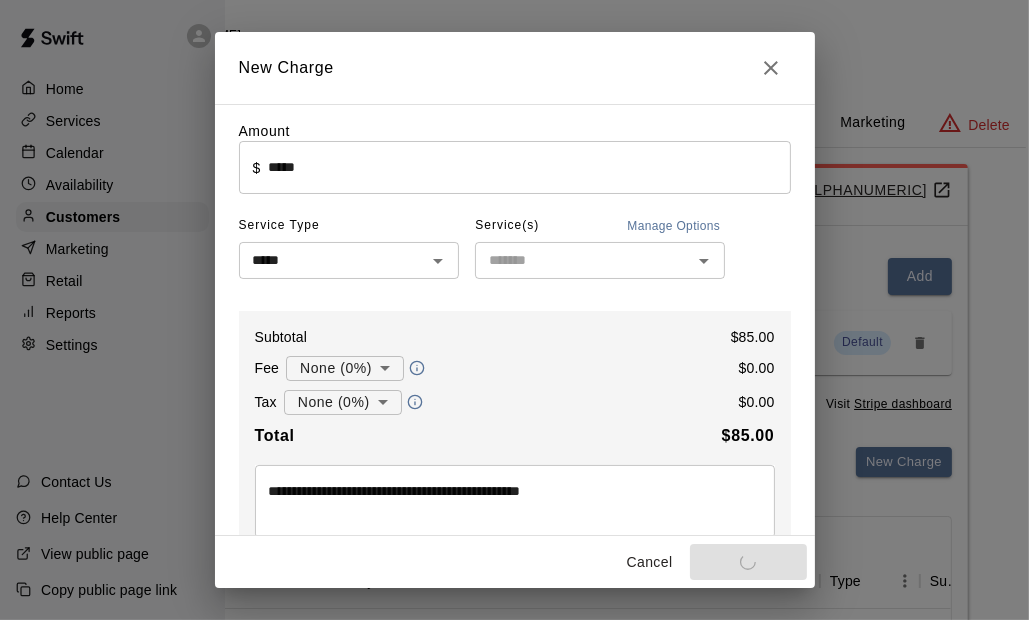 type on "*" 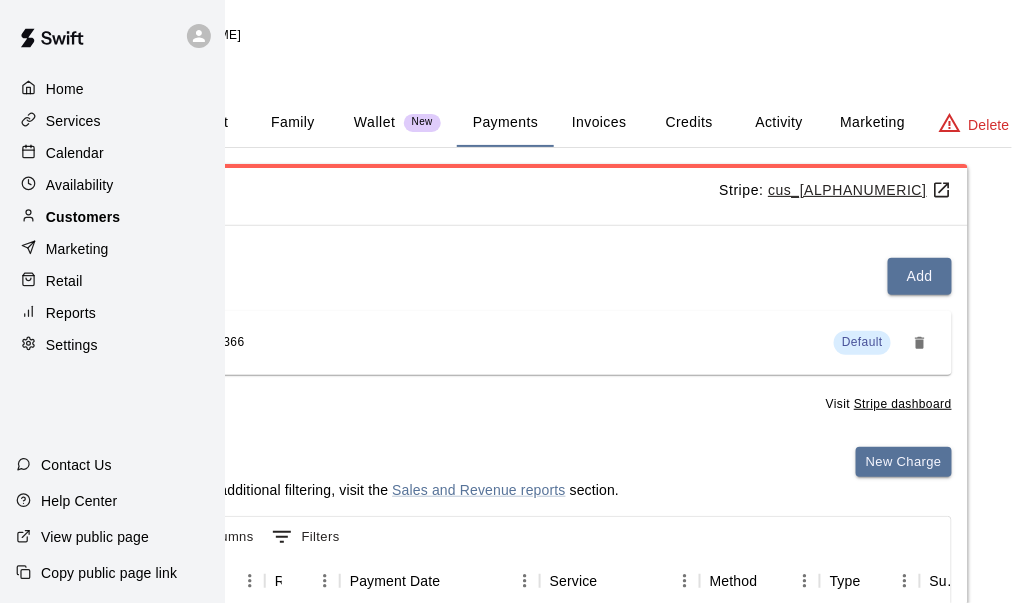 click on "Customers" at bounding box center [83, 217] 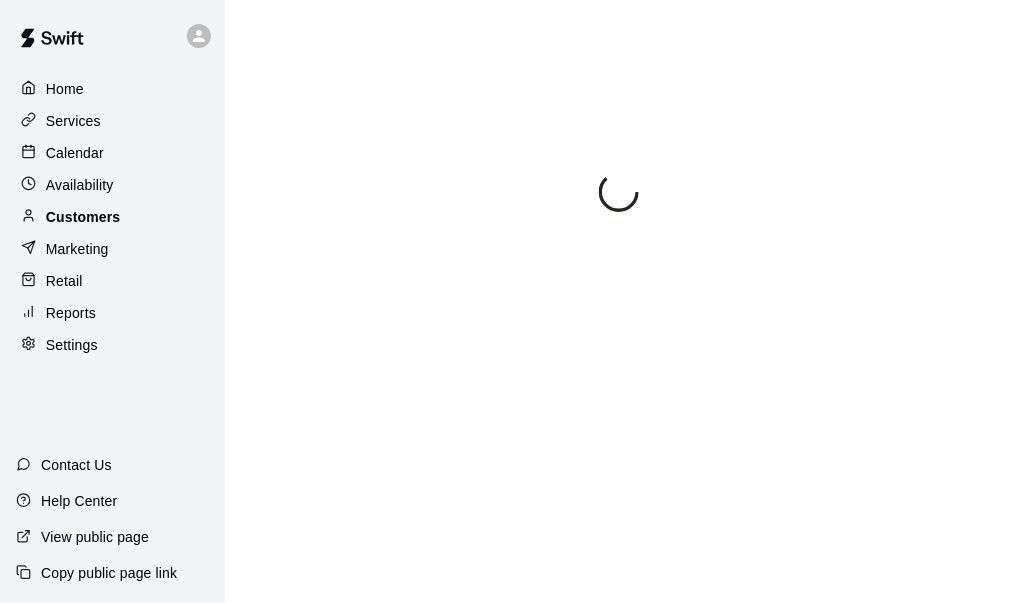 scroll, scrollTop: 0, scrollLeft: 0, axis: both 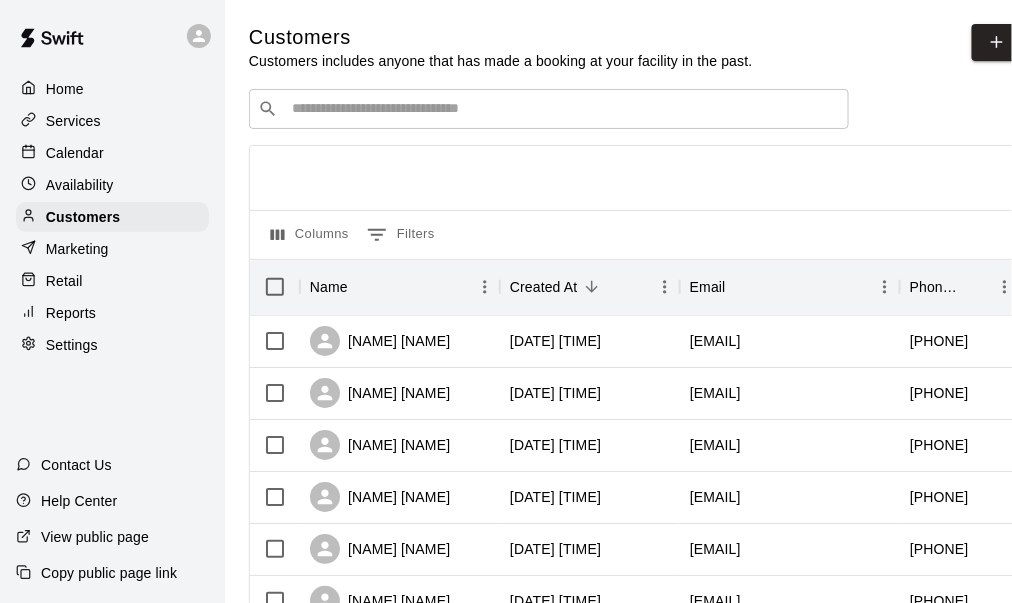 click at bounding box center (563, 109) 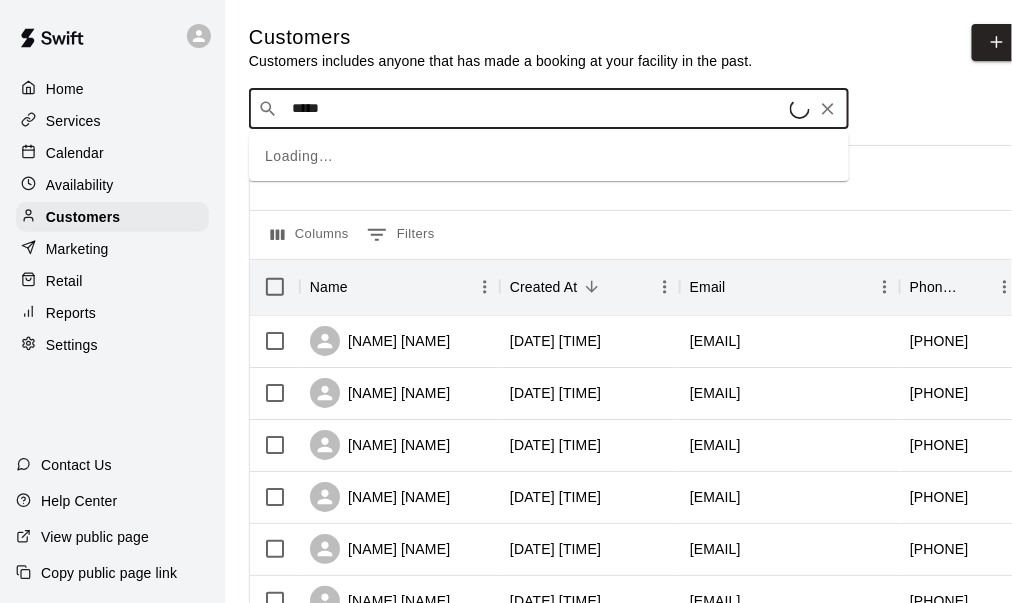 type on "******" 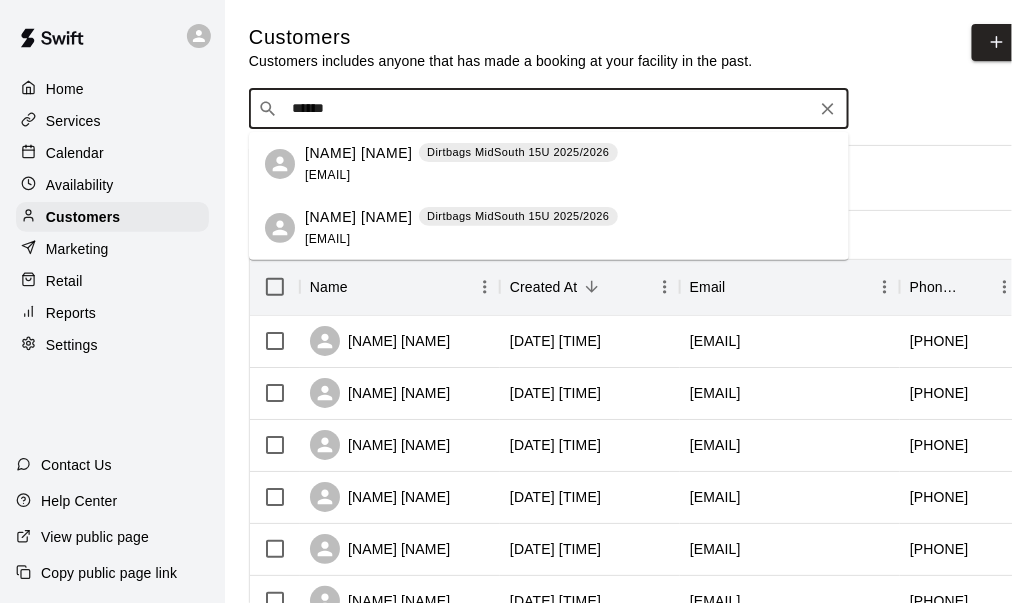 click on "carrieyouell@gmail.com" at bounding box center (327, 175) 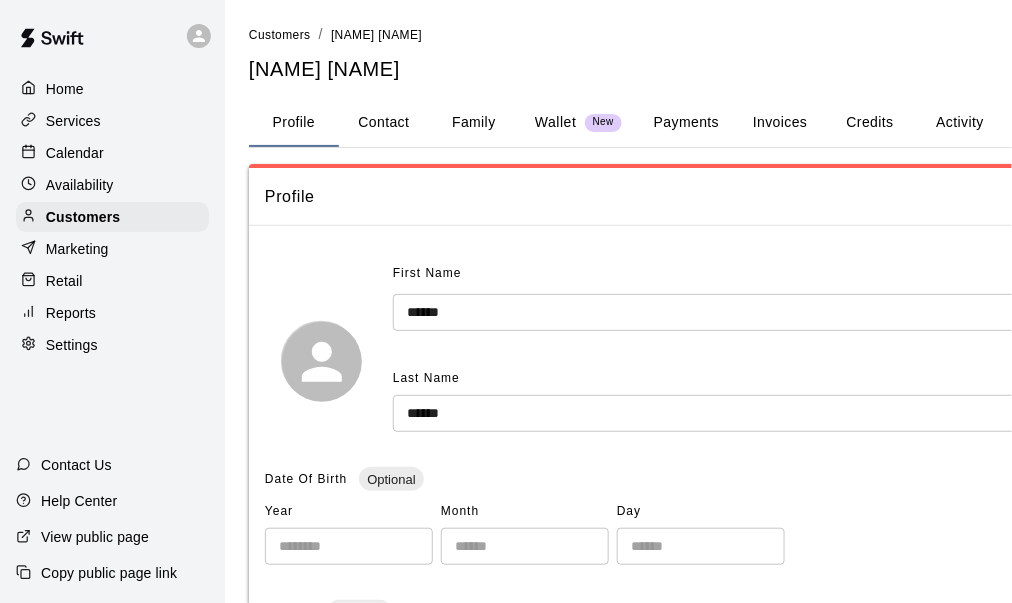 click on "Activity" at bounding box center [960, 123] 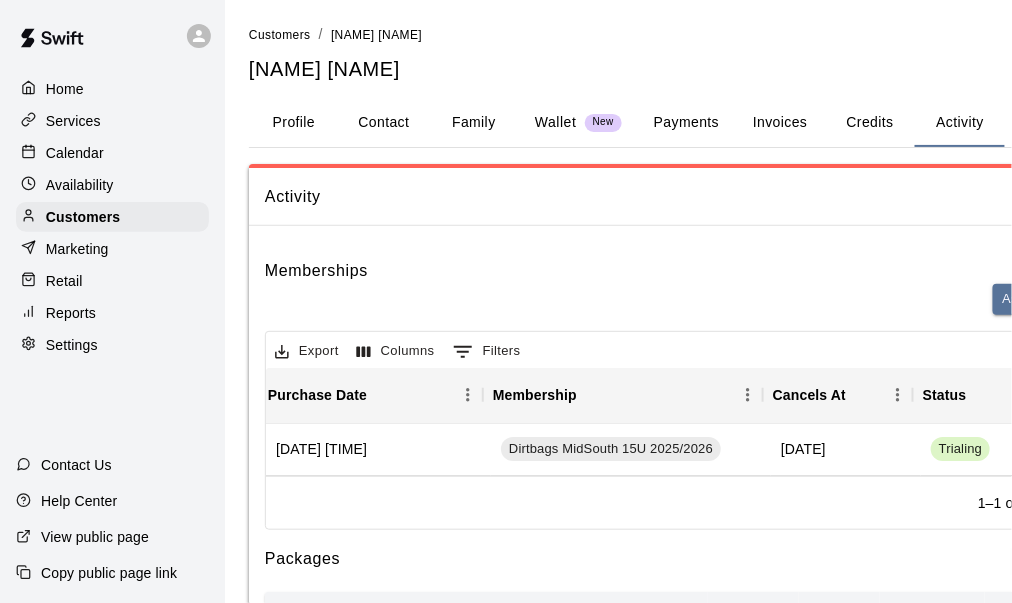 scroll, scrollTop: 0, scrollLeft: 8, axis: horizontal 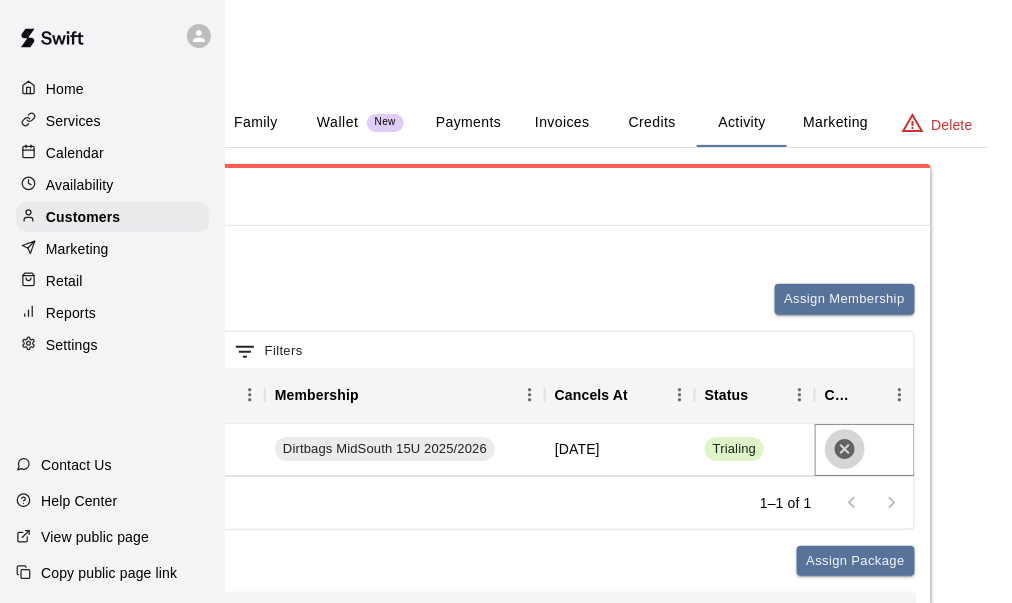 click 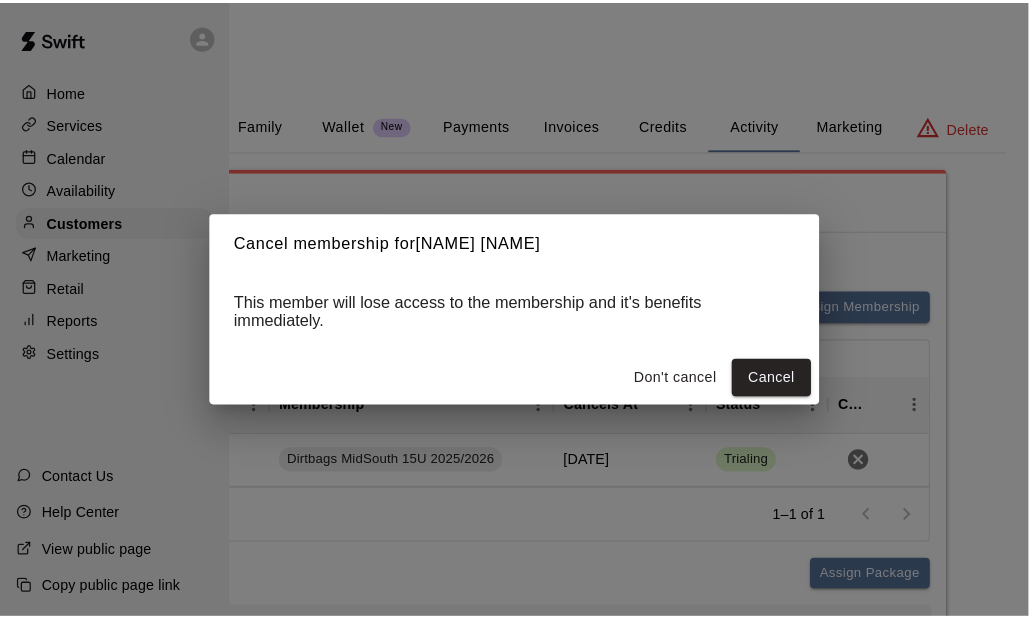 scroll, scrollTop: 0, scrollLeft: 201, axis: horizontal 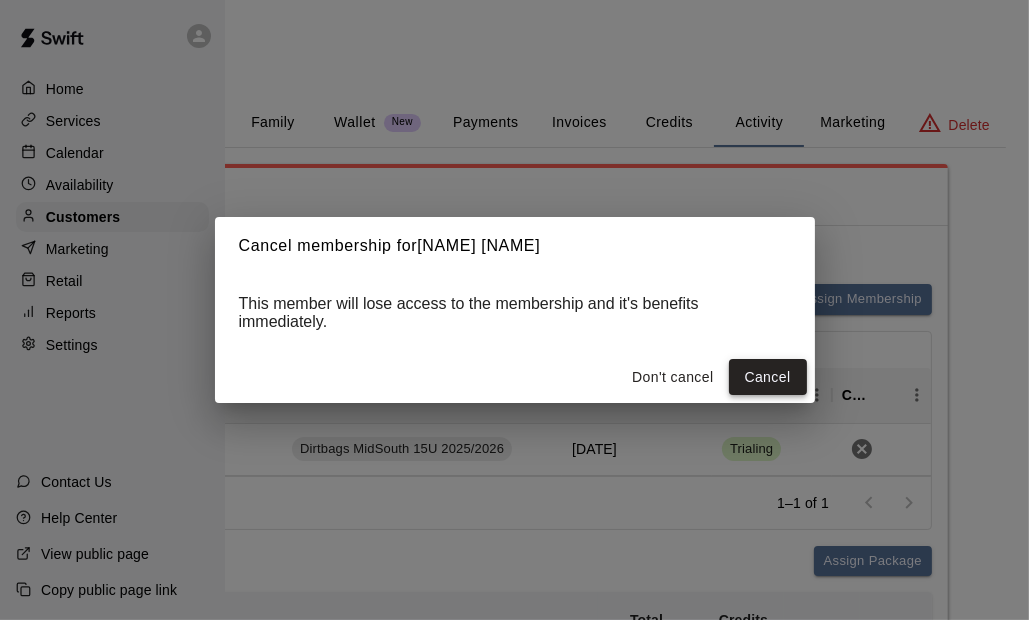 click on "Cancel" at bounding box center [768, 377] 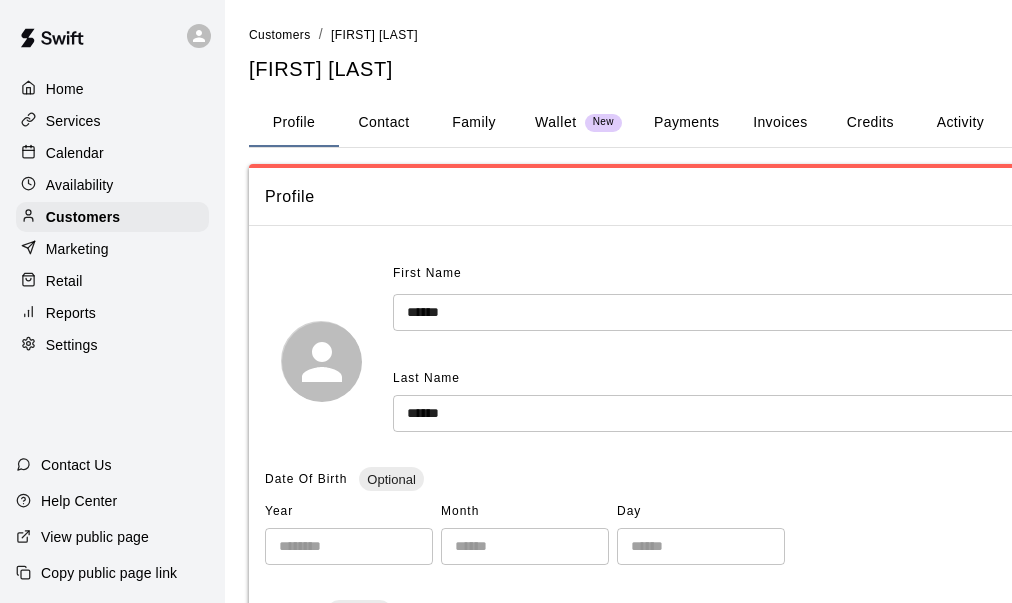 scroll, scrollTop: 0, scrollLeft: 0, axis: both 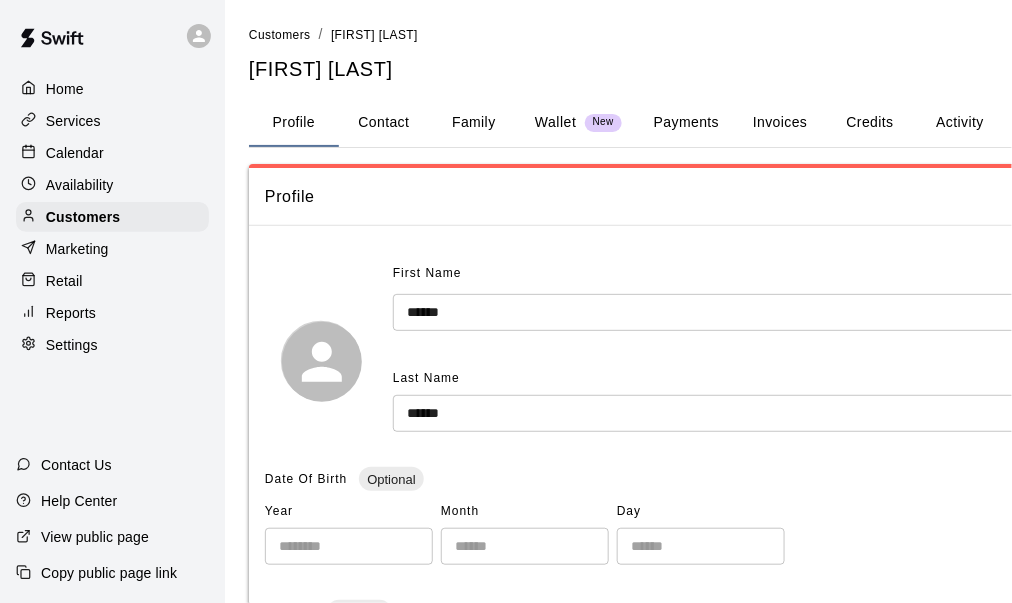 click on "Payments" at bounding box center (686, 123) 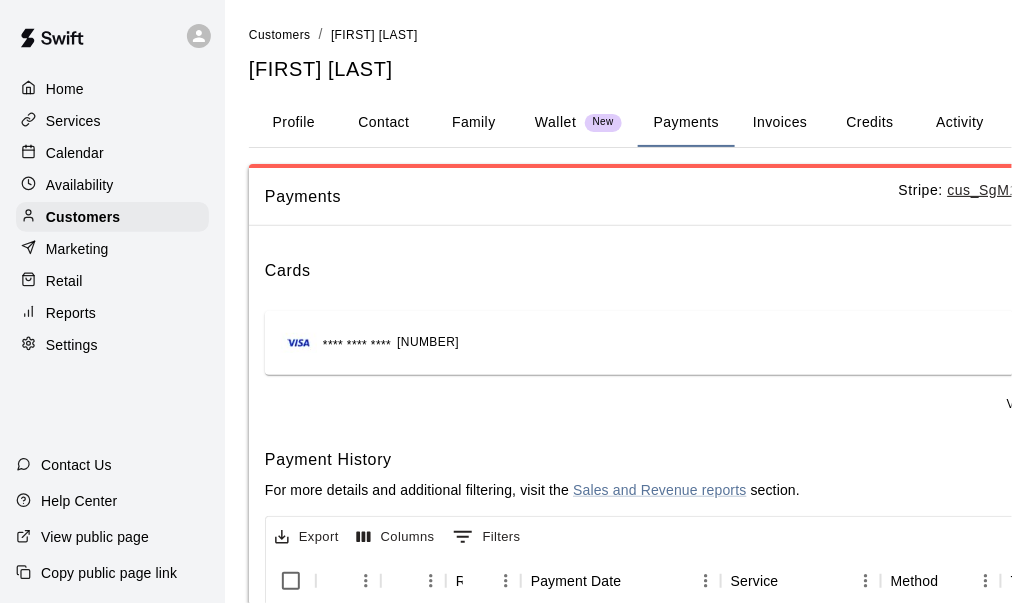 scroll, scrollTop: 0, scrollLeft: 78, axis: horizontal 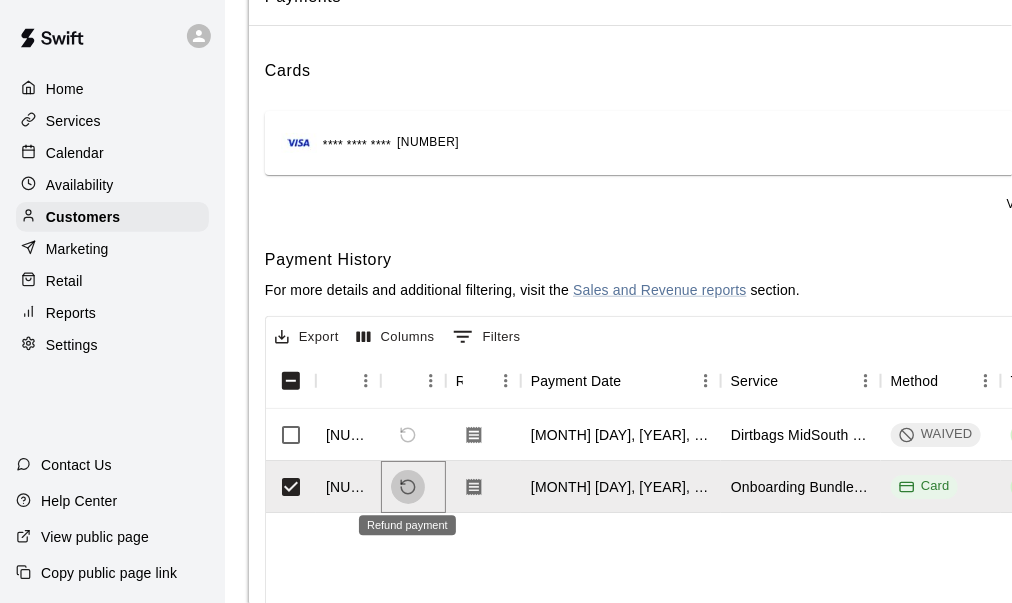 click 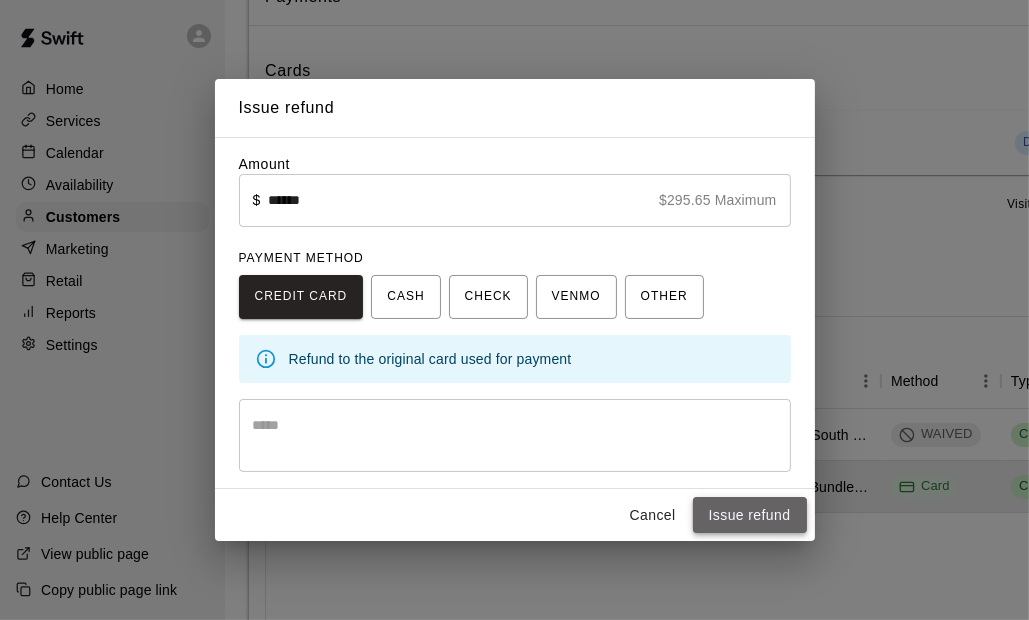 click on "Issue refund" at bounding box center (750, 515) 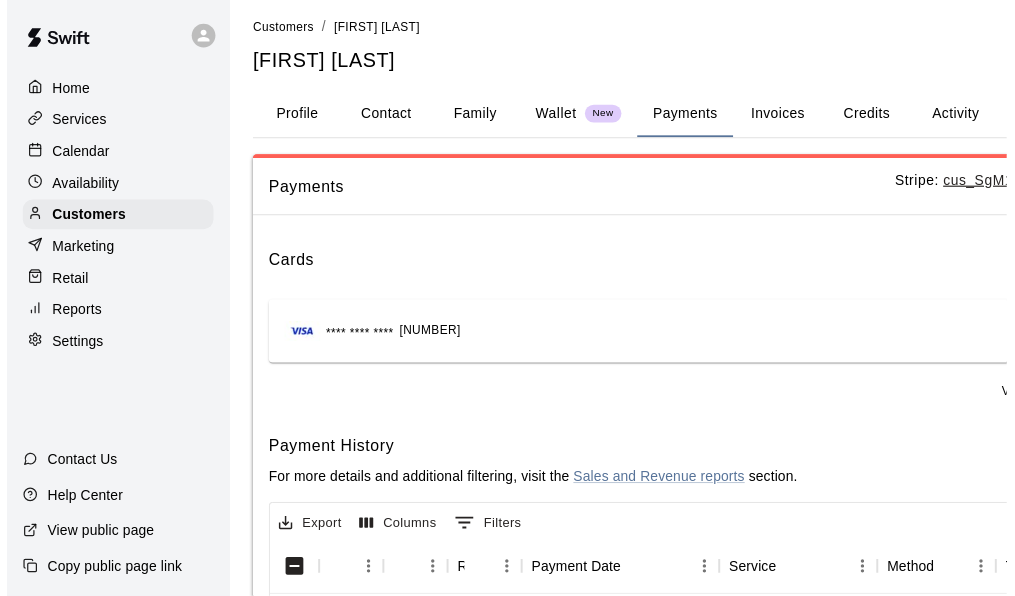 scroll, scrollTop: 0, scrollLeft: 0, axis: both 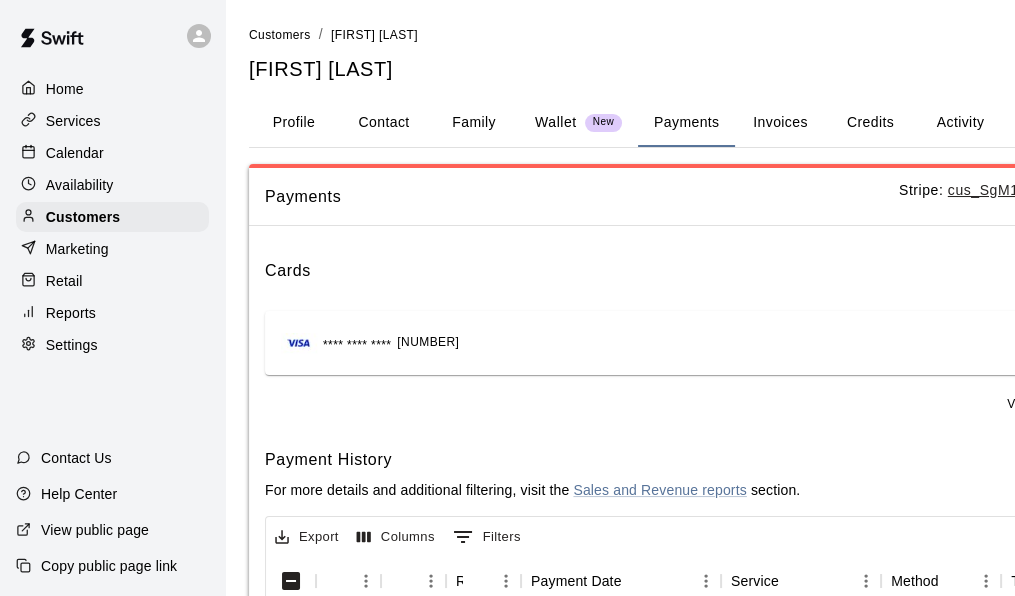 click on "Home" at bounding box center [112, 89] 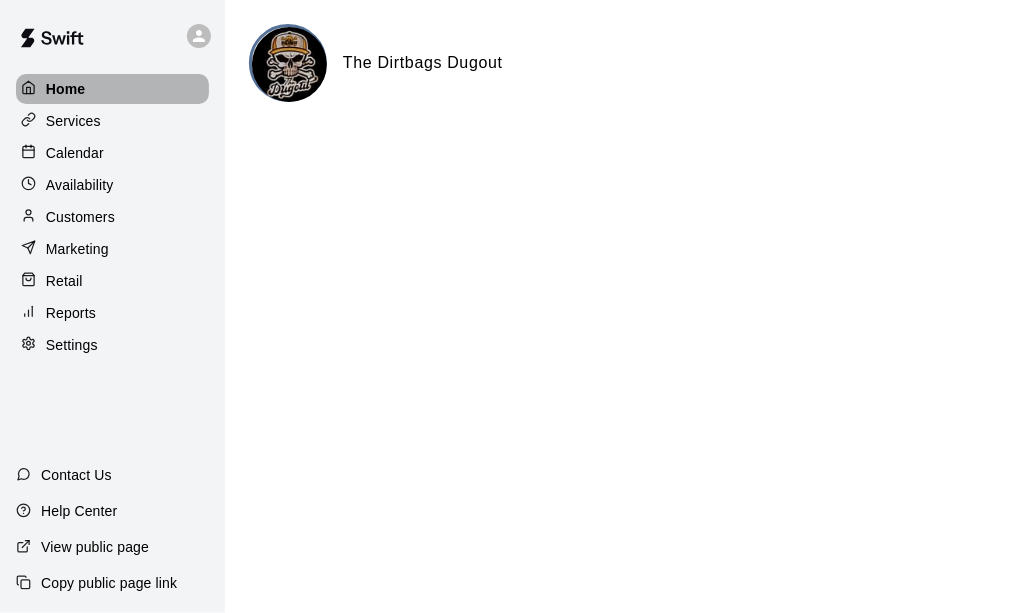 click on "Home" at bounding box center [66, 89] 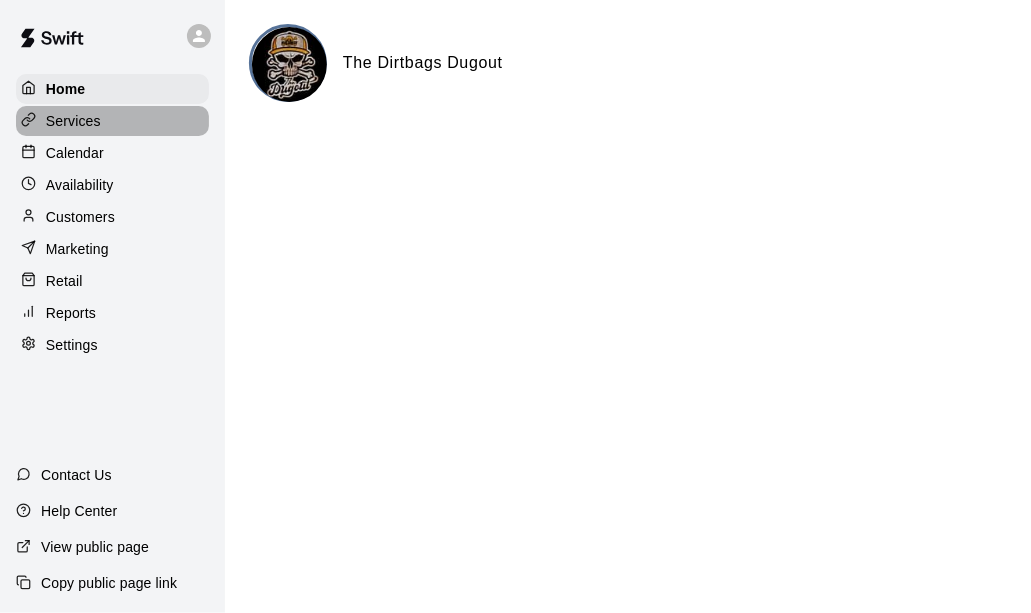 click on "Services" at bounding box center [112, 121] 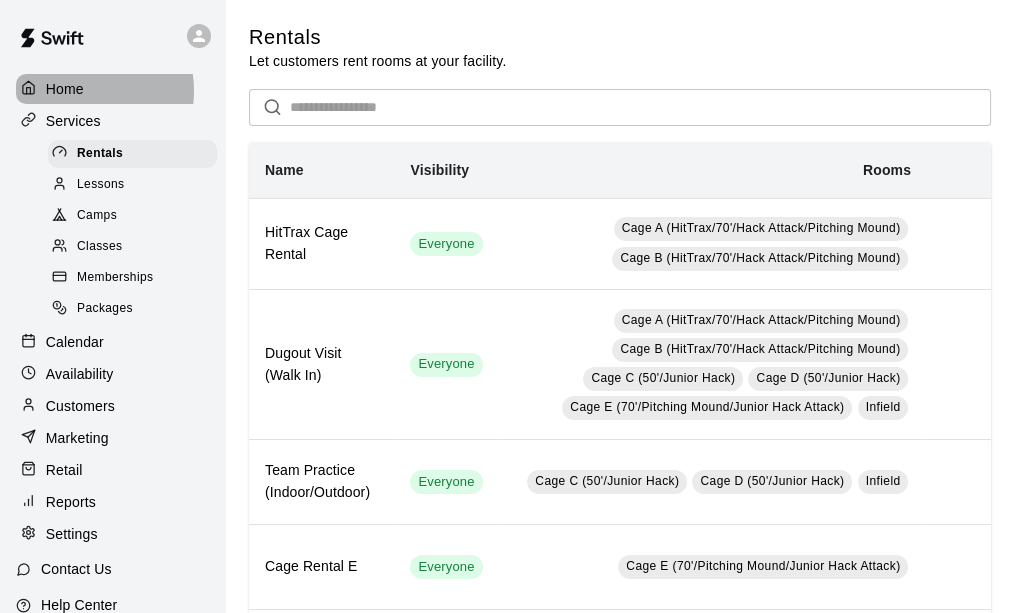 click on "Home" at bounding box center [112, 89] 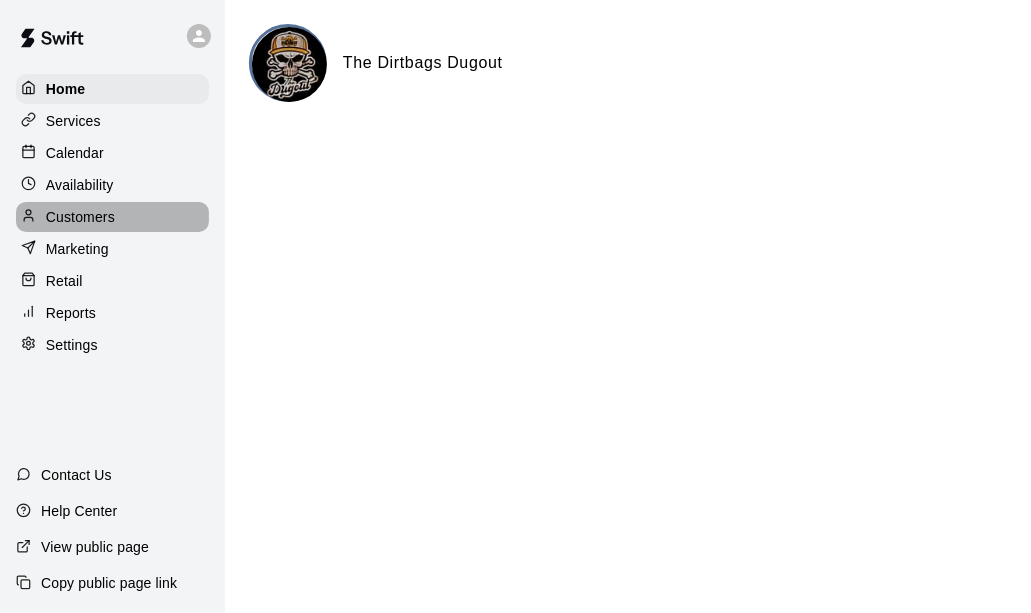 click on "Customers" at bounding box center [80, 217] 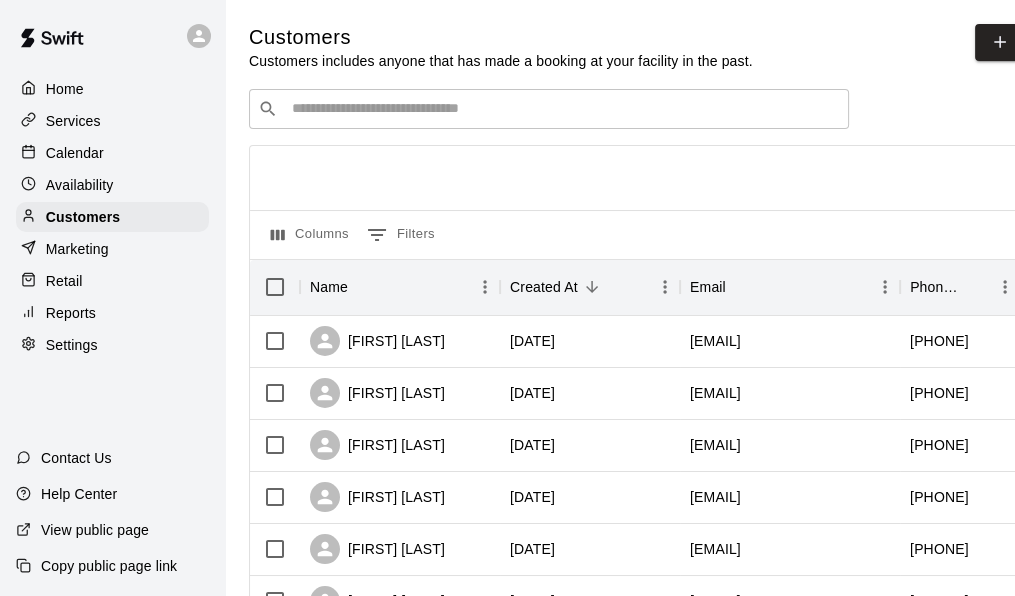 click on "Home" at bounding box center [65, 89] 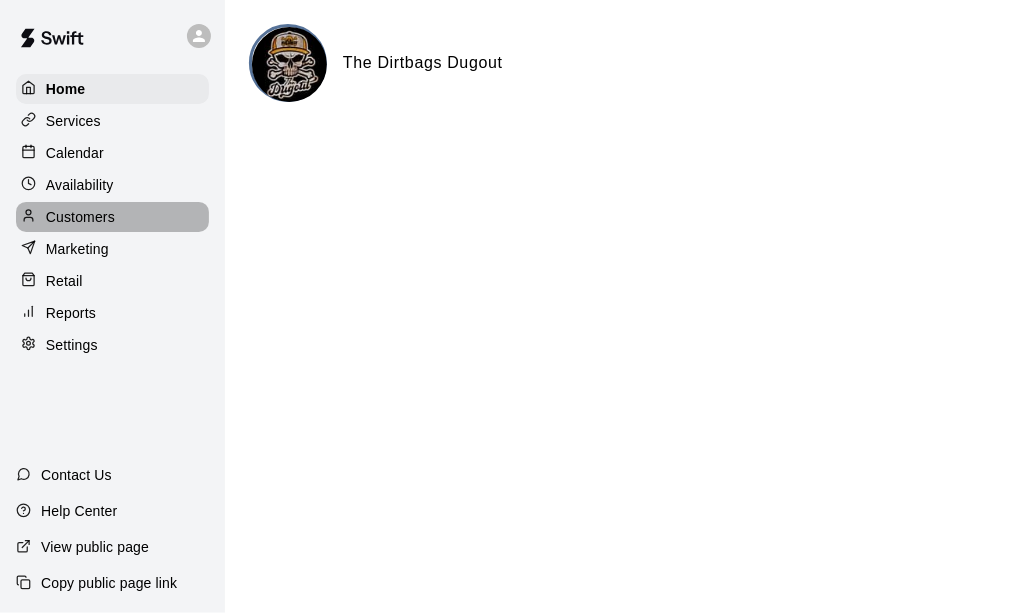 click on "Customers" at bounding box center (80, 217) 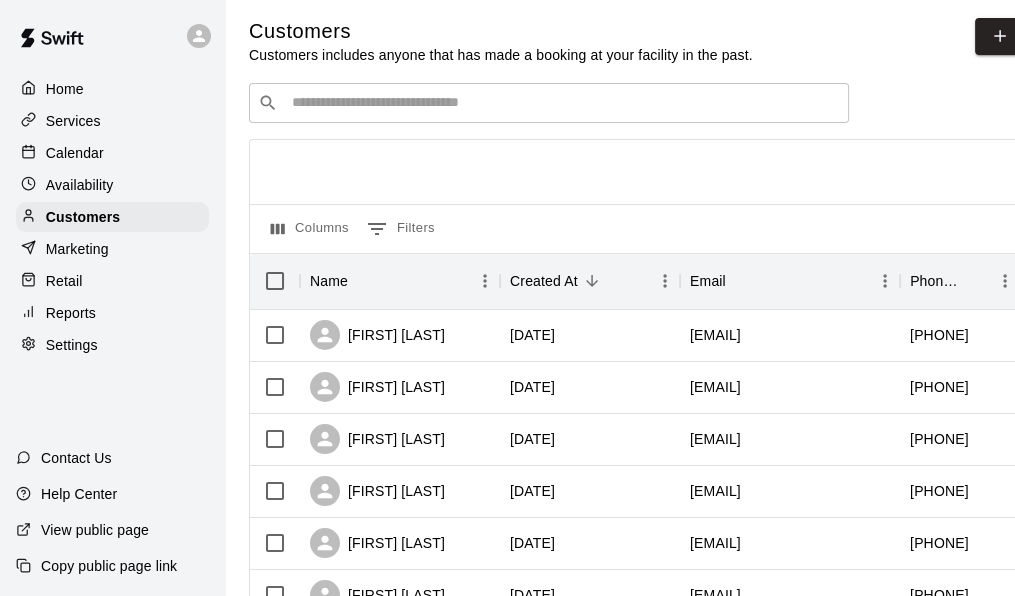 scroll, scrollTop: 0, scrollLeft: 0, axis: both 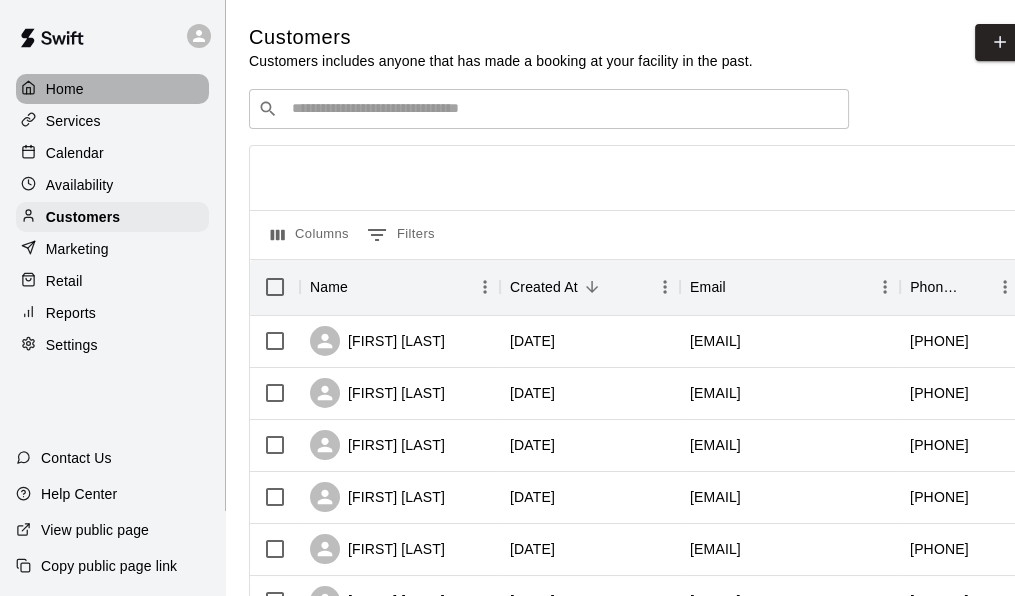 click on "Home" at bounding box center [65, 89] 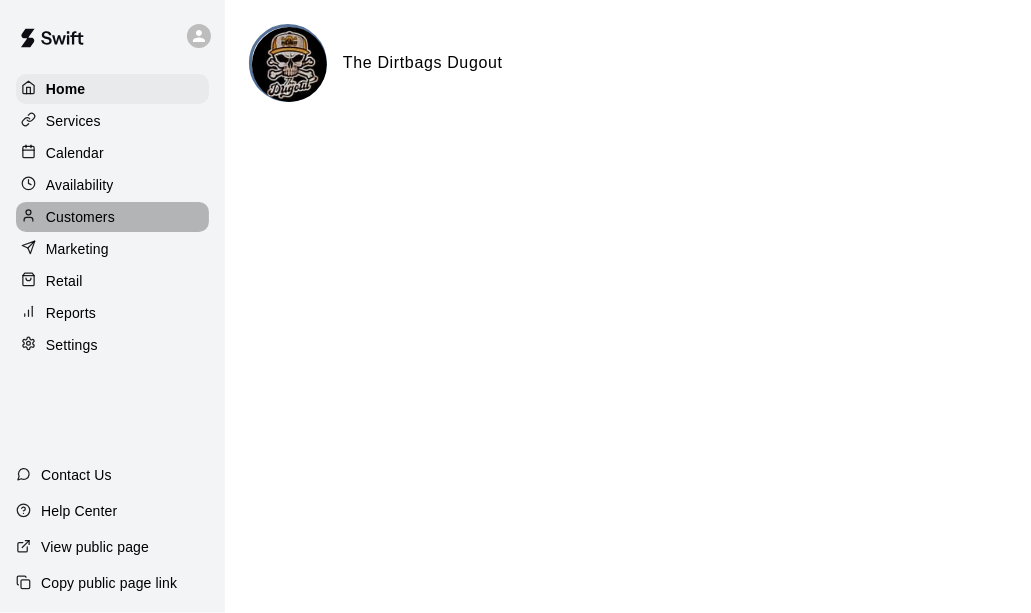 click on "Customers" at bounding box center (80, 217) 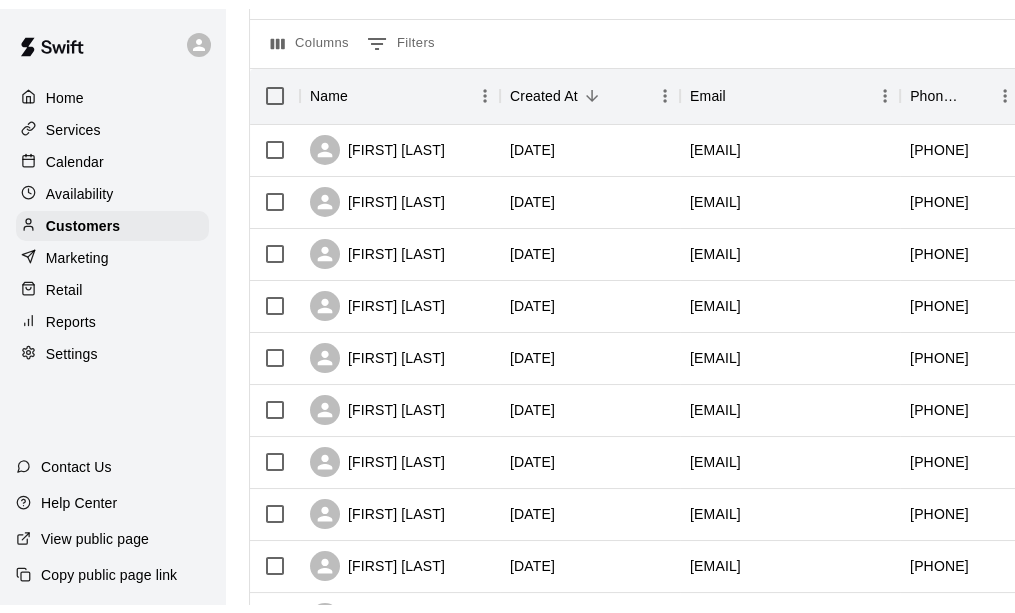 scroll, scrollTop: 0, scrollLeft: 0, axis: both 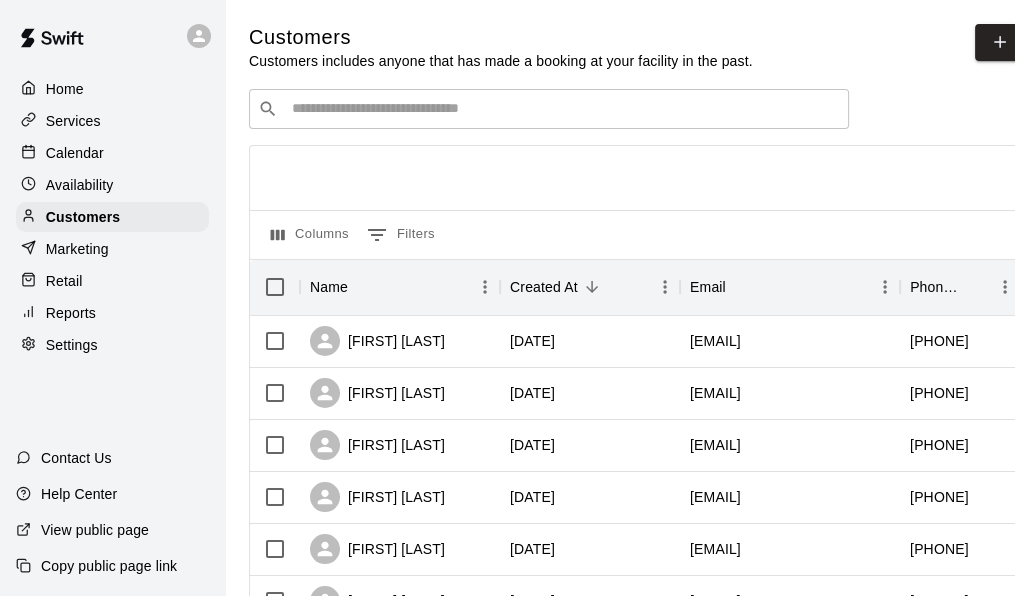 click on "Home" at bounding box center (65, 89) 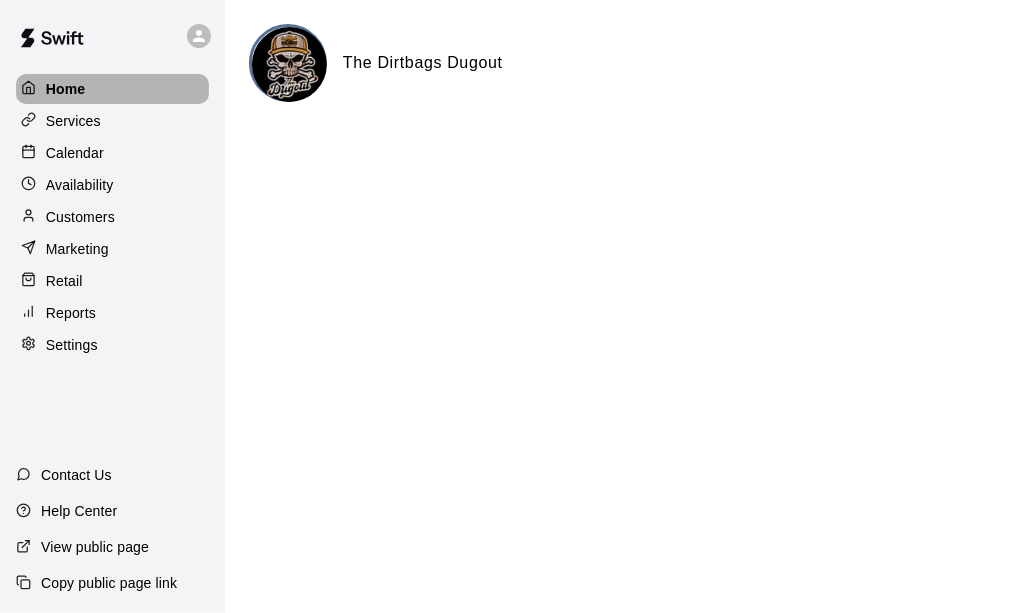 click on "Home" at bounding box center [112, 89] 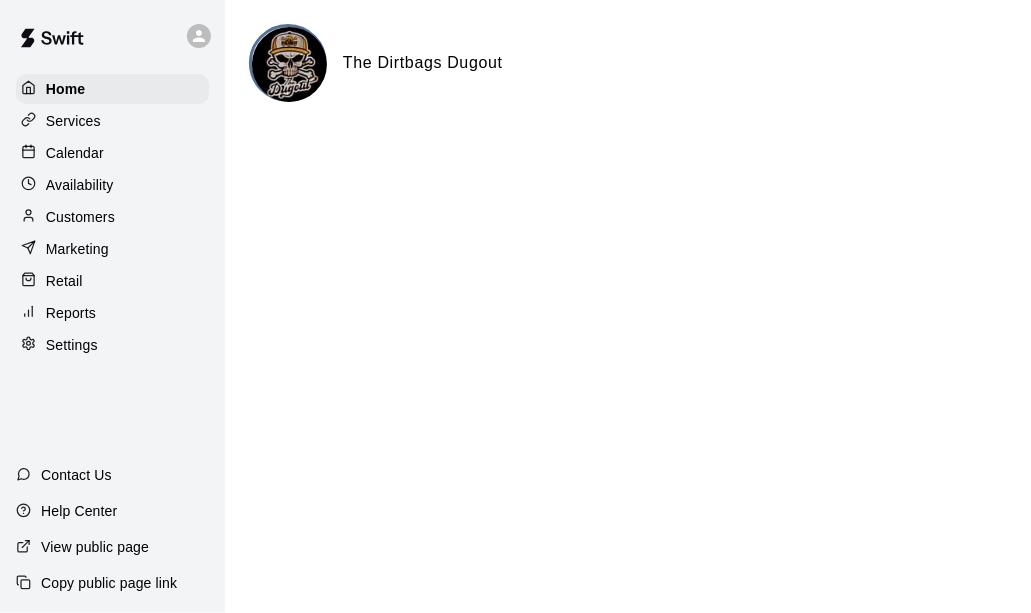 click on "Availability" at bounding box center (80, 185) 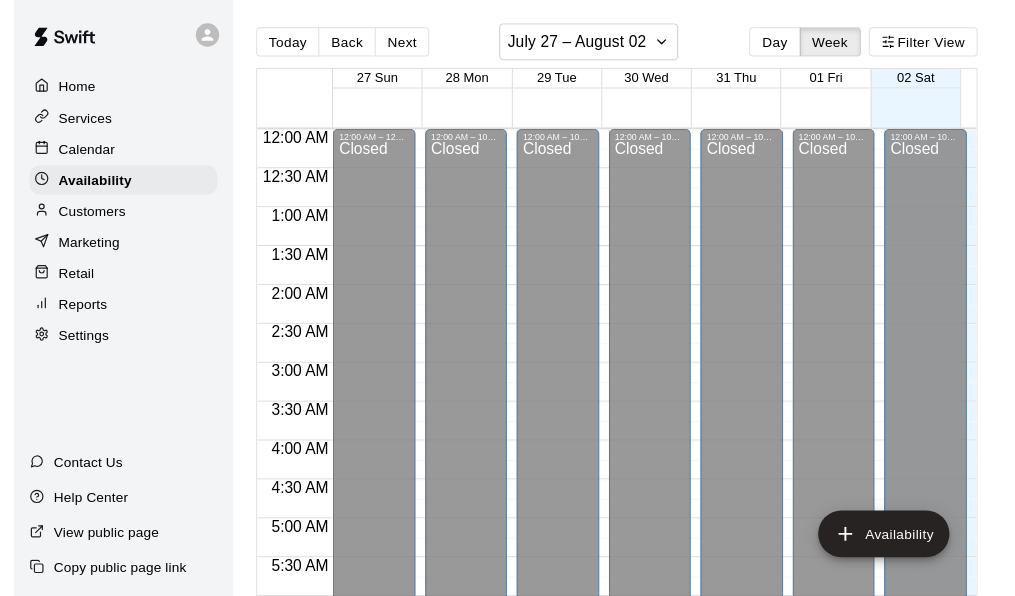scroll, scrollTop: 1110, scrollLeft: 0, axis: vertical 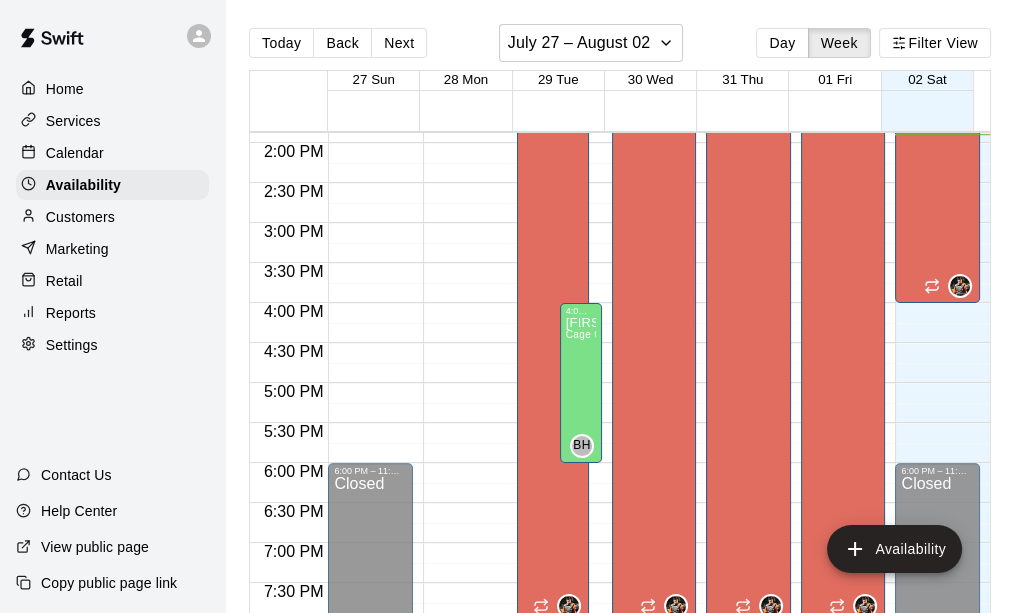 click on "Customers" at bounding box center [80, 217] 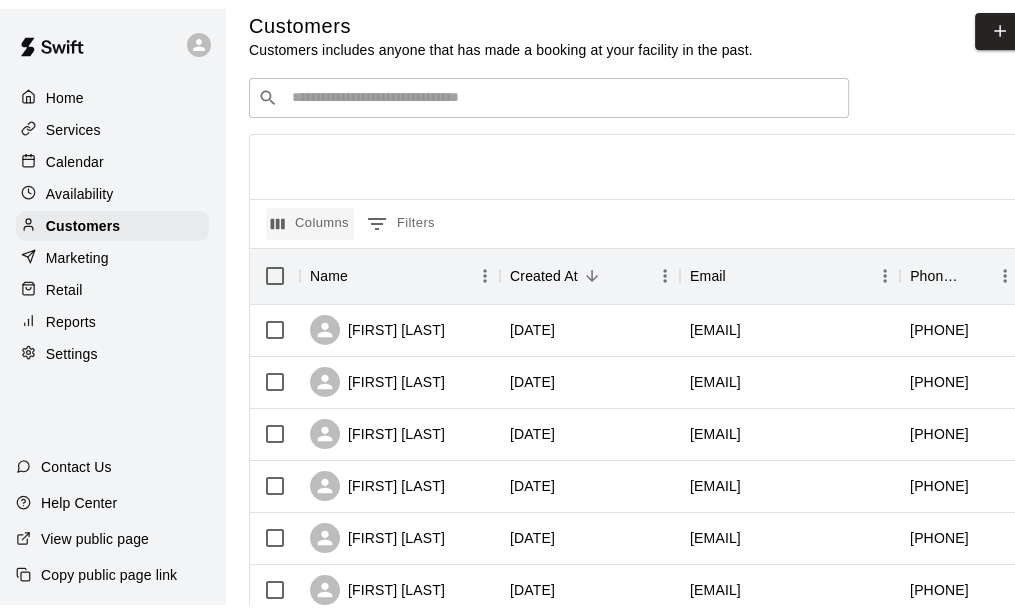 scroll, scrollTop: 0, scrollLeft: 0, axis: both 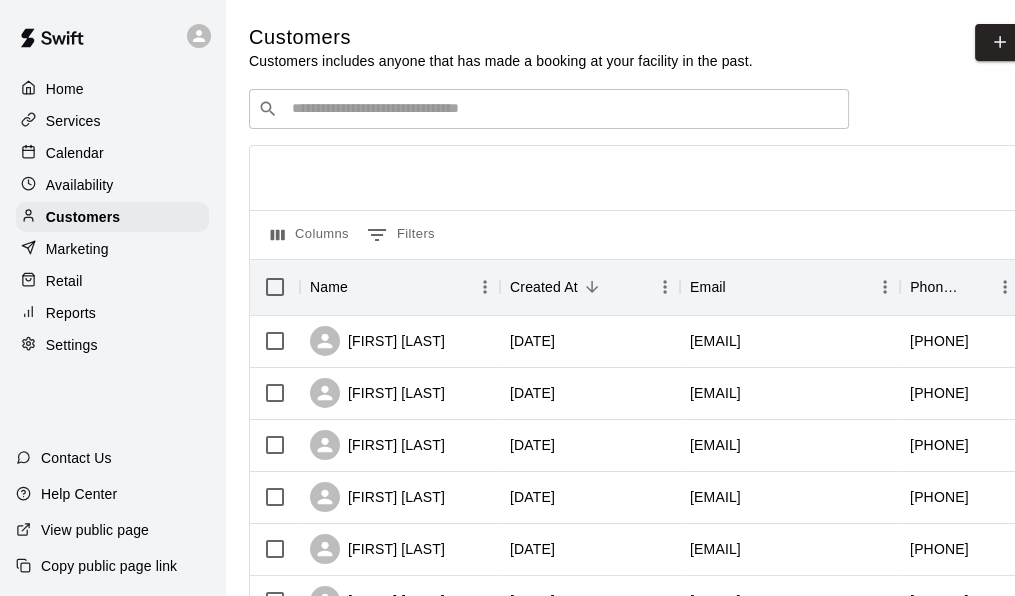 click on "Services" at bounding box center [73, 121] 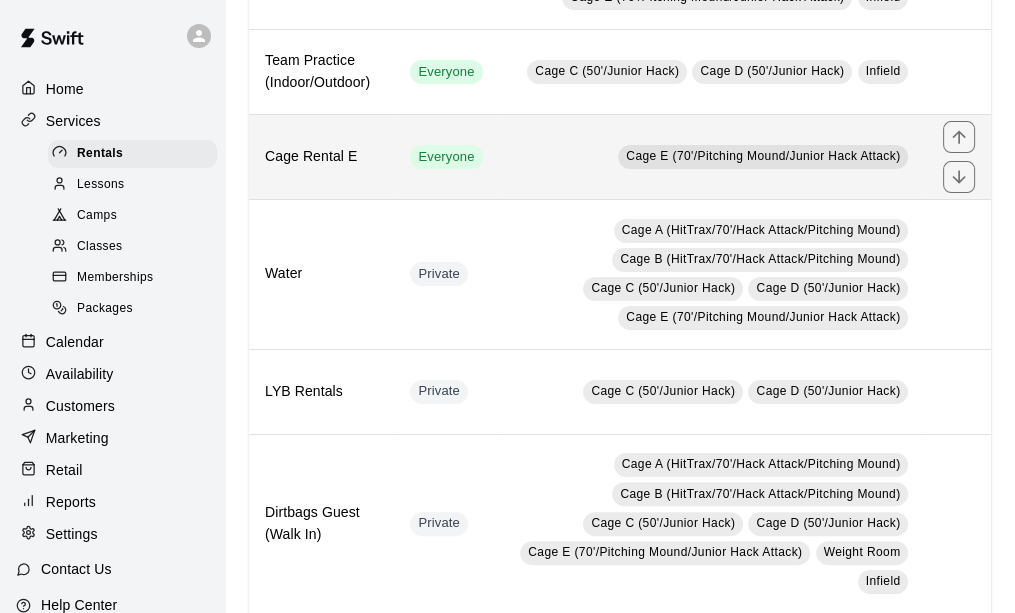 scroll, scrollTop: 10, scrollLeft: 0, axis: vertical 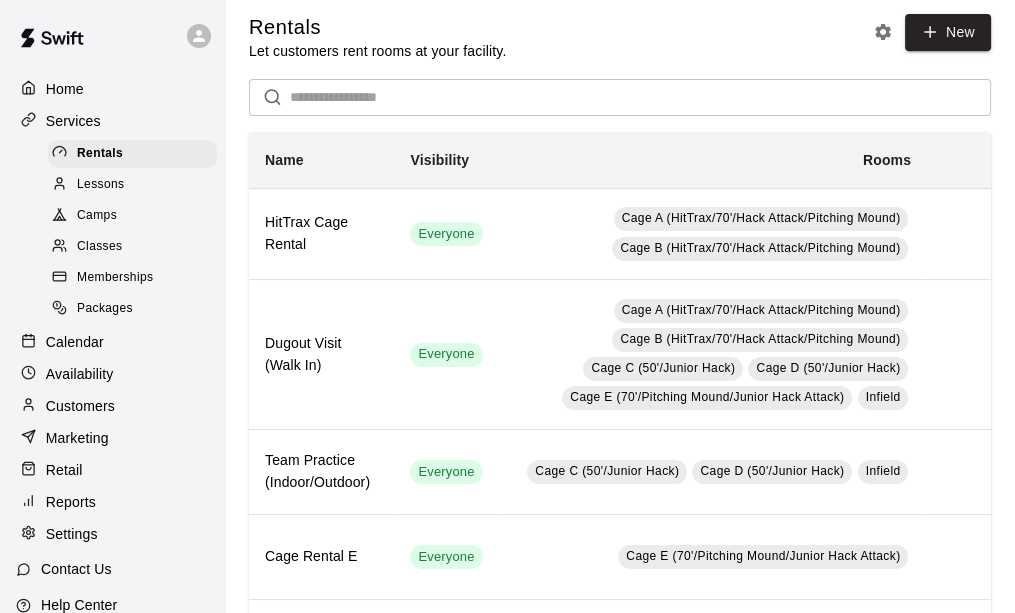 click on "Memberships" at bounding box center [115, 278] 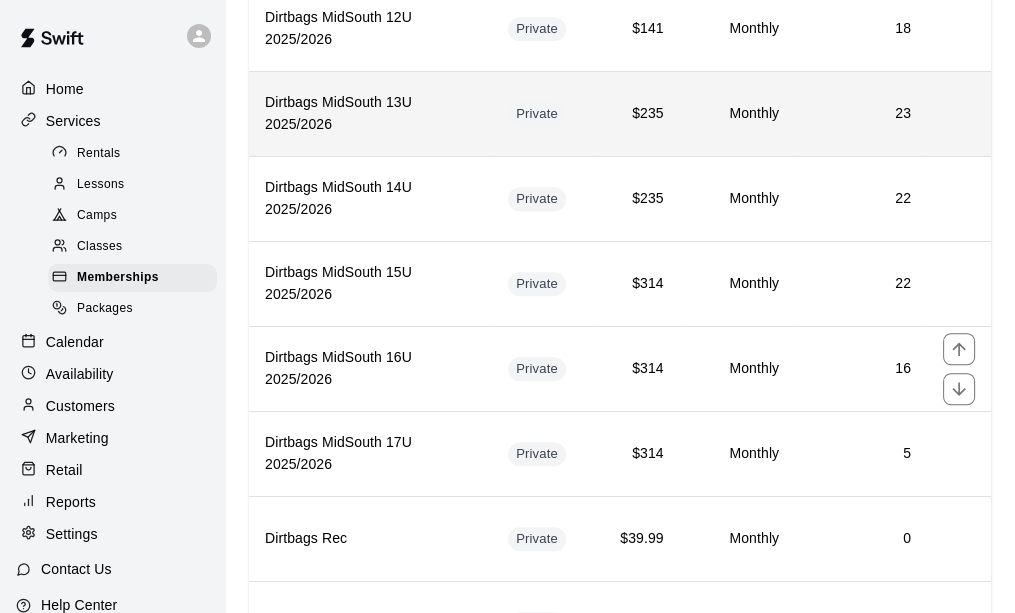 scroll, scrollTop: 1400, scrollLeft: 0, axis: vertical 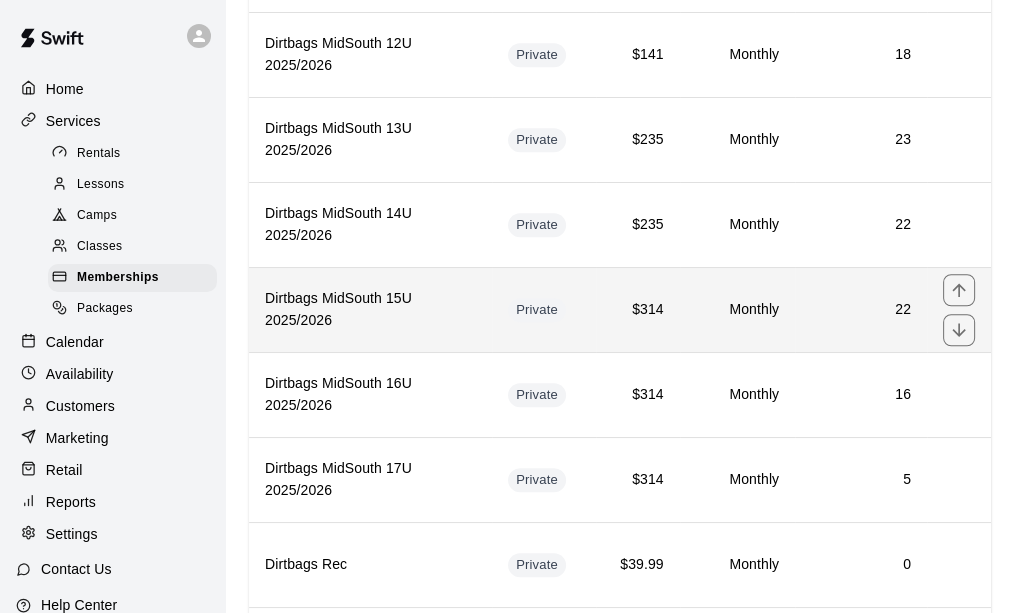 click on "Dirtbags MidSouth 15U 2025/2026" at bounding box center [370, 309] 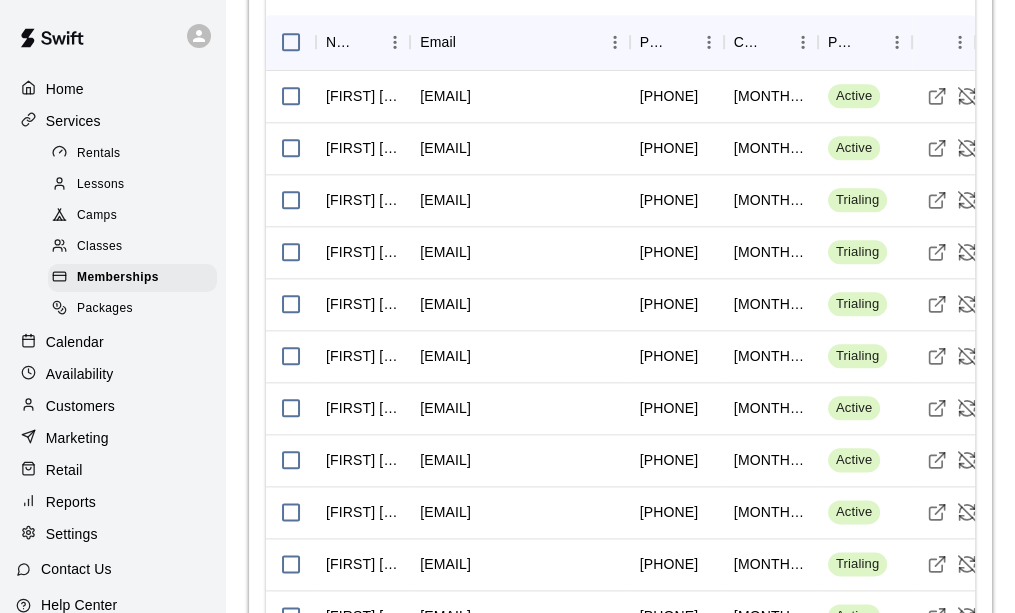 scroll, scrollTop: 2100, scrollLeft: 0, axis: vertical 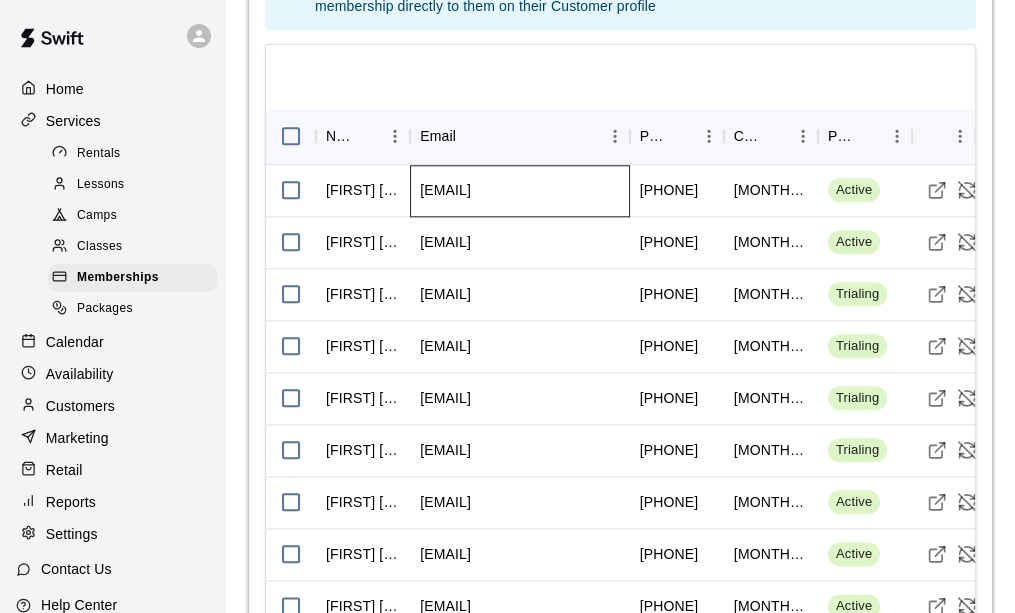 click on "pakpatel@hotmail.com" at bounding box center (520, 191) 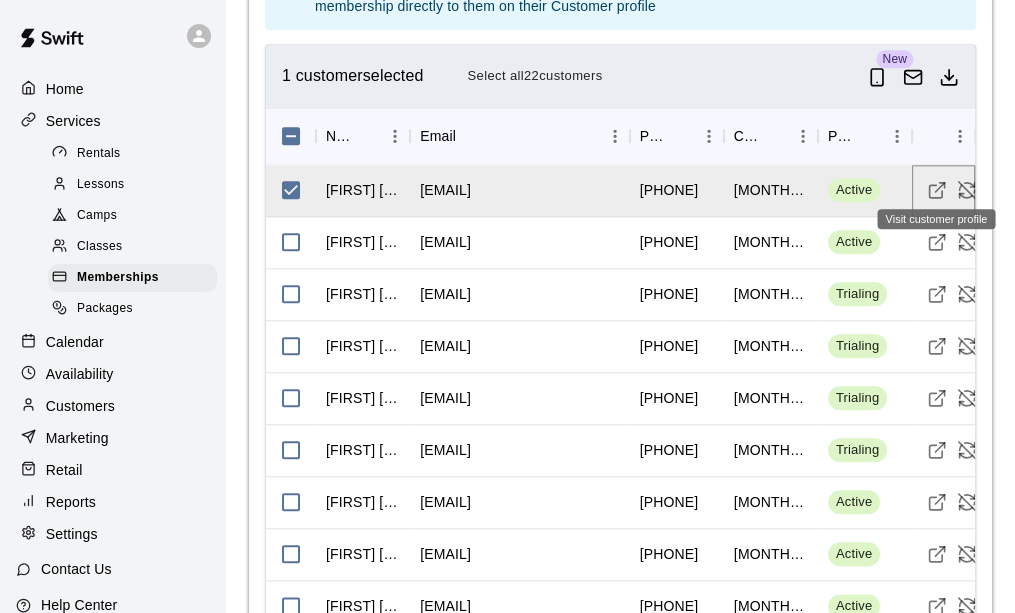 click 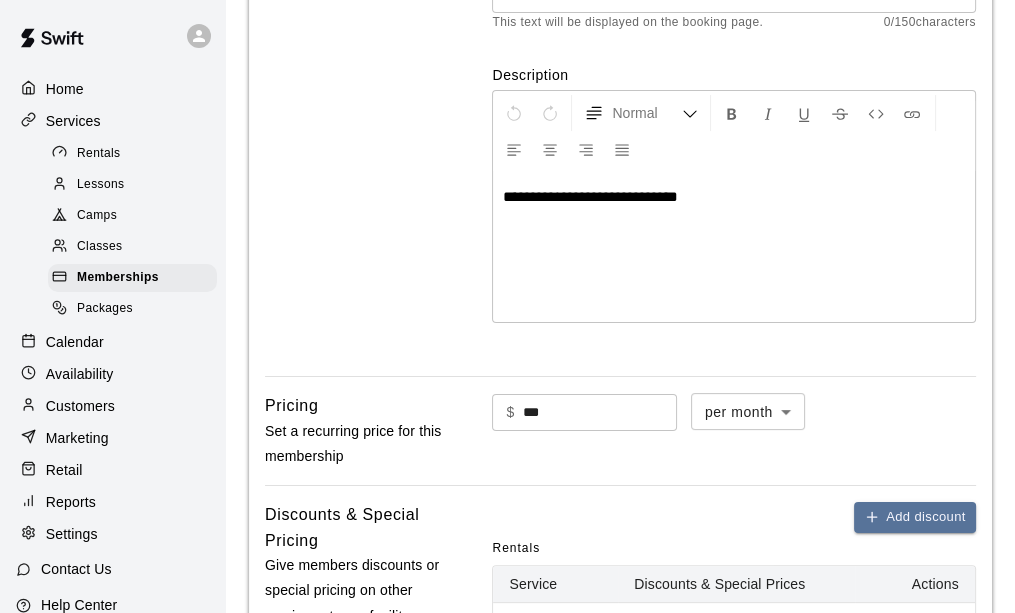 scroll, scrollTop: 0, scrollLeft: 0, axis: both 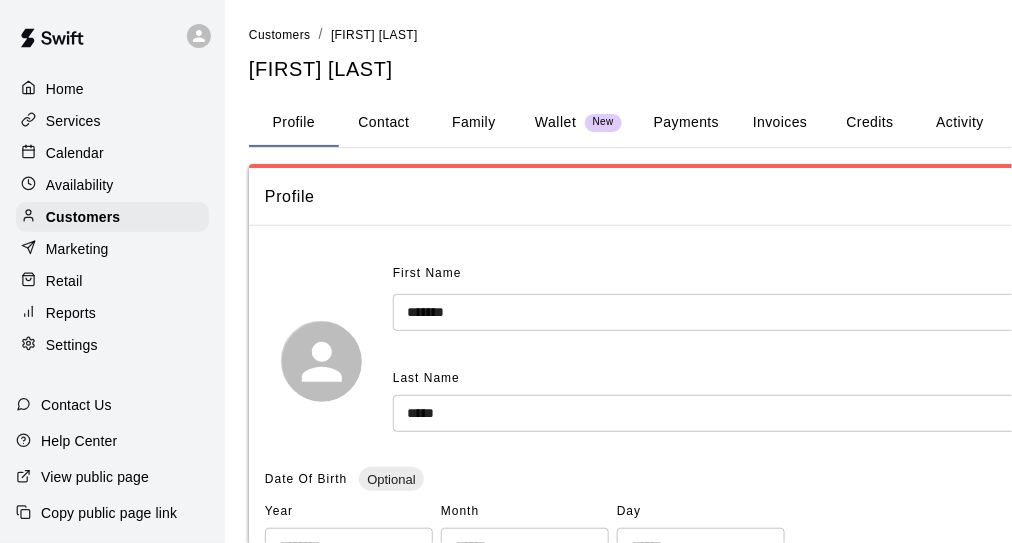 click on "Payments" at bounding box center [686, 123] 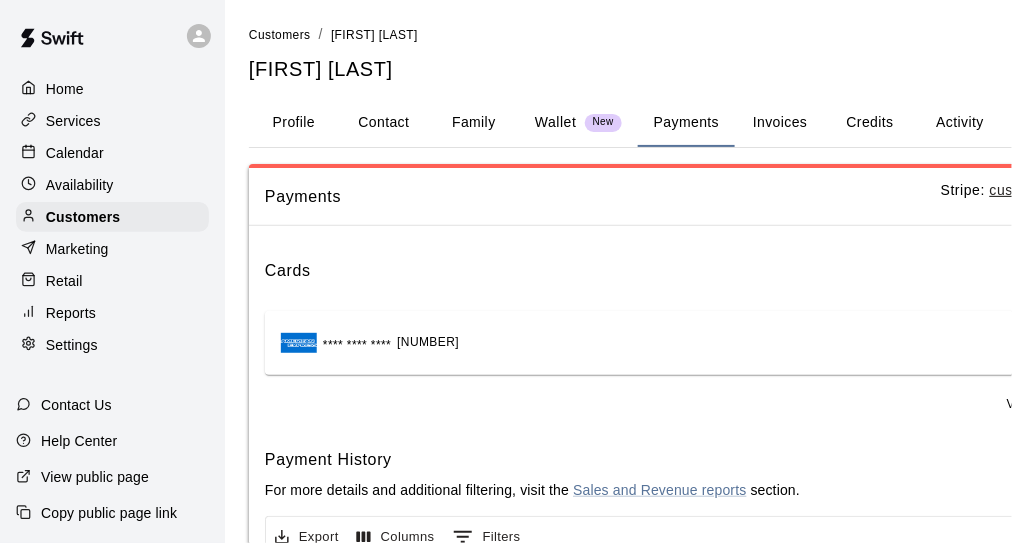 scroll, scrollTop: 300, scrollLeft: 0, axis: vertical 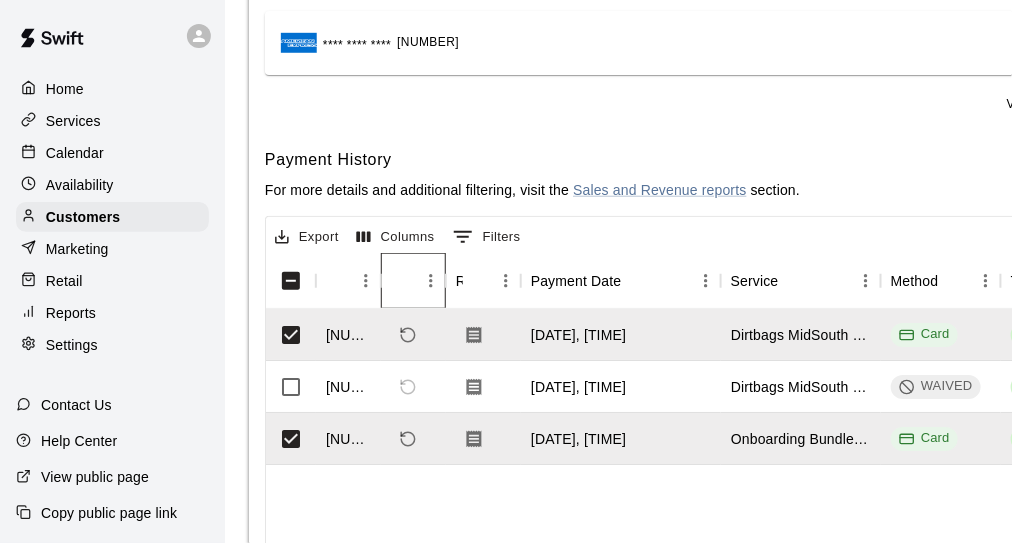 click at bounding box center [431, 281] 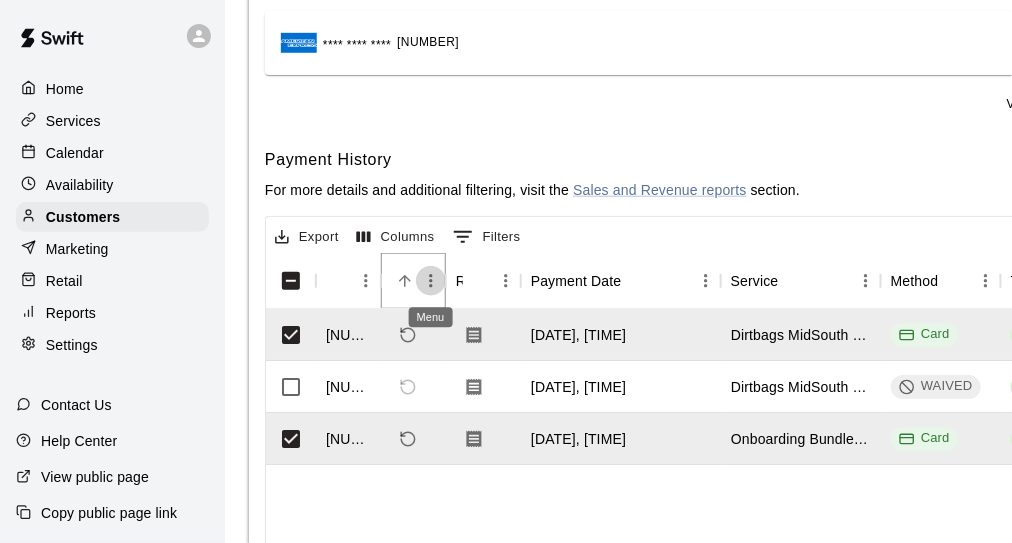 click 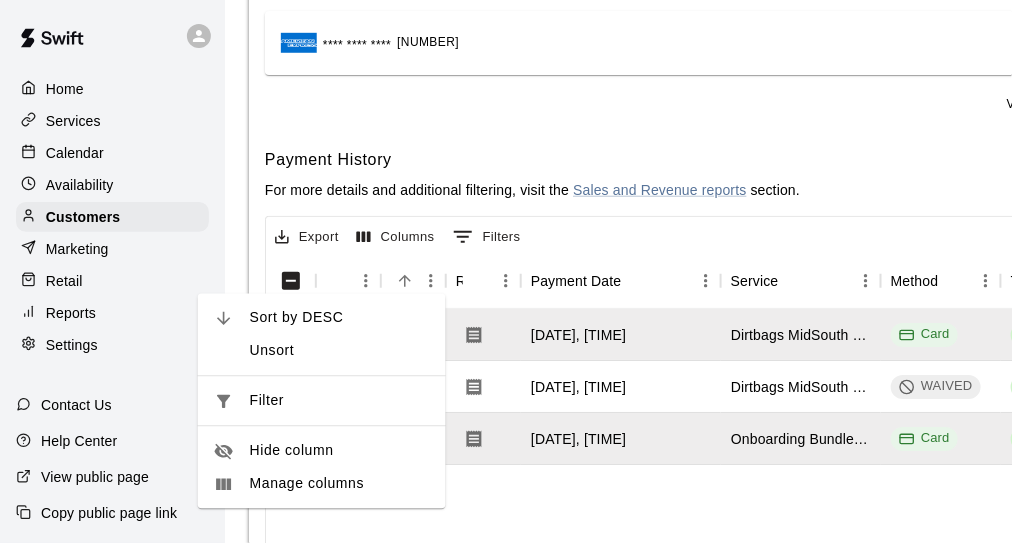 click on "Export Columns 0 Filters" at bounding box center [699, 235] 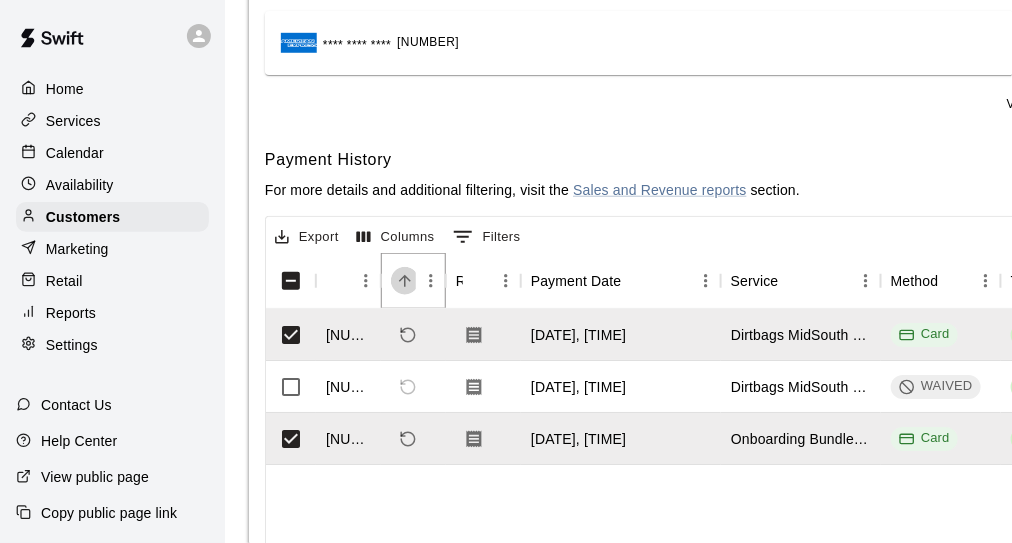 click 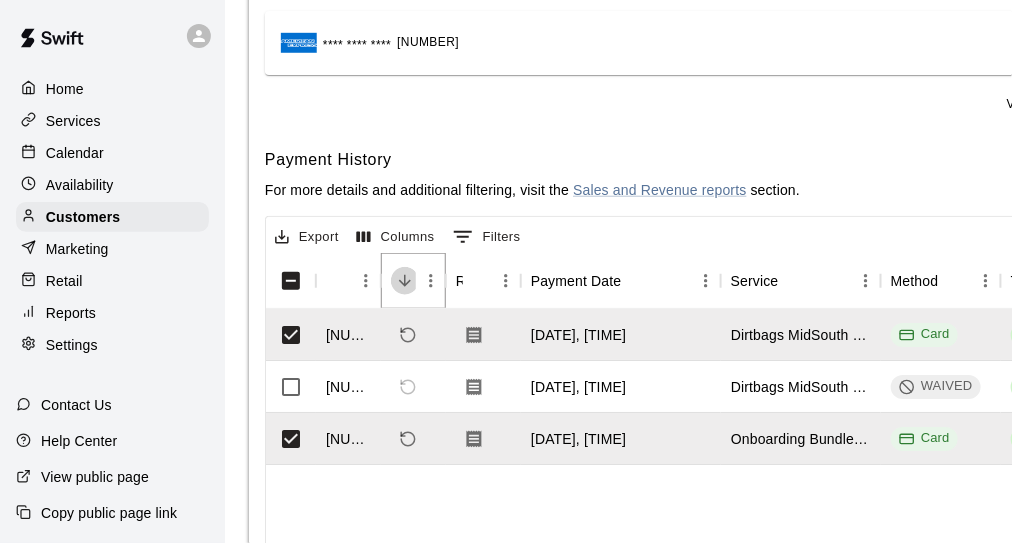 click 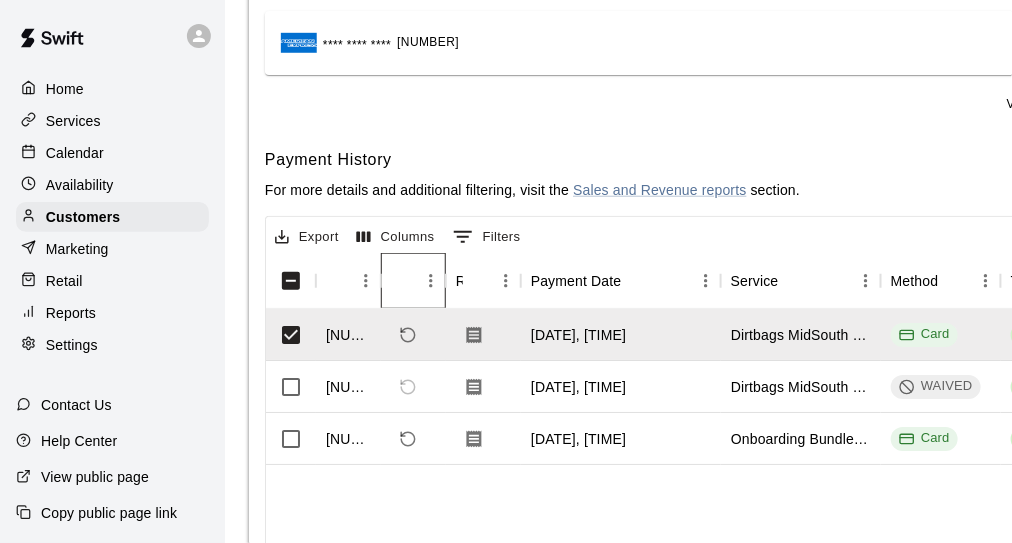 click 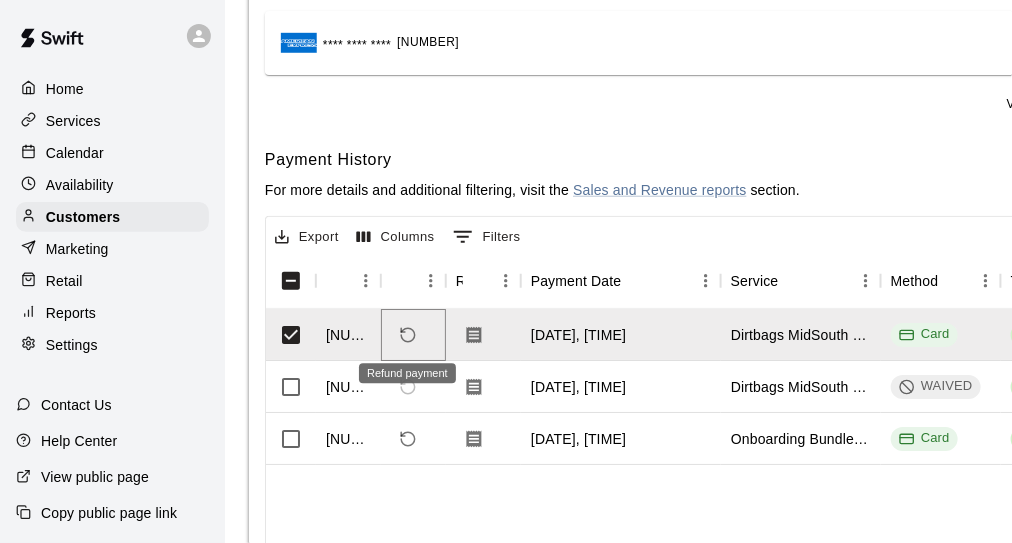 click 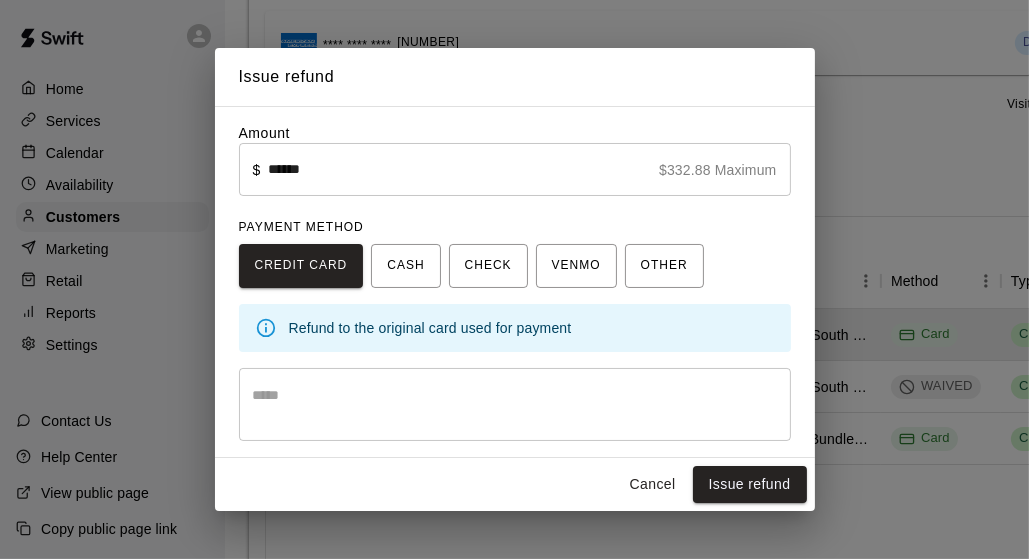click at bounding box center [515, 405] 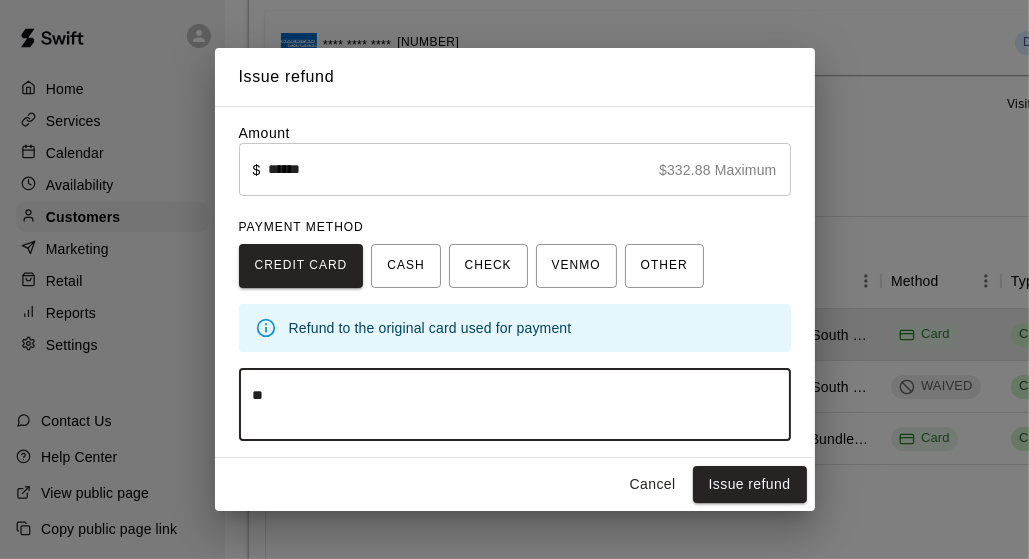 type on "*" 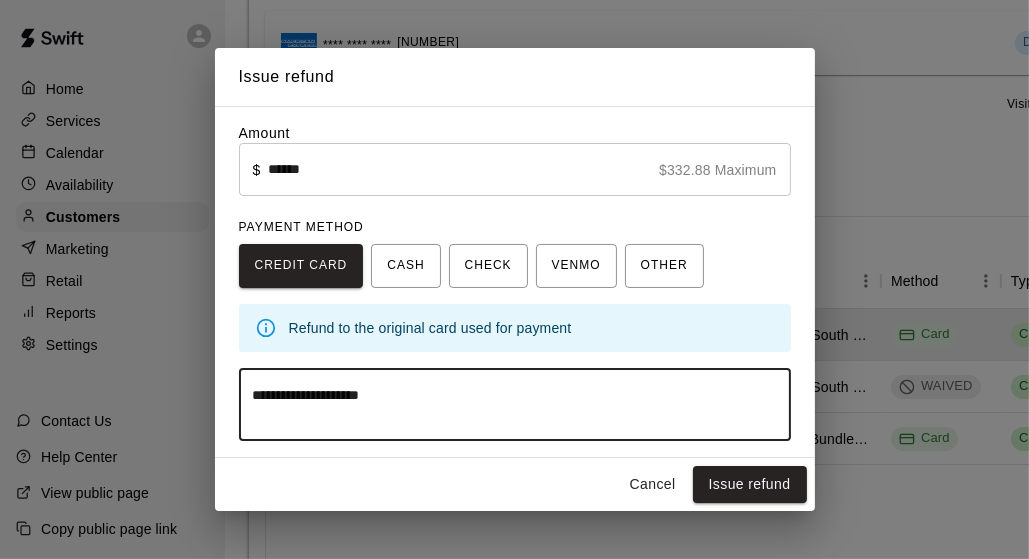 drag, startPoint x: 425, startPoint y: 394, endPoint x: 246, endPoint y: 385, distance: 179.22612 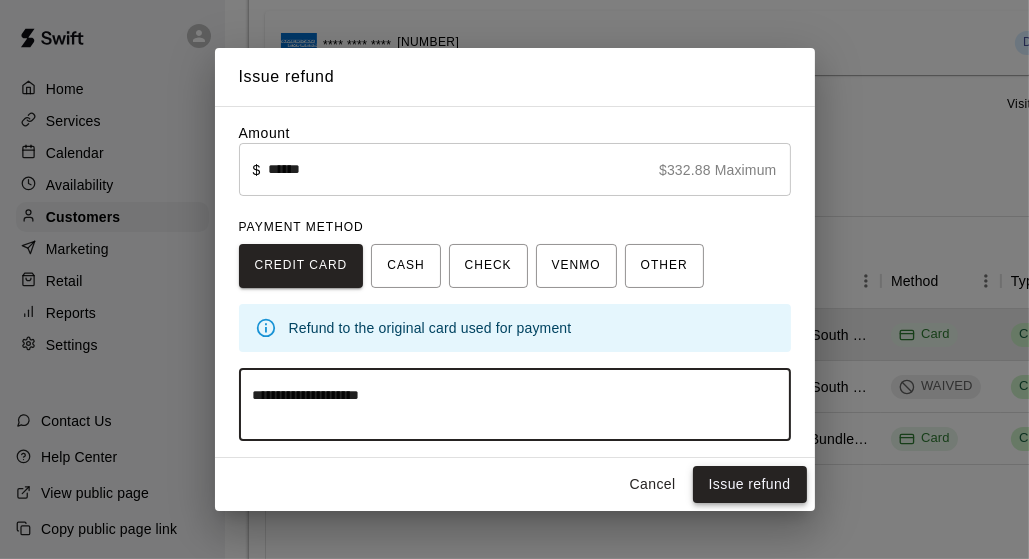 type on "**********" 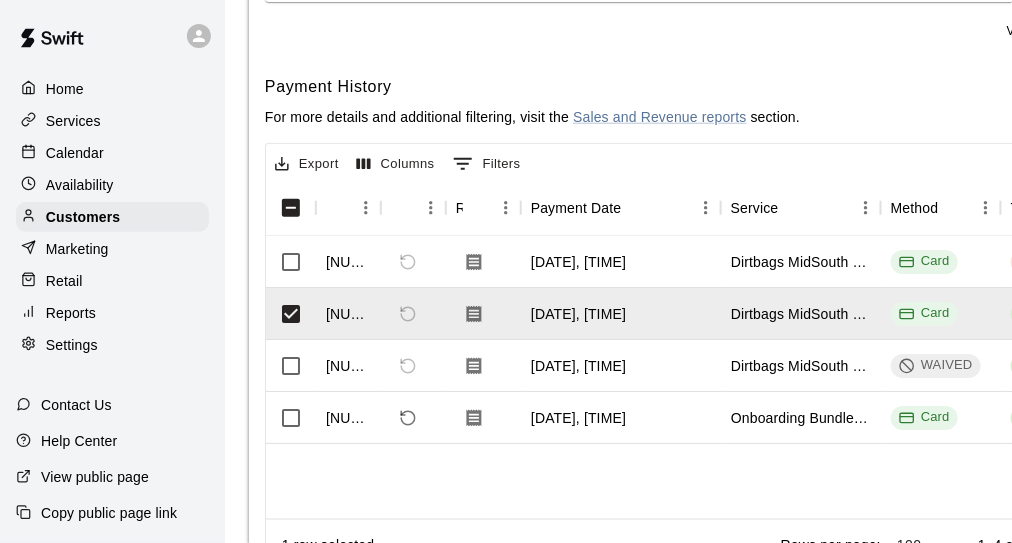 scroll, scrollTop: 400, scrollLeft: 0, axis: vertical 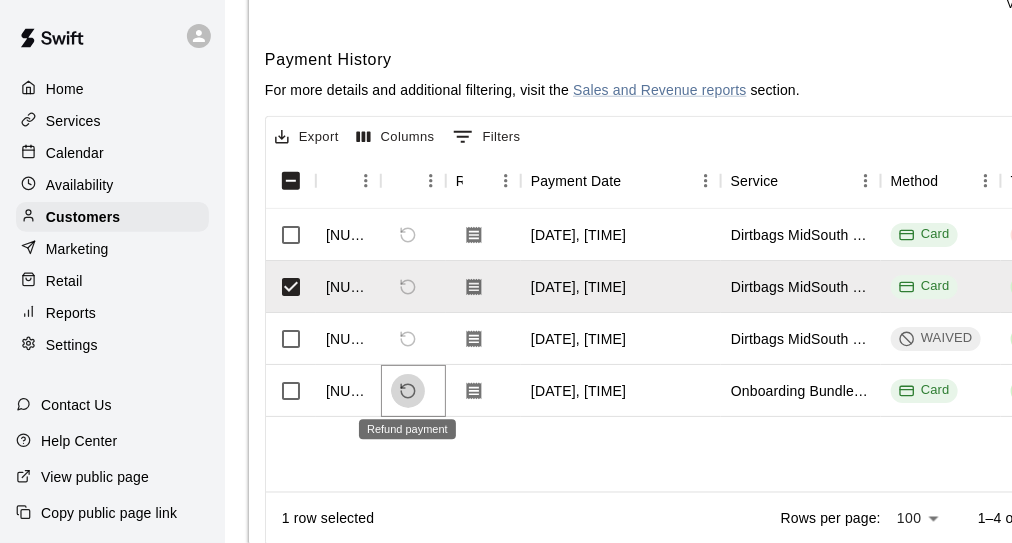 click 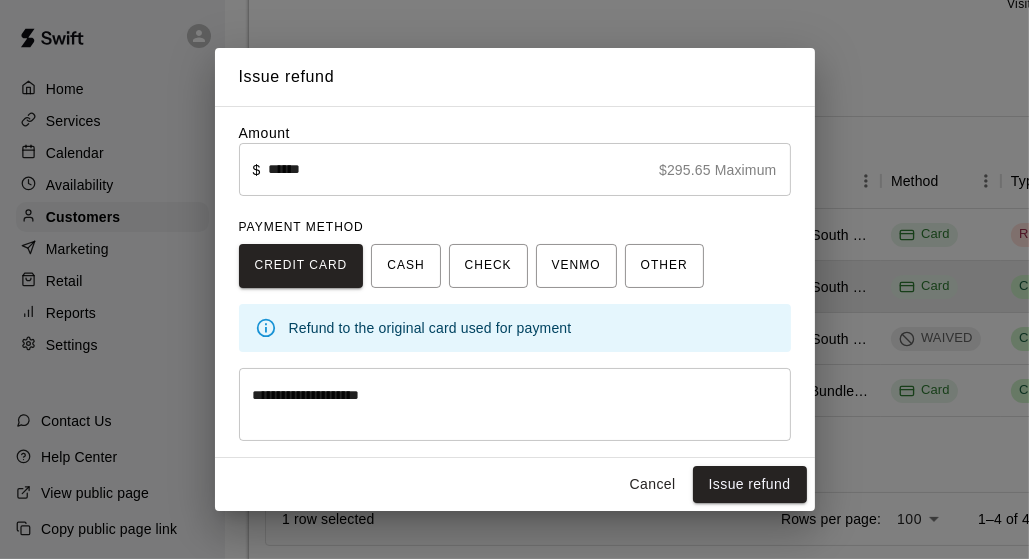 click on "Cancel" at bounding box center (653, 484) 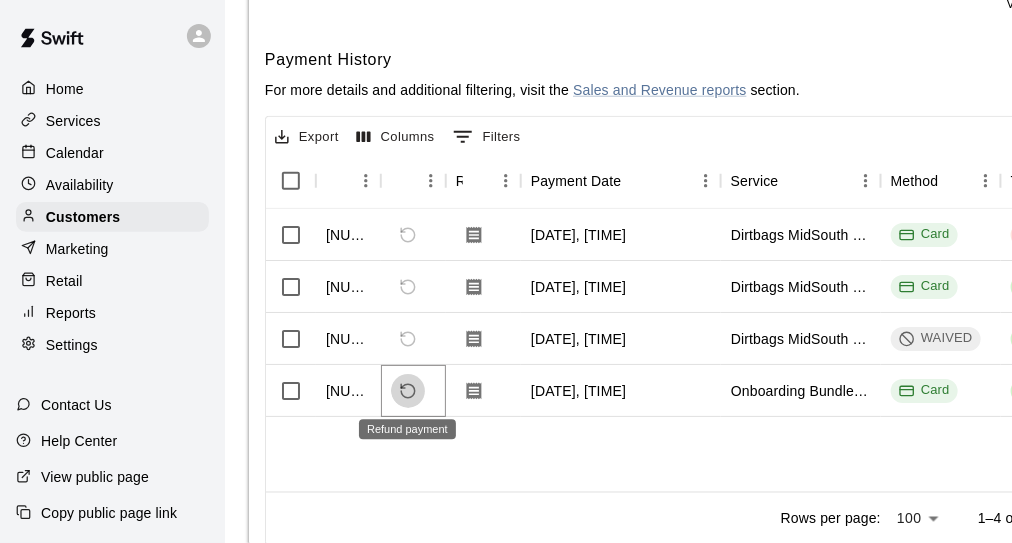 click 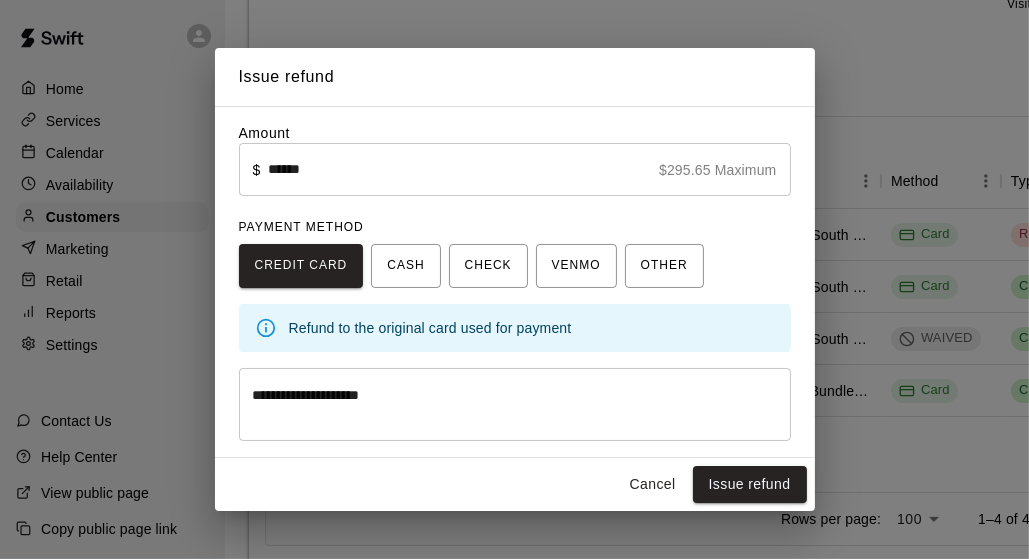 click on "**********" at bounding box center (514, 279) 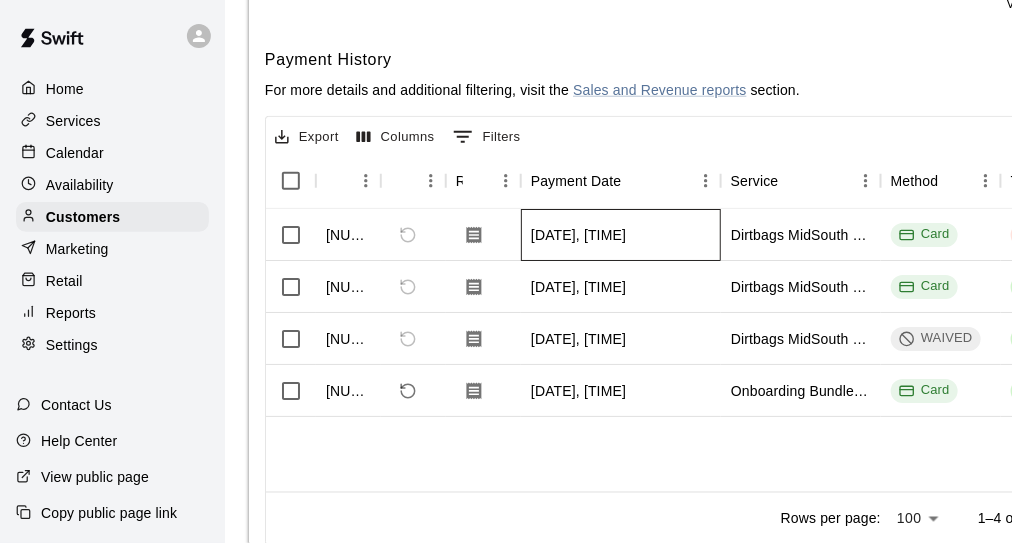 click on "Aug 2, 2025, 1:57 PM" at bounding box center (578, 235) 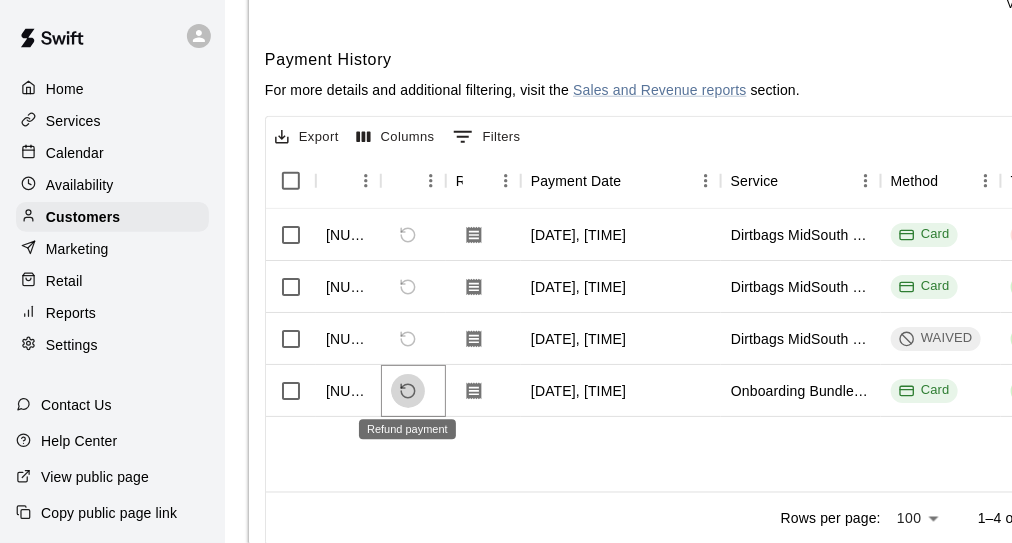 click at bounding box center [408, 391] 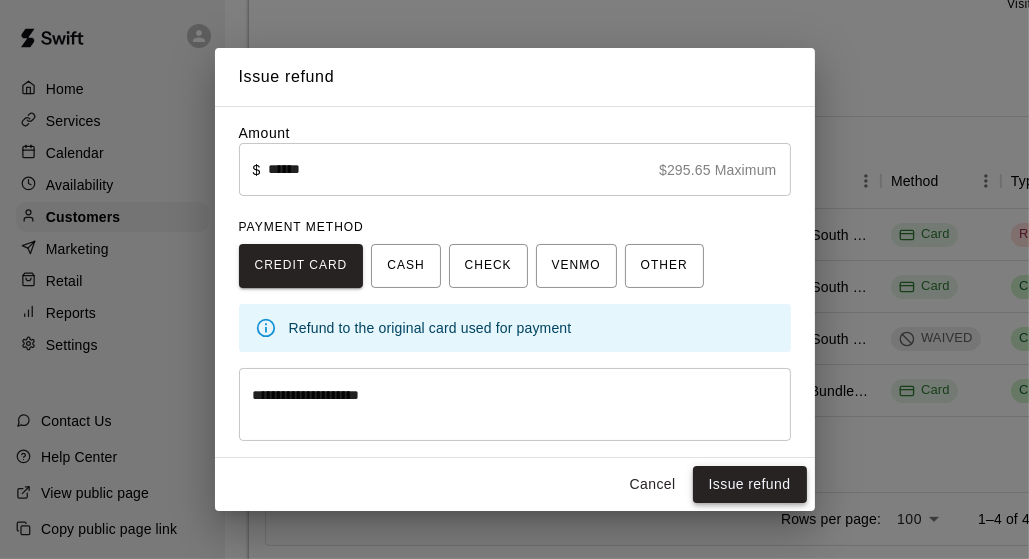 click on "Issue refund" at bounding box center (750, 484) 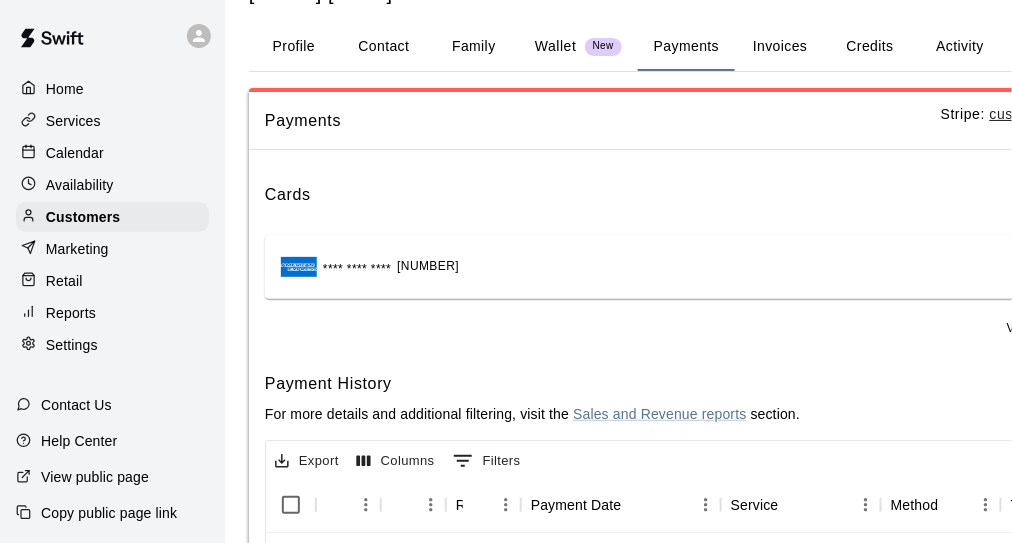 scroll, scrollTop: 0, scrollLeft: 0, axis: both 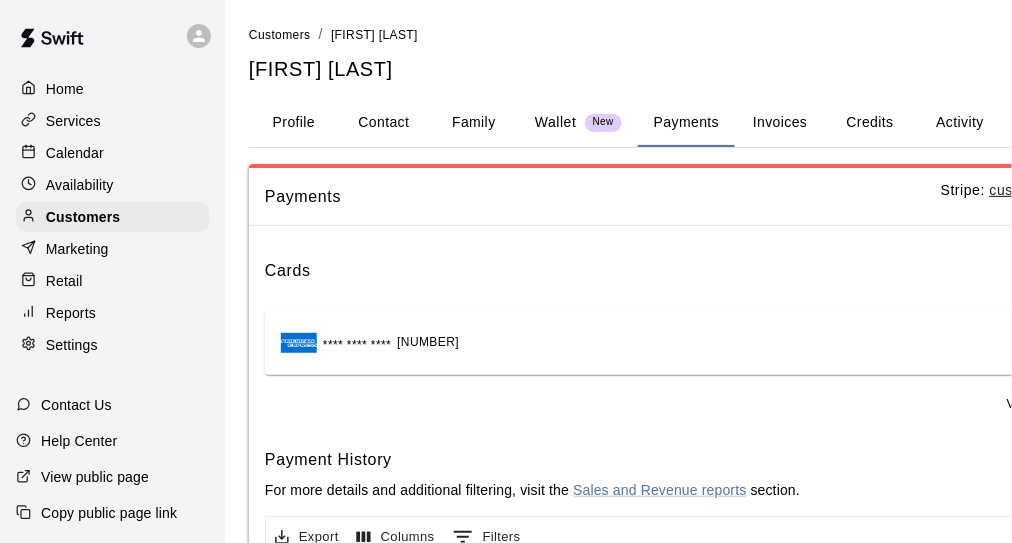 click on "Invoices" at bounding box center (780, 123) 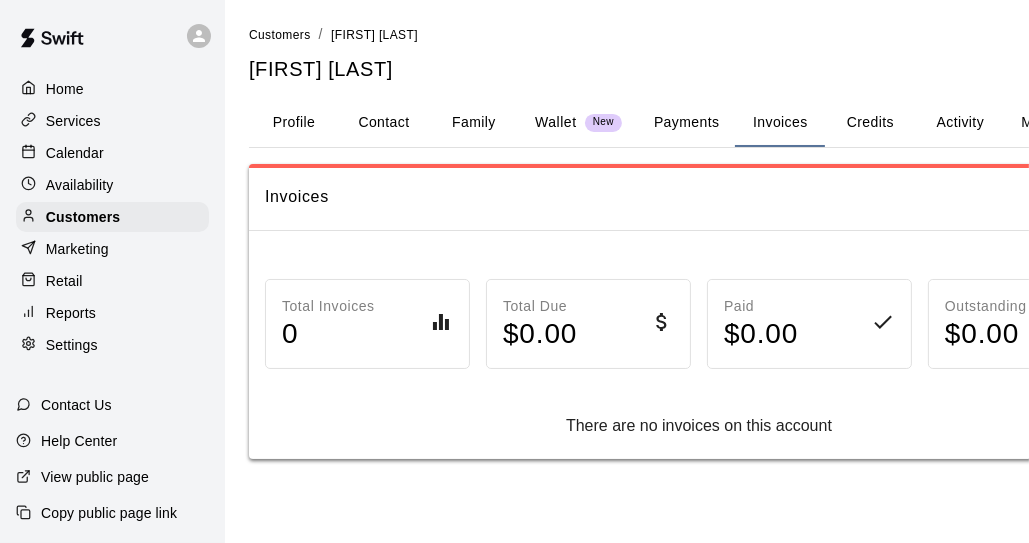 click on "Credits" at bounding box center (870, 123) 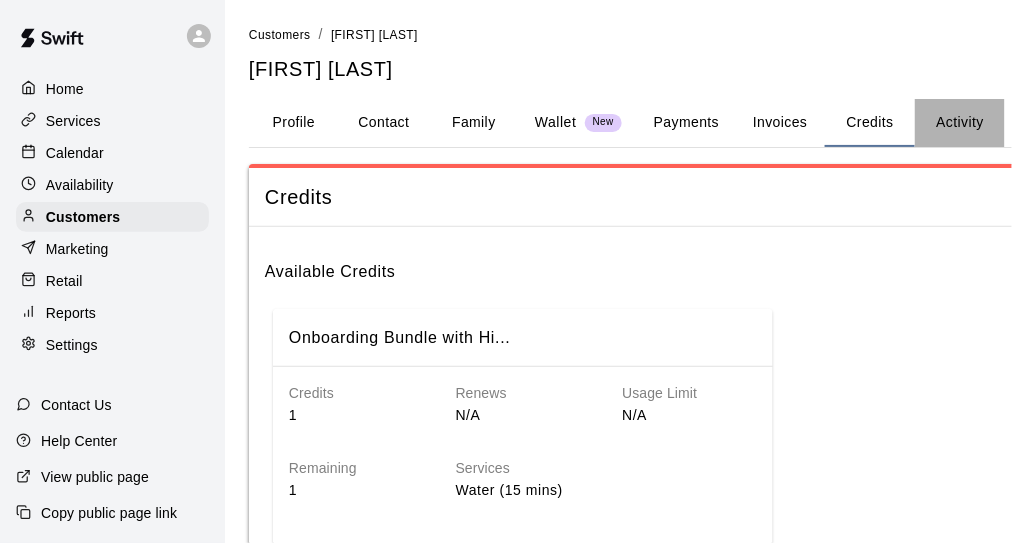 click on "Activity" at bounding box center [960, 123] 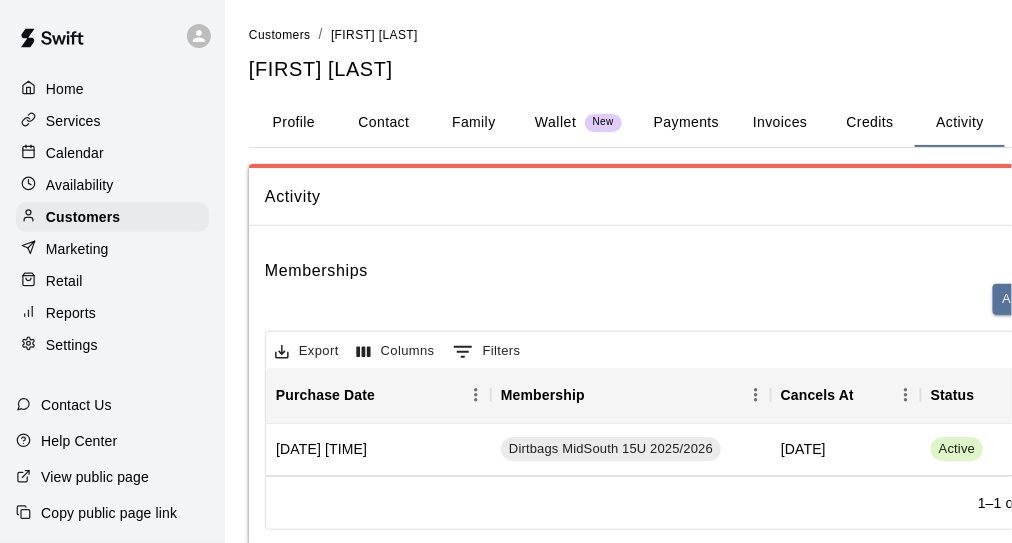 scroll, scrollTop: 0, scrollLeft: 218, axis: horizontal 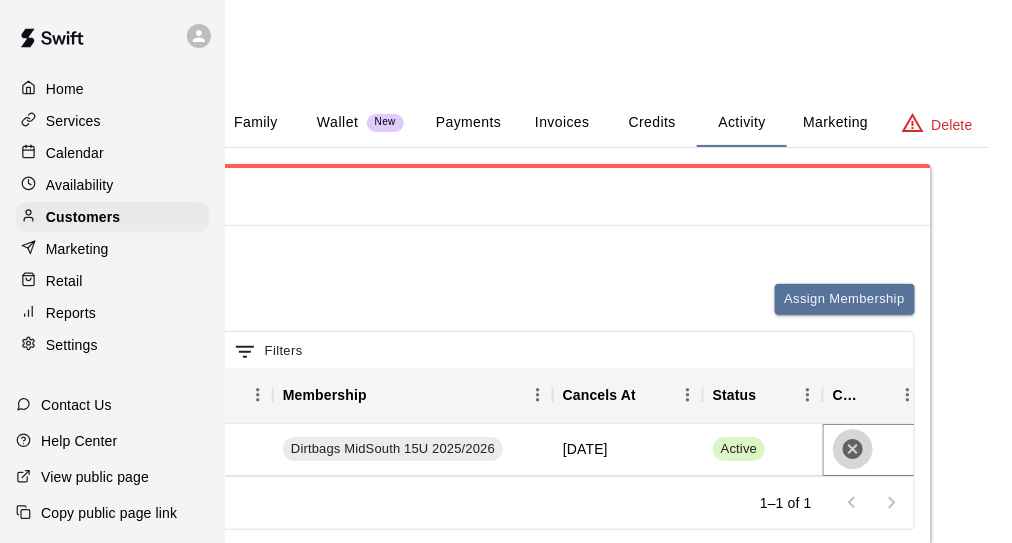click 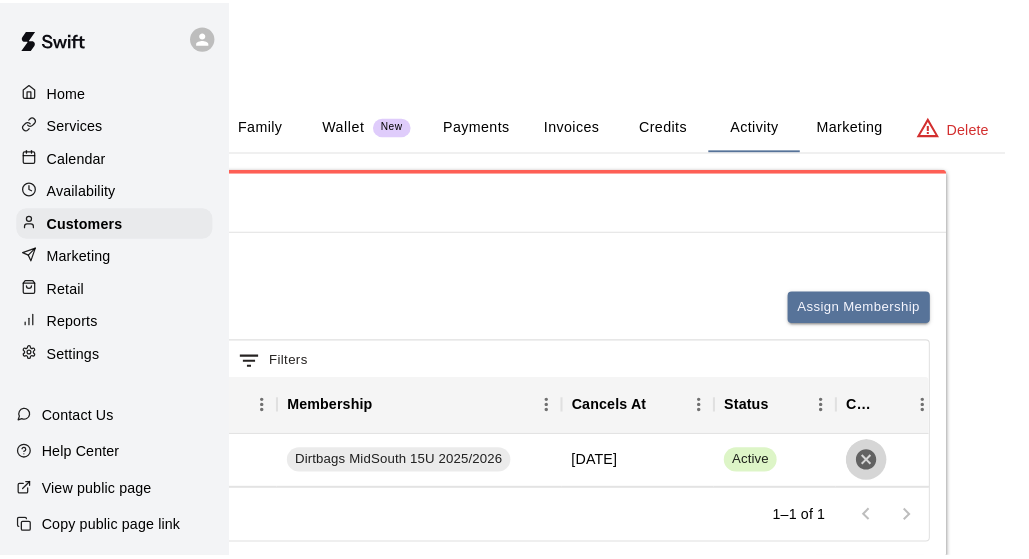 scroll, scrollTop: 0, scrollLeft: 201, axis: horizontal 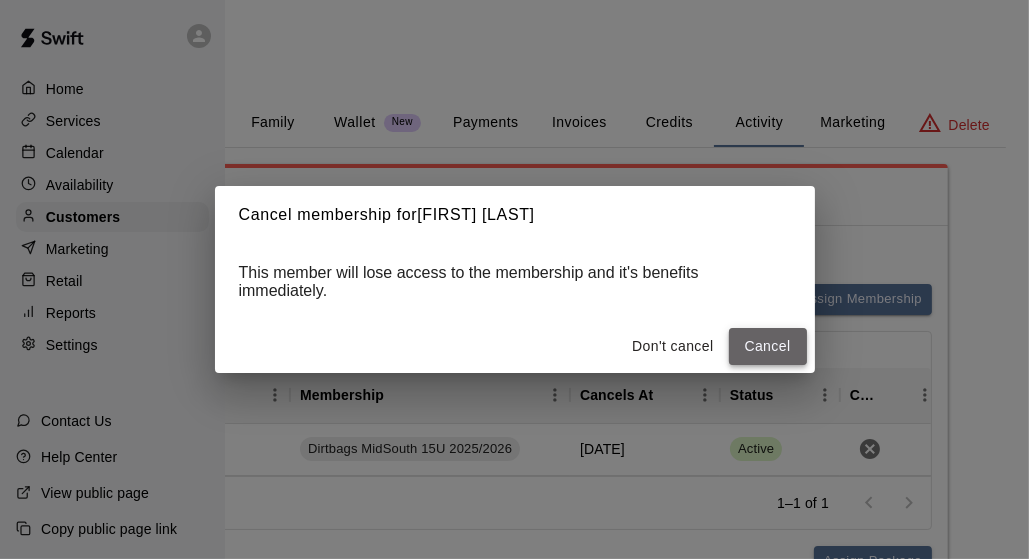 click on "Cancel" at bounding box center (768, 346) 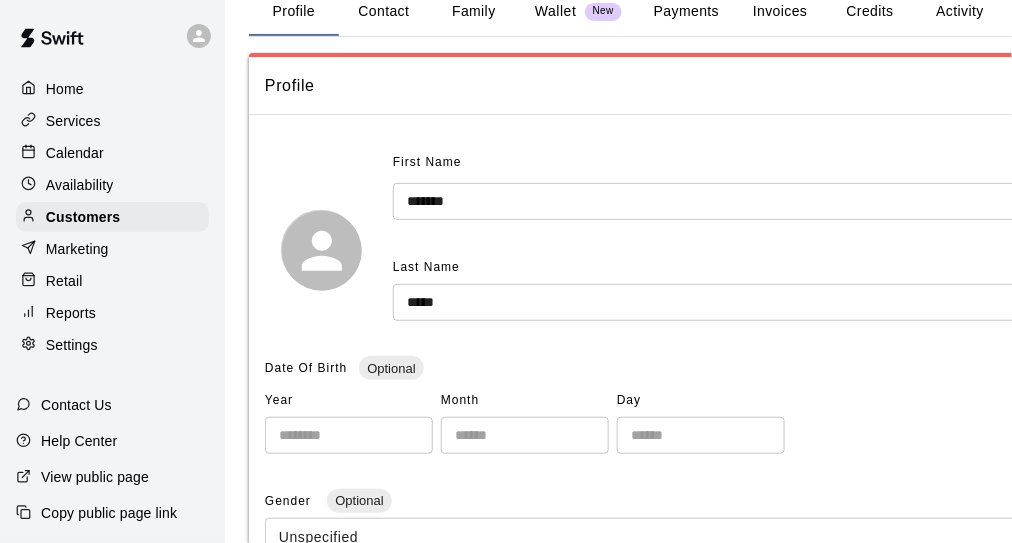 scroll, scrollTop: 0, scrollLeft: 0, axis: both 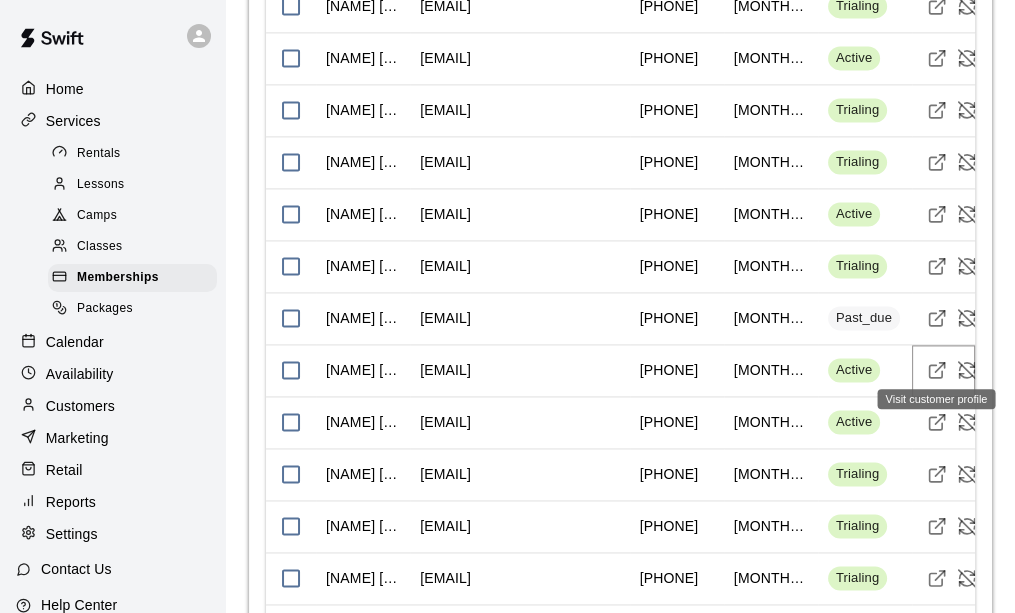 click 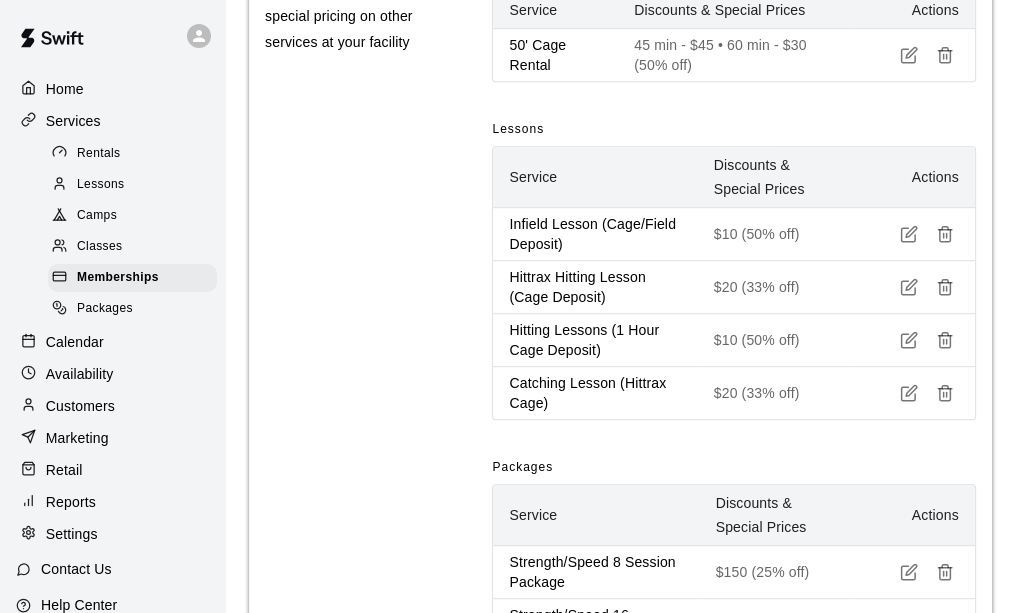 scroll, scrollTop: 800, scrollLeft: 0, axis: vertical 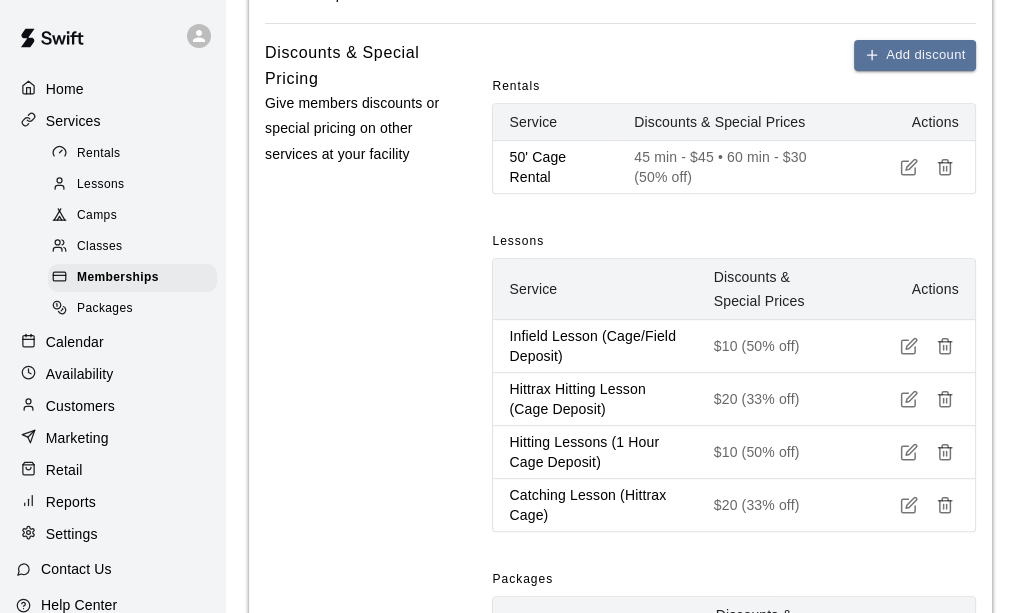 click on "Customers" at bounding box center [112, 406] 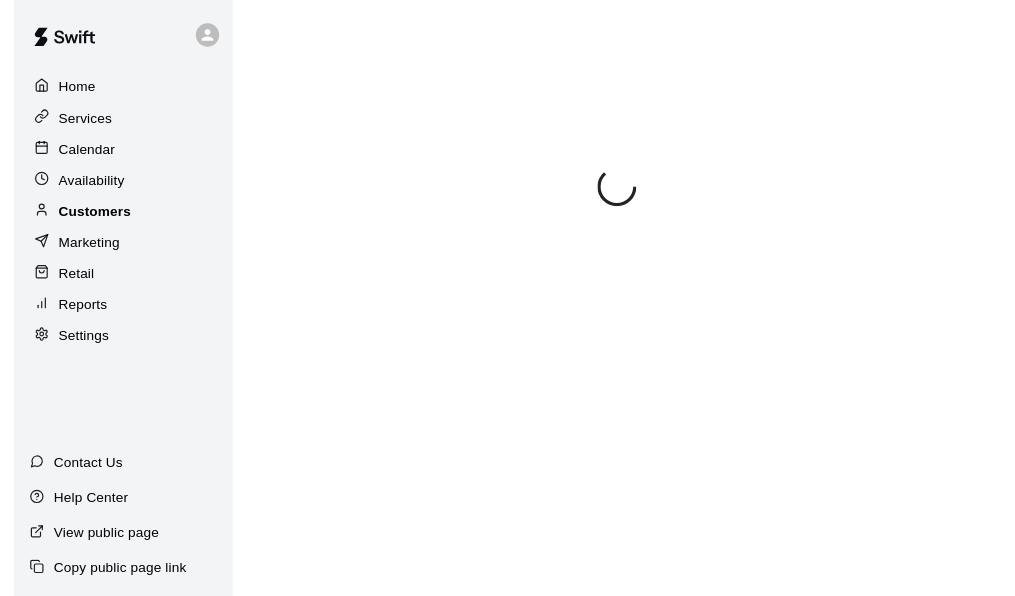 scroll, scrollTop: 0, scrollLeft: 0, axis: both 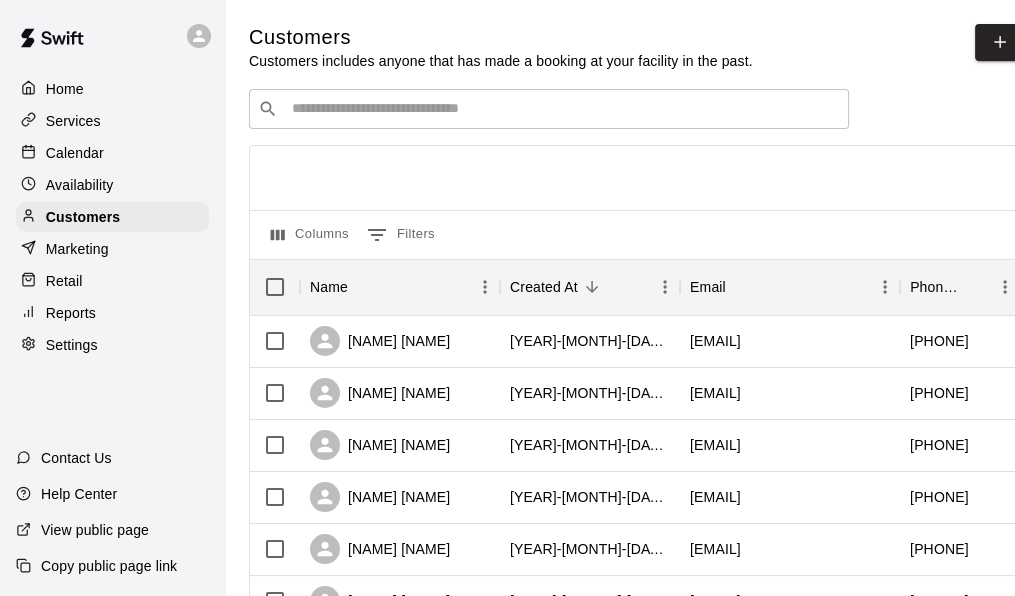 click on "​ ​" at bounding box center [549, 109] 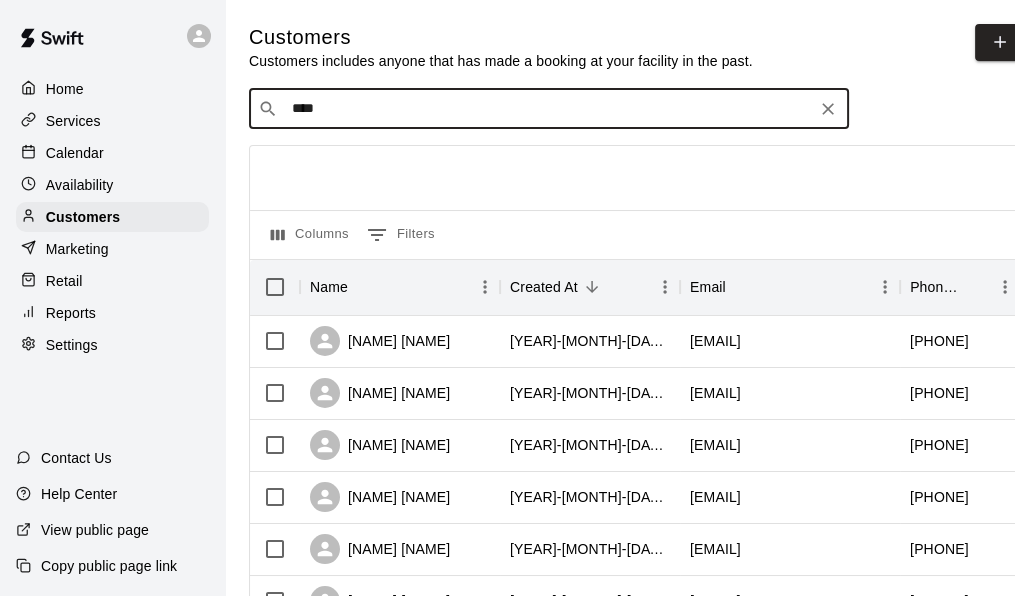 type on "*****" 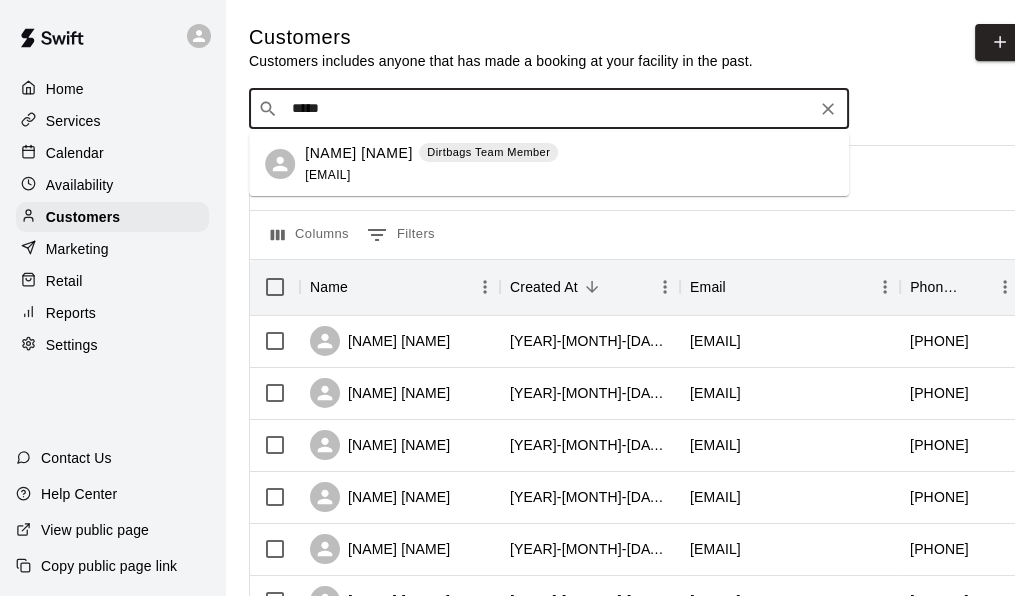 click on "Jason Whiteaker" at bounding box center (359, 153) 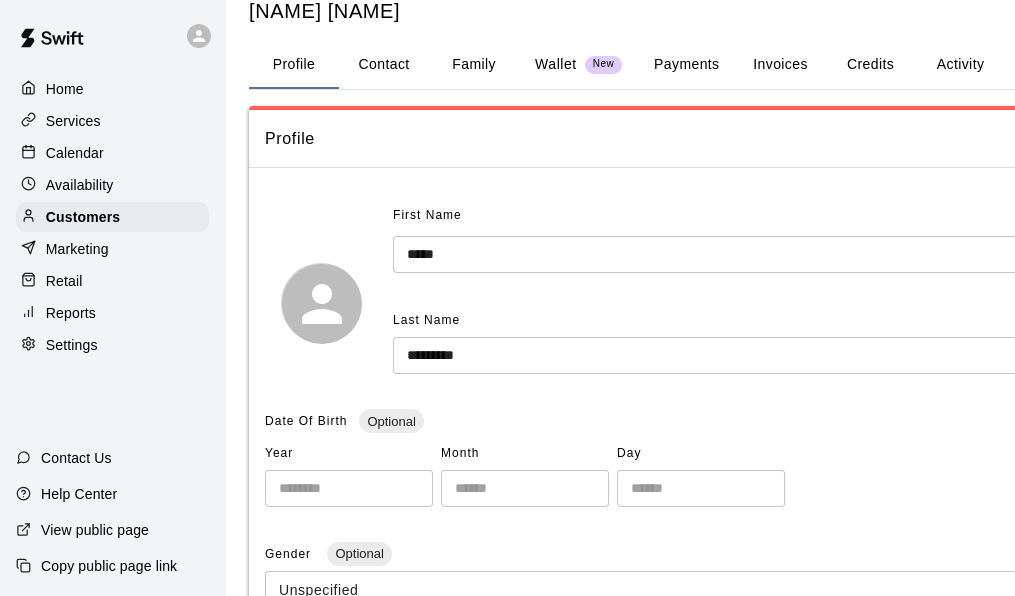 scroll, scrollTop: 0, scrollLeft: 0, axis: both 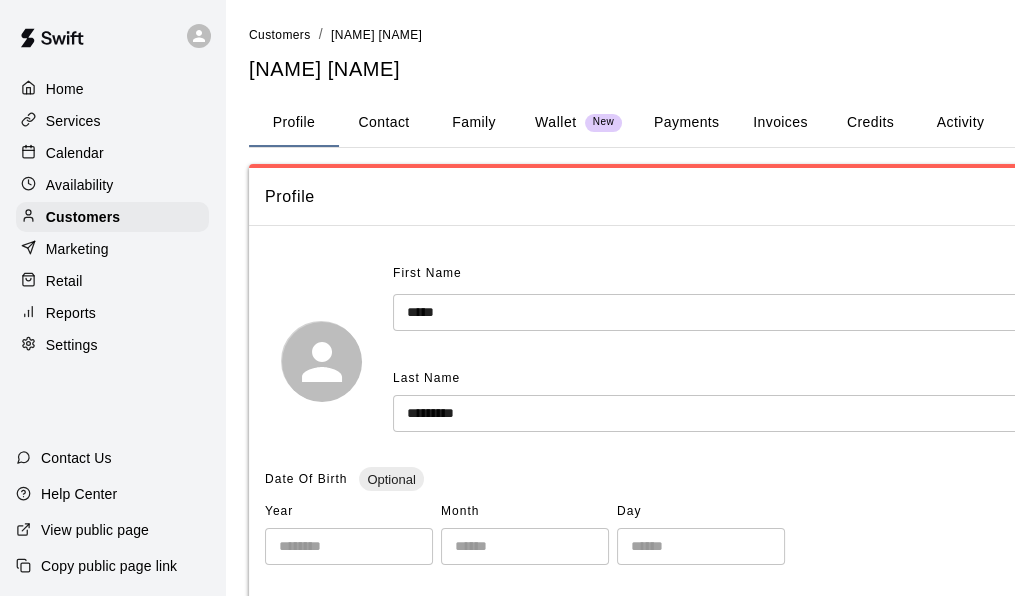 click on "Activity" at bounding box center [960, 123] 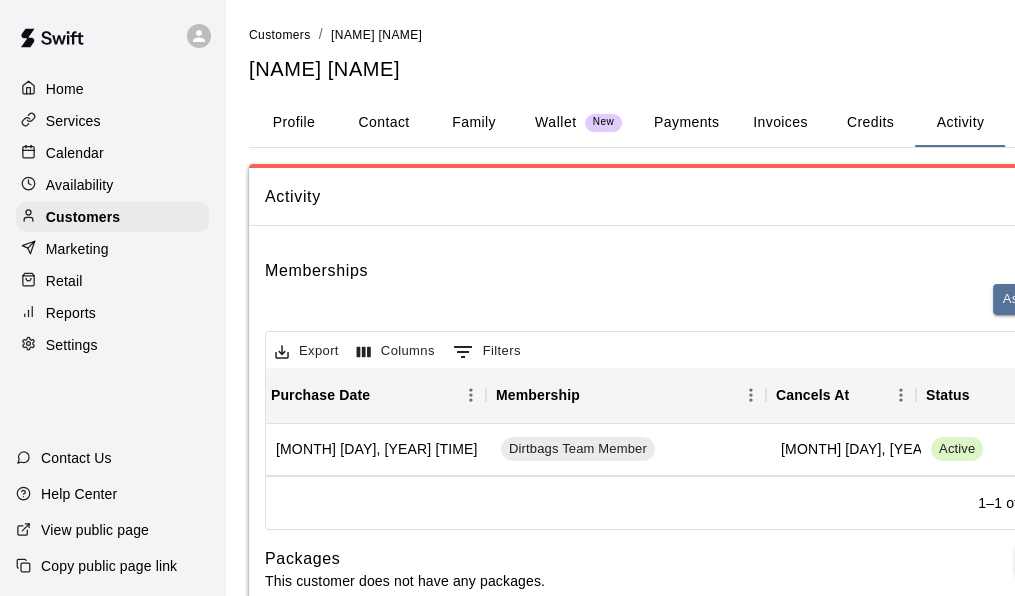 scroll, scrollTop: 0, scrollLeft: 8, axis: horizontal 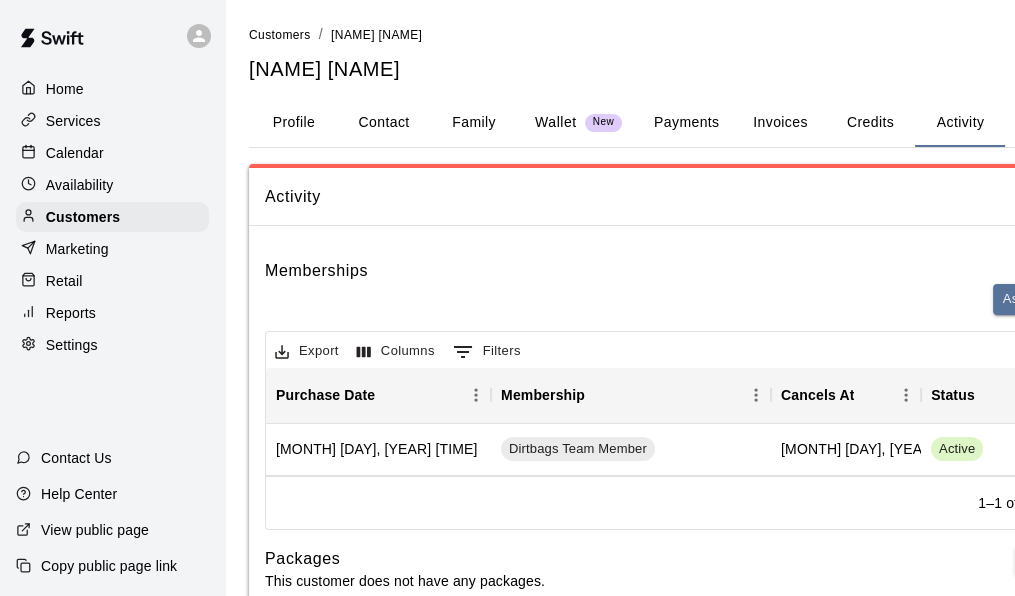 click on "Contact" at bounding box center [384, 123] 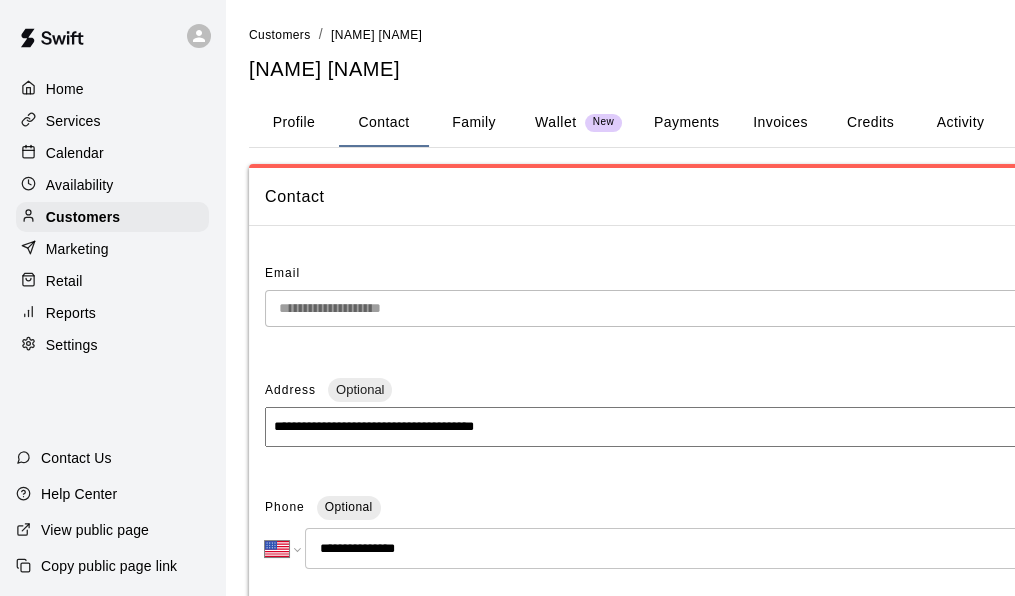 click on "**********" at bounding box center (699, 633) 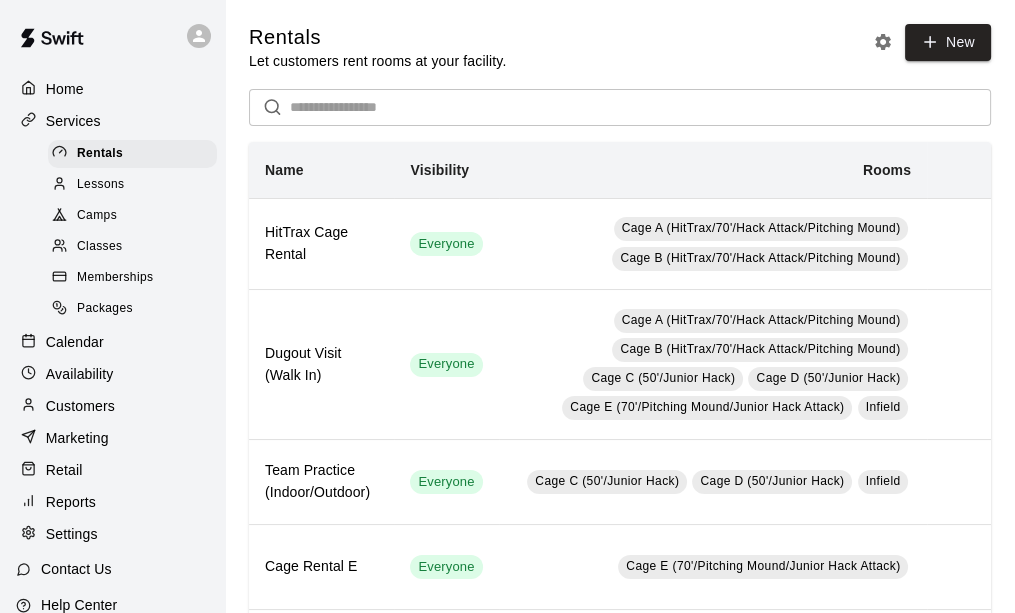 click on "Packages" at bounding box center [105, 309] 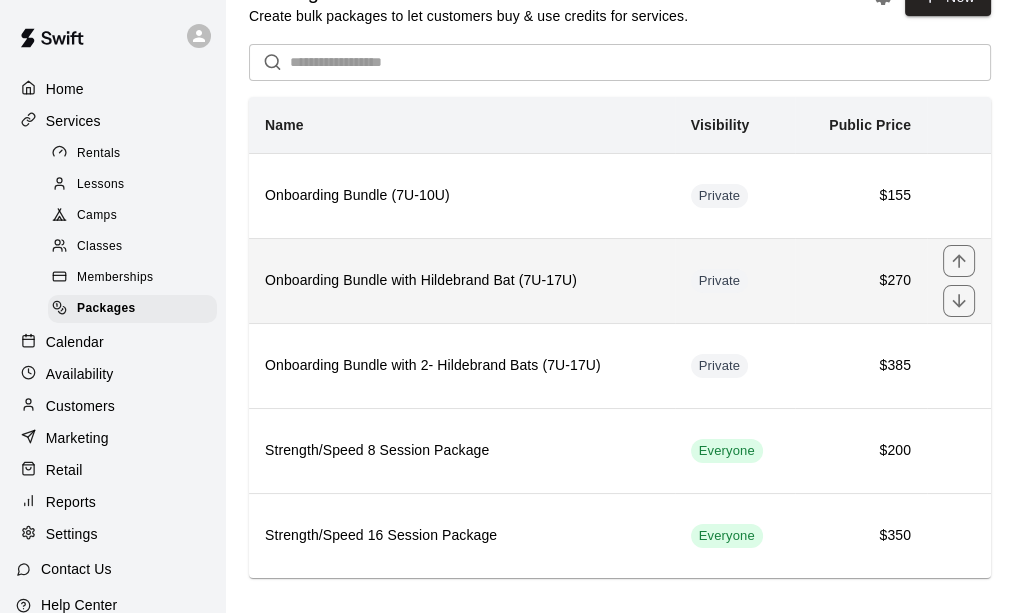 scroll, scrollTop: 58, scrollLeft: 0, axis: vertical 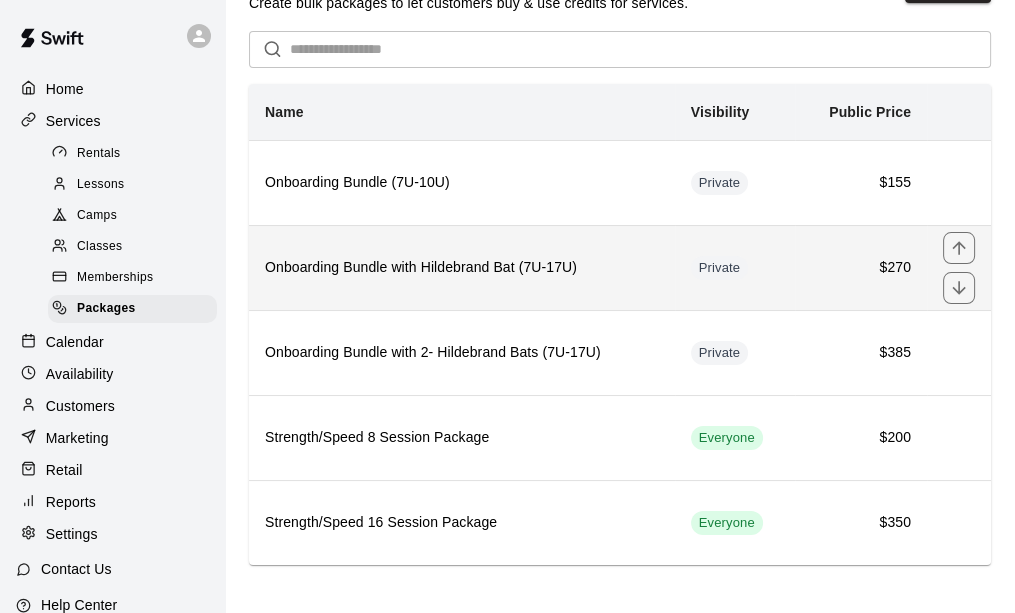 click on "Onboarding Bundle with Hildebrand Bat (7U-17U)" at bounding box center (462, 267) 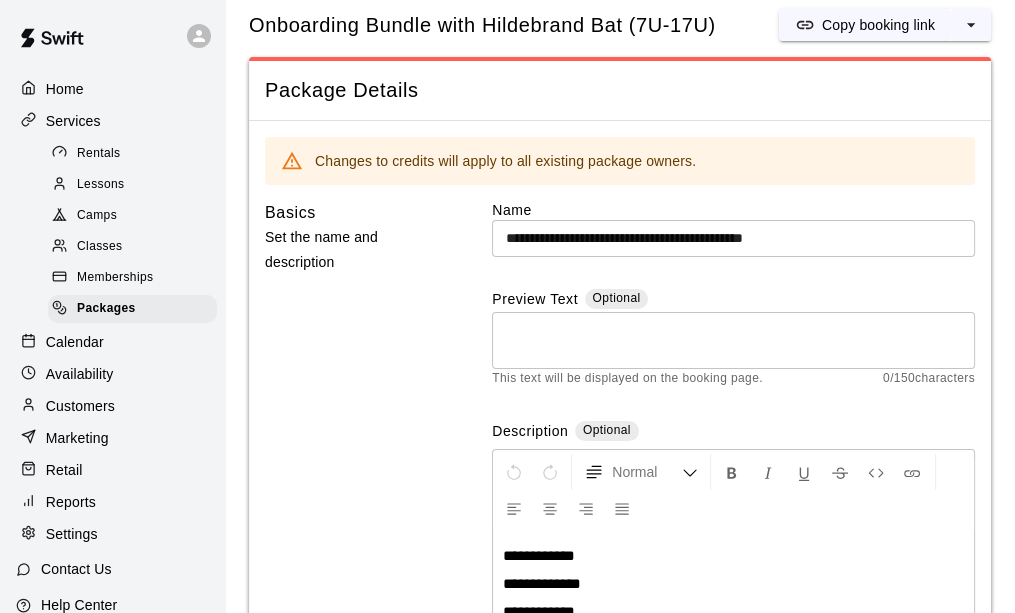 scroll, scrollTop: 0, scrollLeft: 0, axis: both 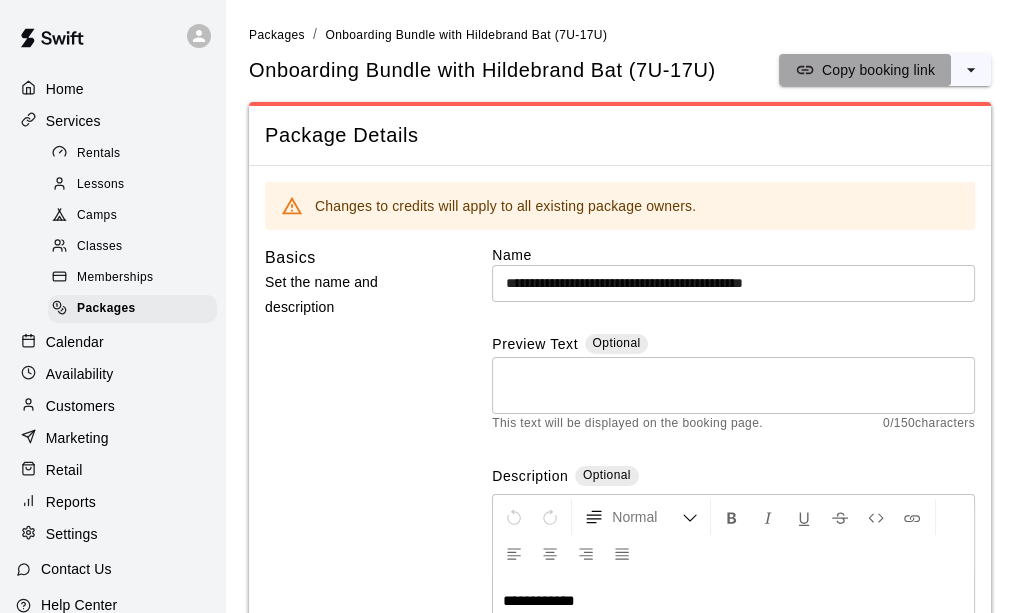 click on "Copy booking link" at bounding box center (878, 70) 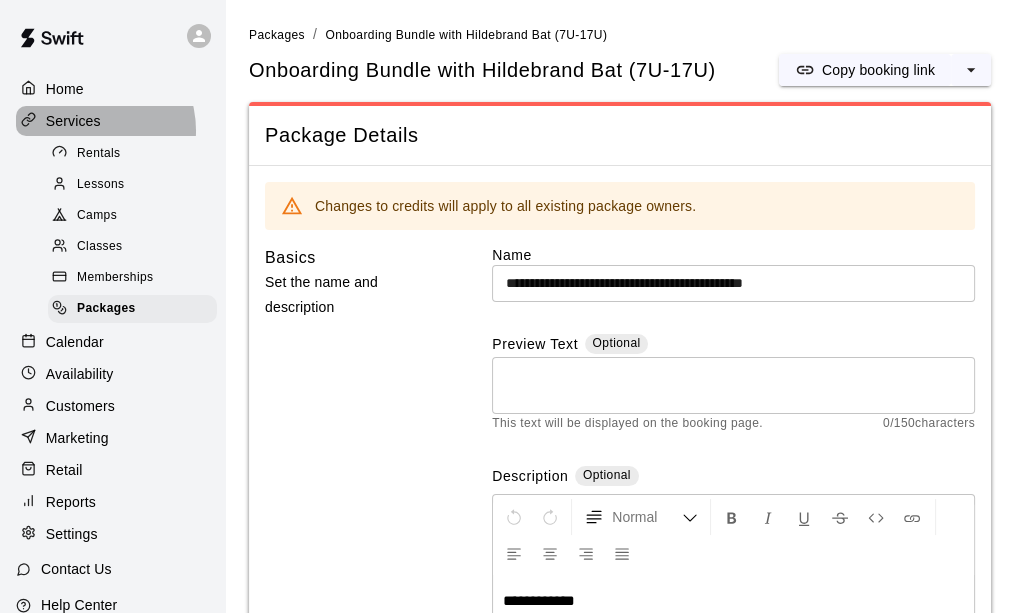 click on "Services" at bounding box center [73, 121] 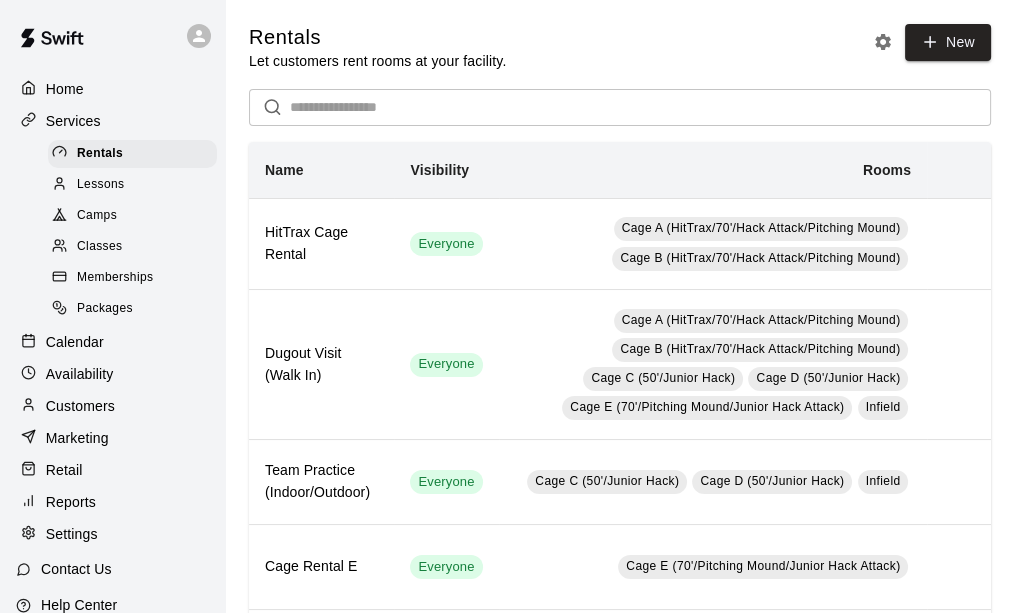 click on "Memberships" at bounding box center (115, 278) 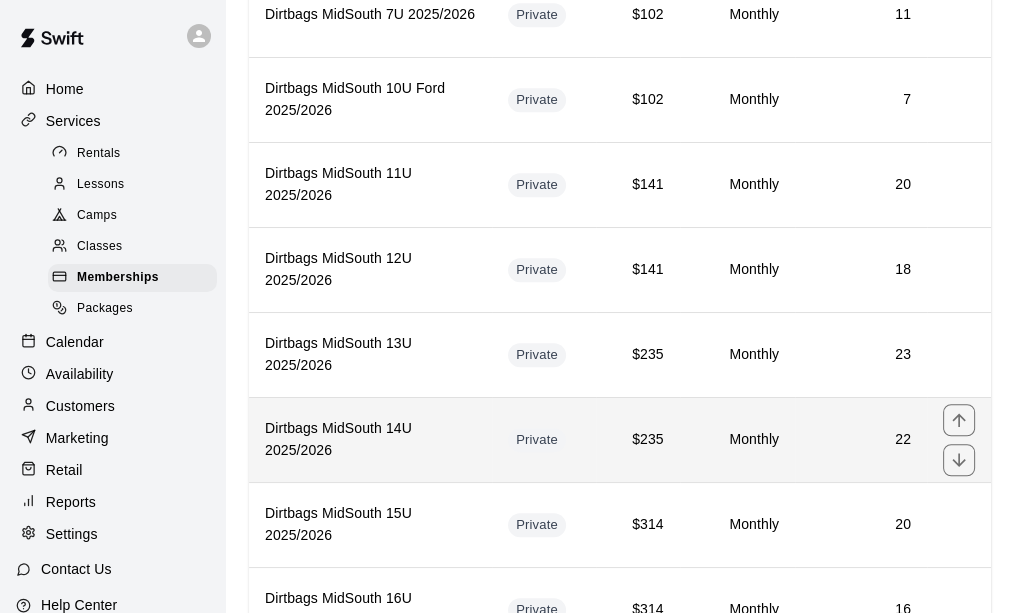 scroll, scrollTop: 1285, scrollLeft: 0, axis: vertical 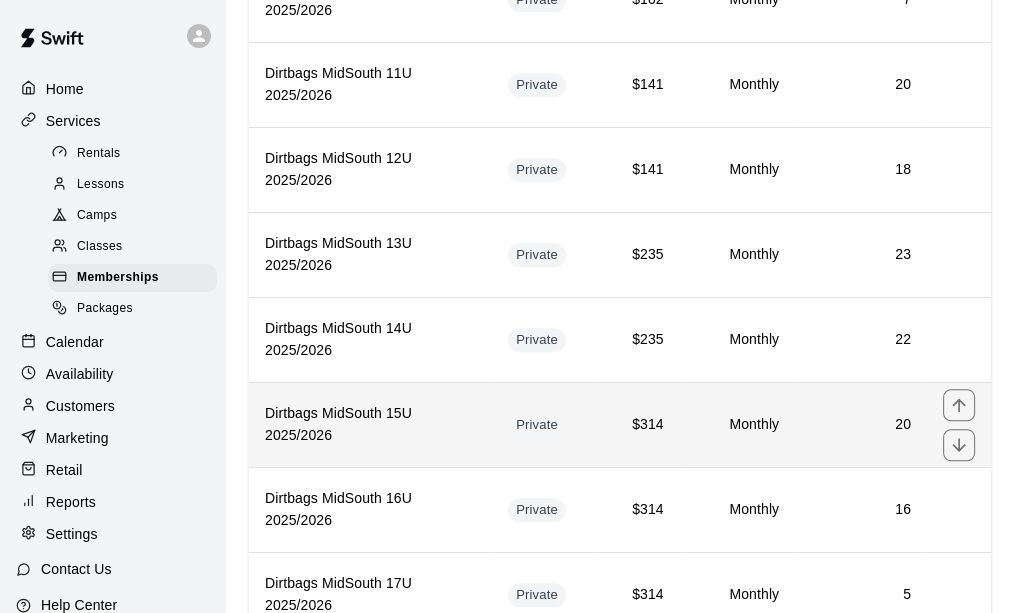 click on "Dirtbags MidSouth 15U 2025/2026" at bounding box center [370, 425] 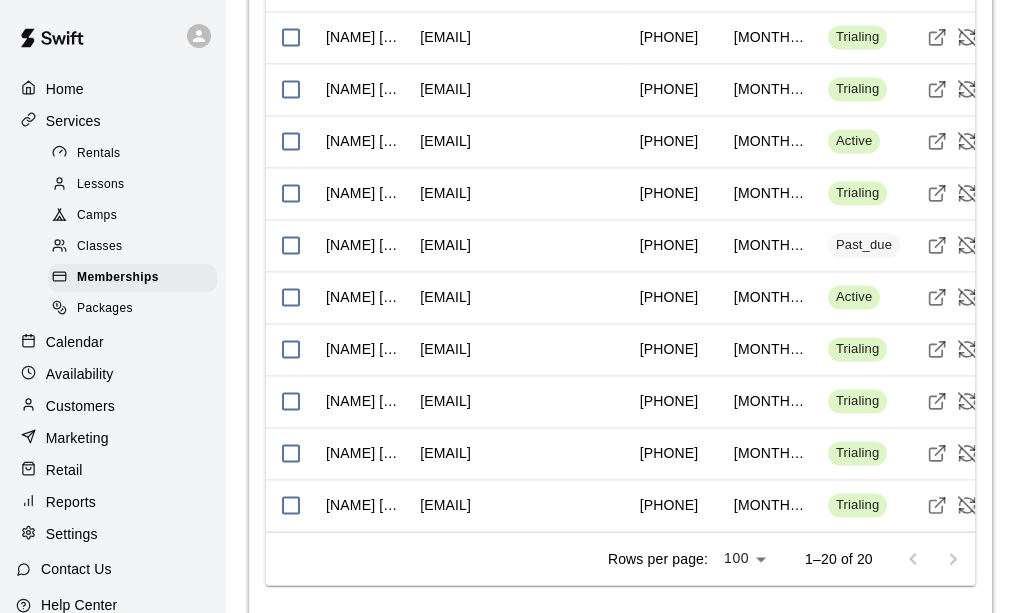 scroll, scrollTop: 2798, scrollLeft: 0, axis: vertical 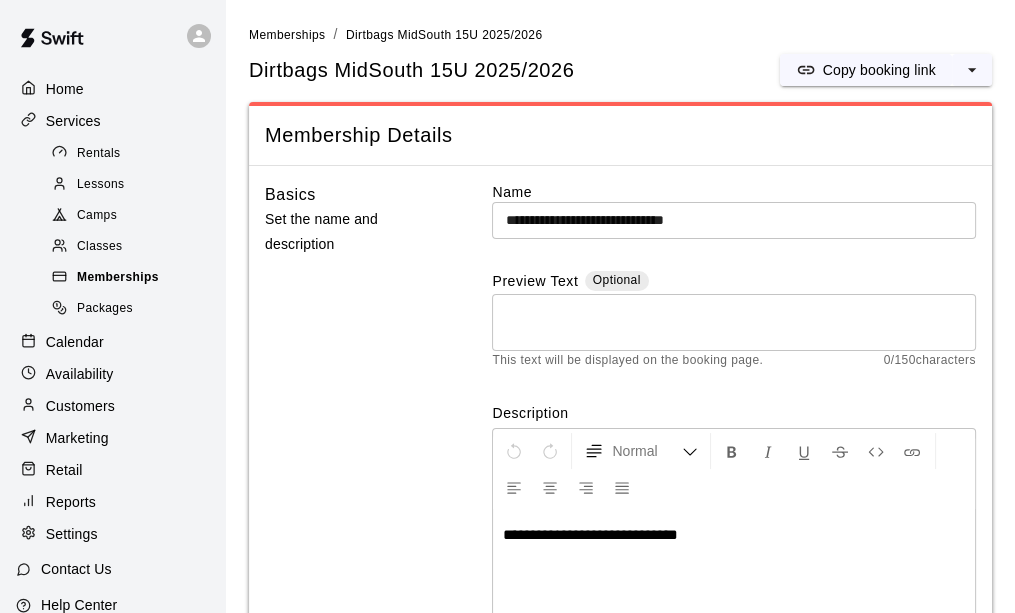 click on "Memberships" at bounding box center (118, 278) 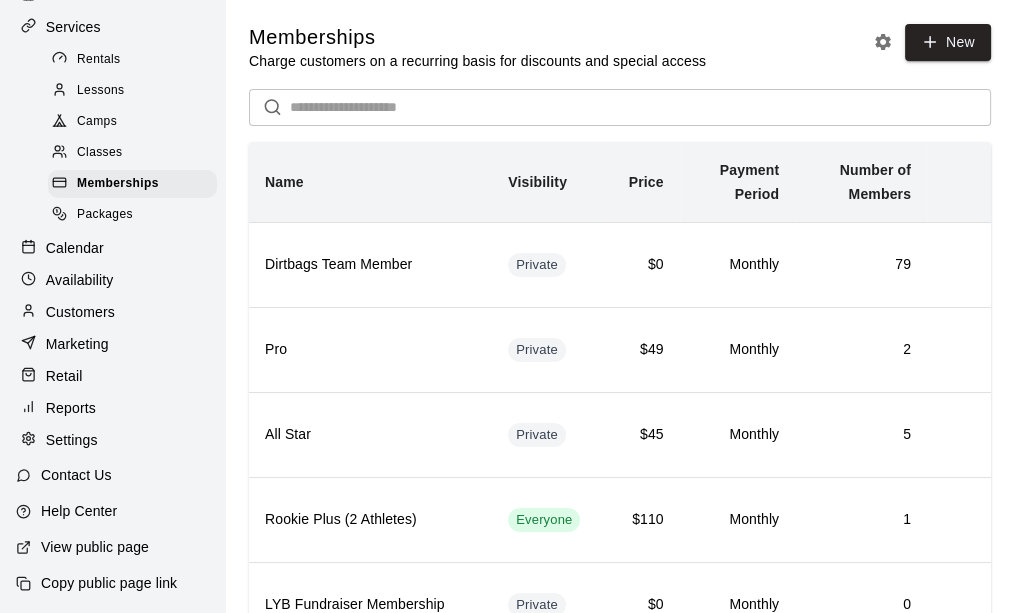 scroll, scrollTop: 0, scrollLeft: 0, axis: both 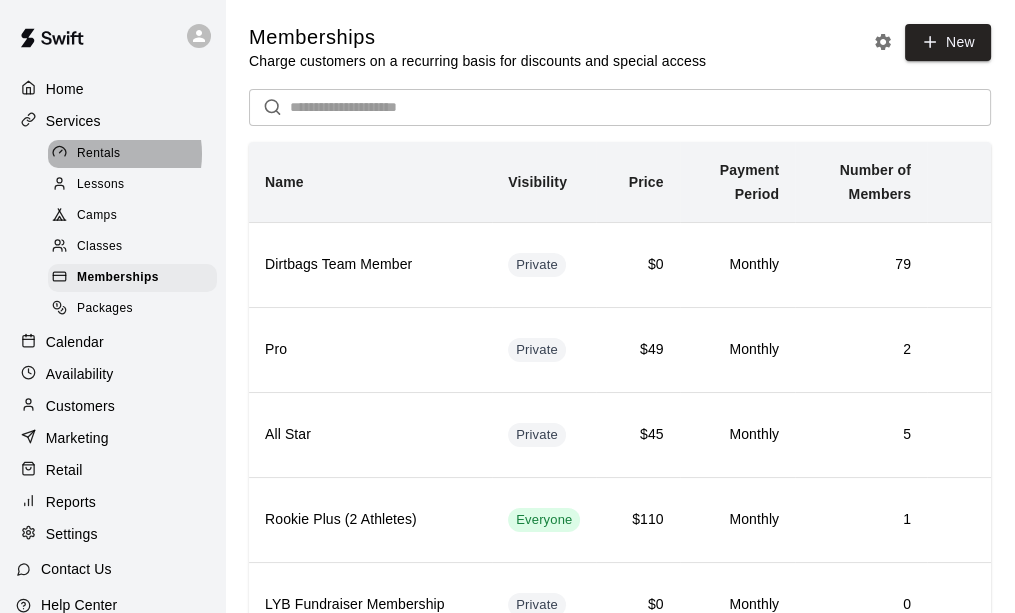 click on "Rentals" at bounding box center (99, 154) 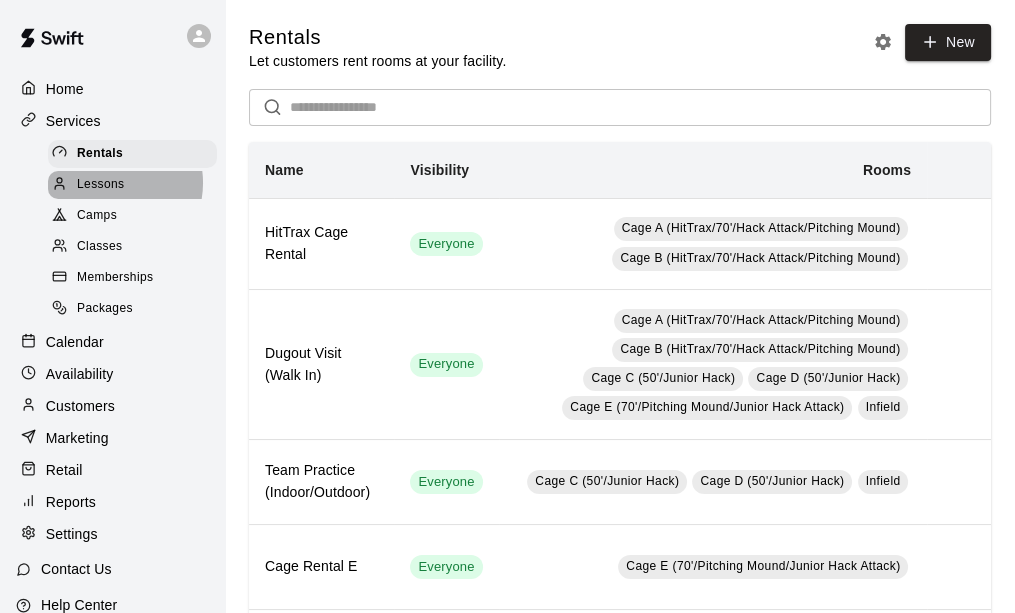 click on "Lessons" at bounding box center [101, 185] 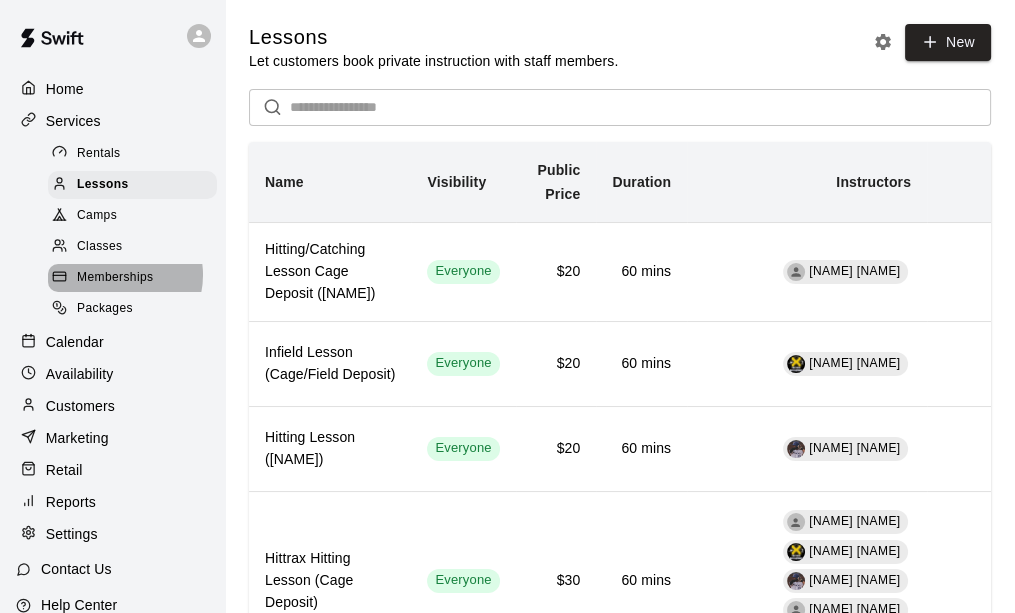 click on "Memberships" at bounding box center (115, 278) 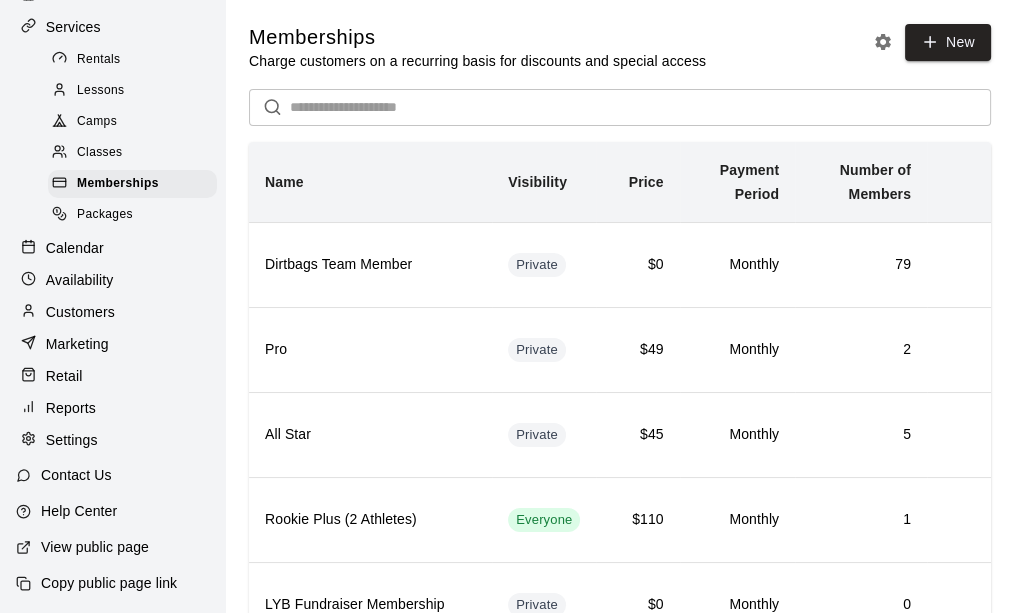 scroll, scrollTop: 112, scrollLeft: 0, axis: vertical 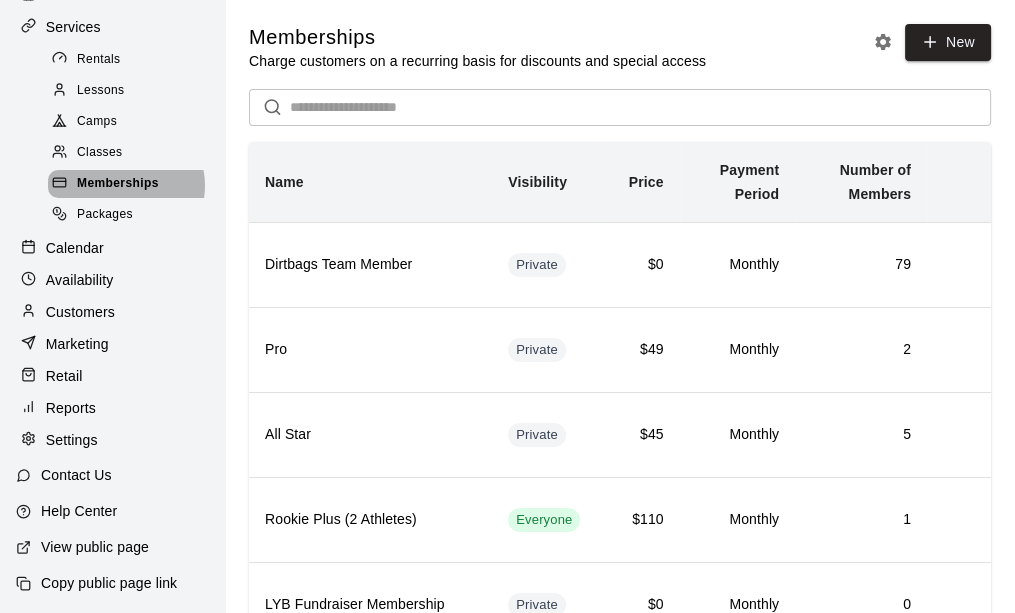 click on "Memberships" at bounding box center [118, 184] 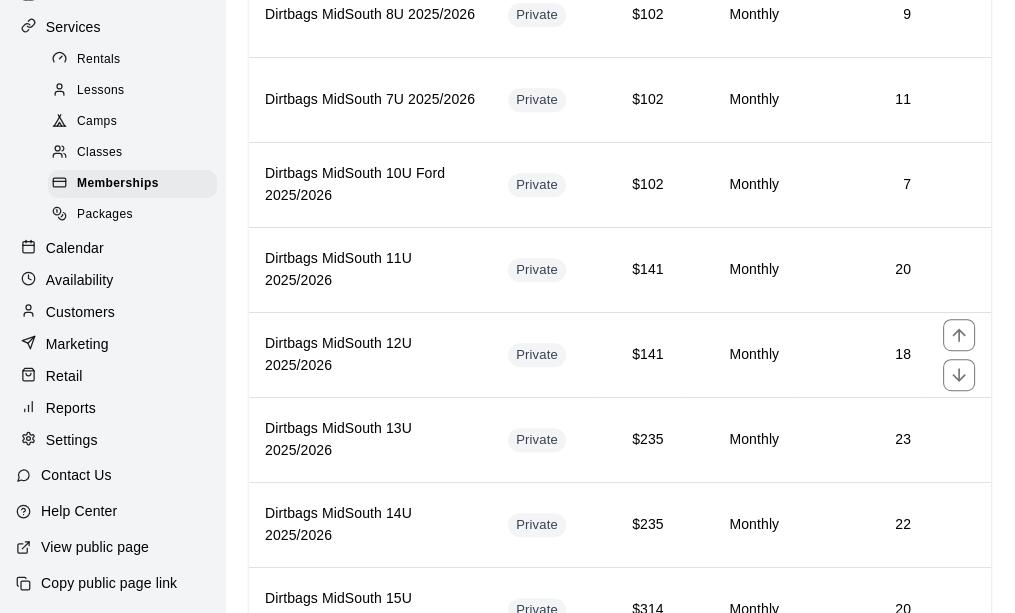 scroll, scrollTop: 1300, scrollLeft: 0, axis: vertical 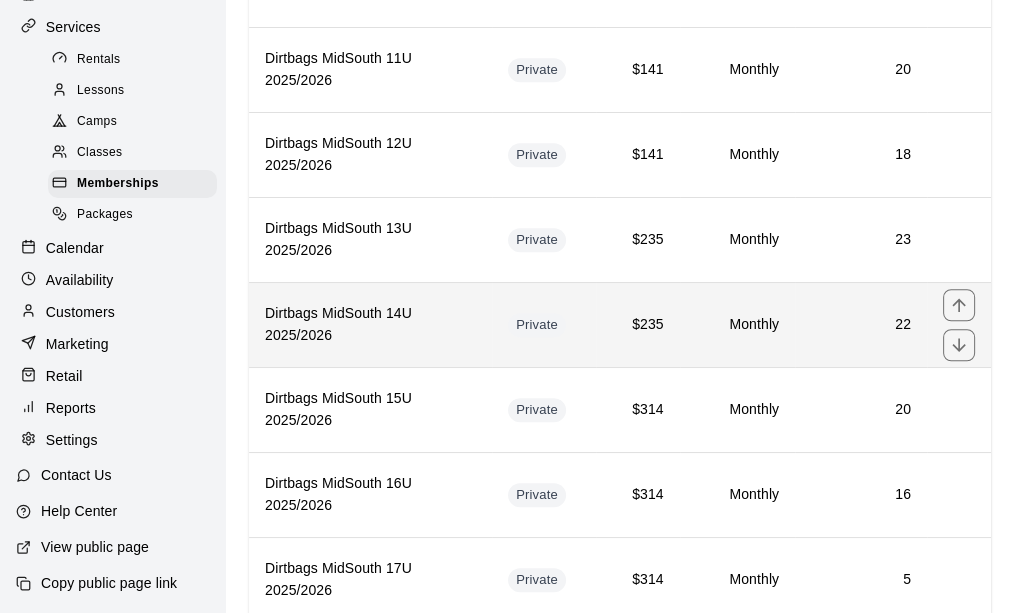click on "Dirtbags MidSouth 14U 2025/2026" at bounding box center (370, 325) 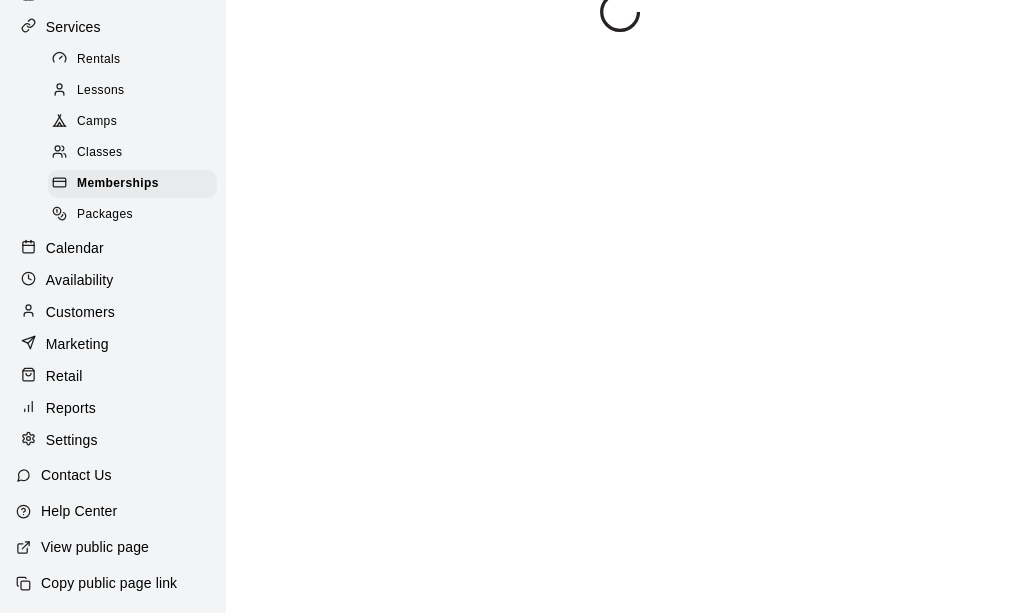 scroll, scrollTop: 0, scrollLeft: 0, axis: both 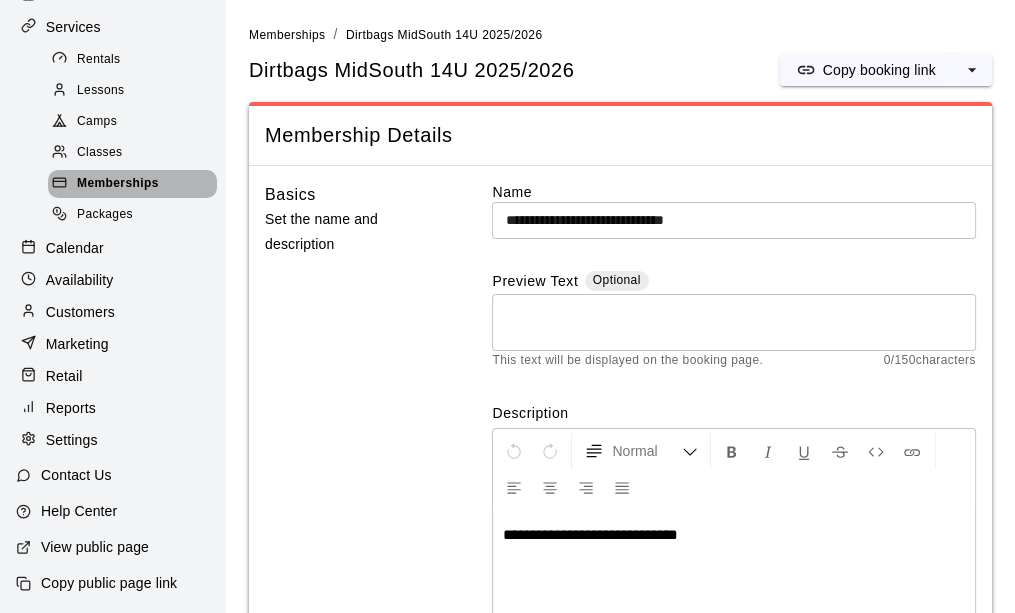click on "Memberships" at bounding box center [118, 184] 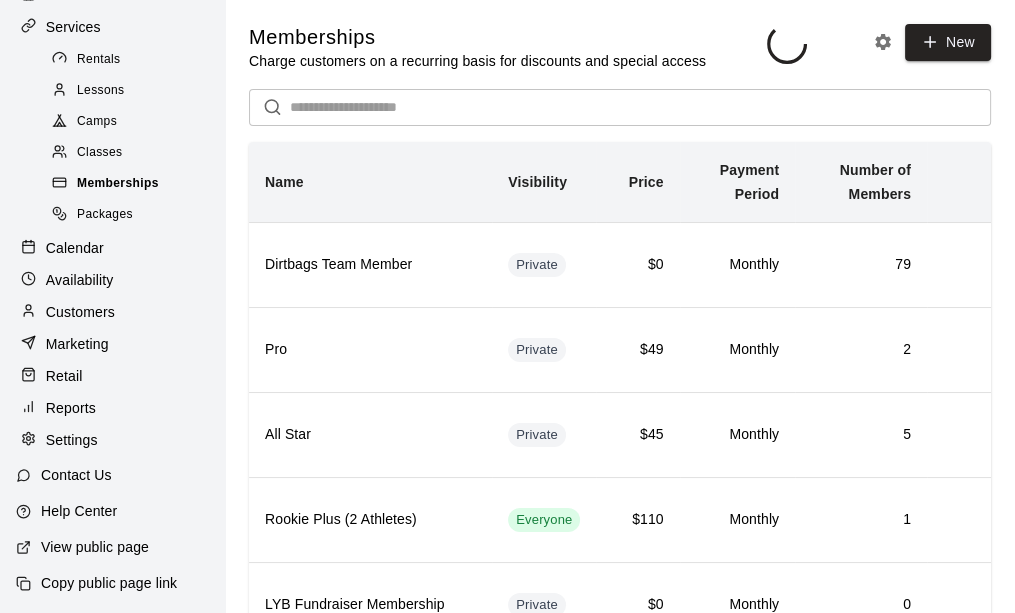 click on "Memberships" at bounding box center [132, 184] 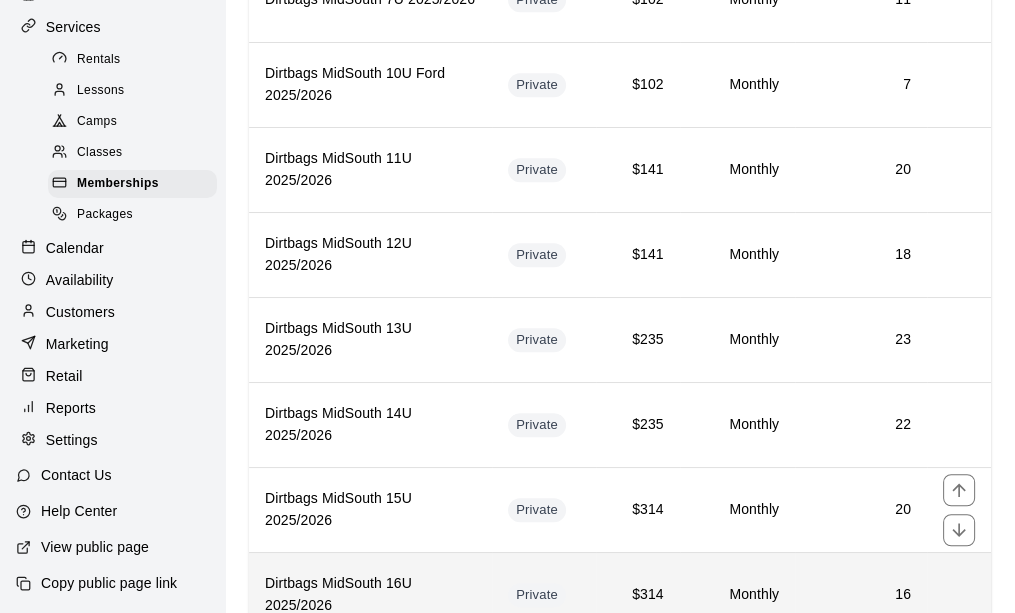 scroll, scrollTop: 1300, scrollLeft: 0, axis: vertical 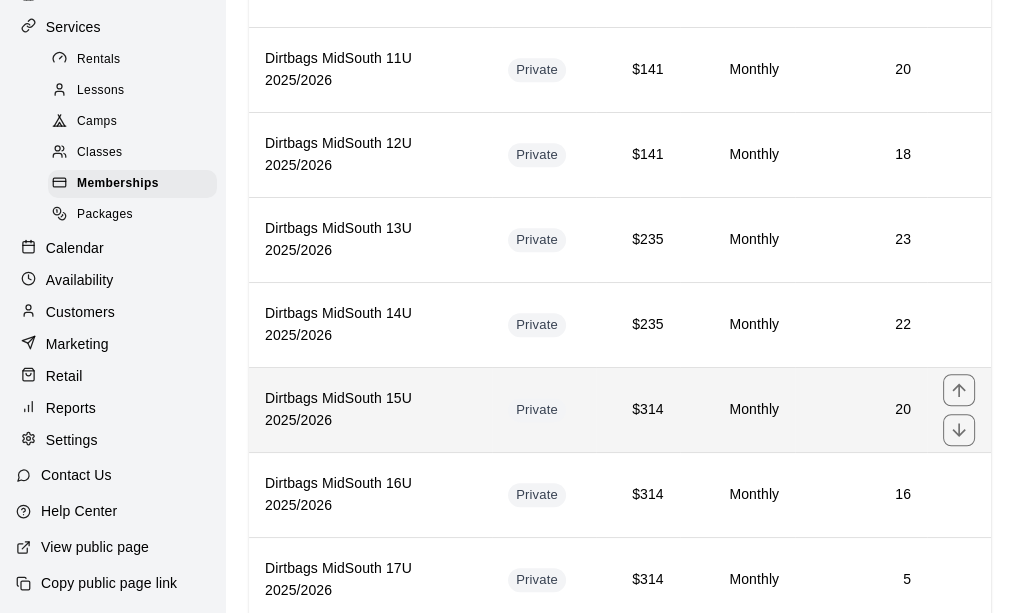 click on "Dirtbags MidSouth 15U 2025/2026" at bounding box center [370, 410] 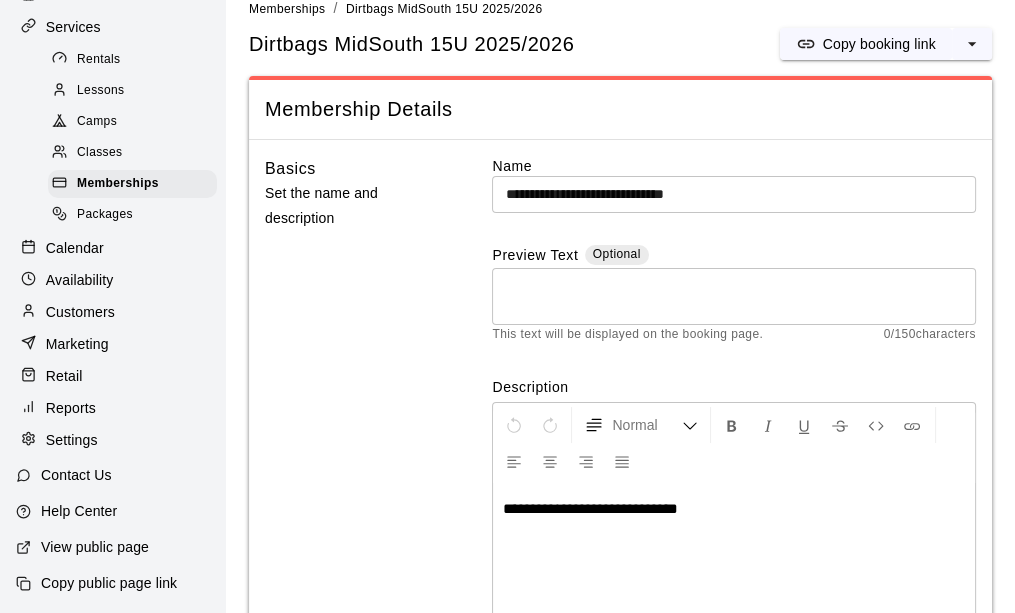 scroll, scrollTop: 0, scrollLeft: 0, axis: both 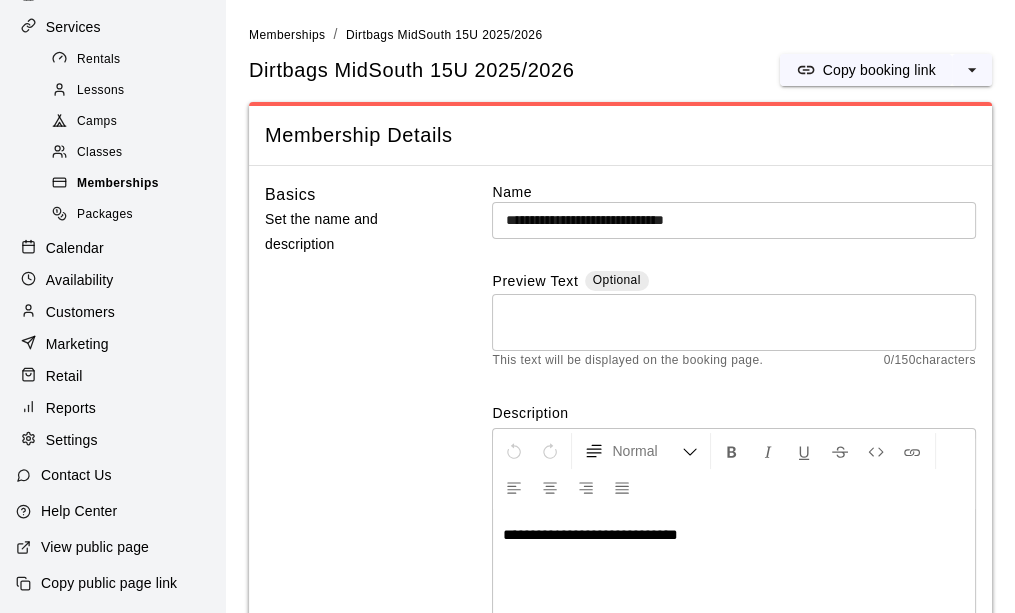 click on "Memberships" at bounding box center (118, 184) 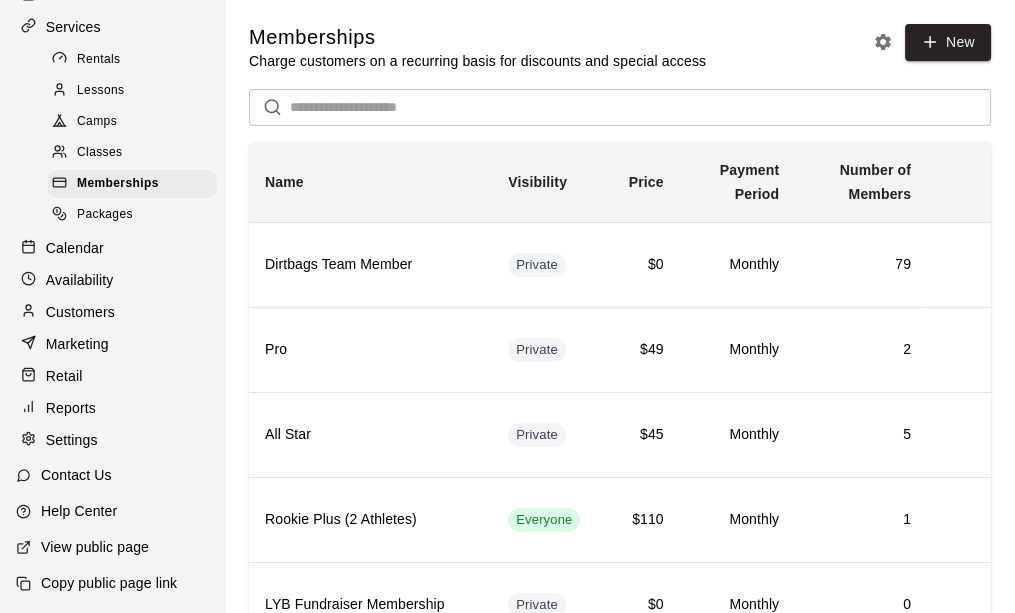 click at bounding box center (640, 107) 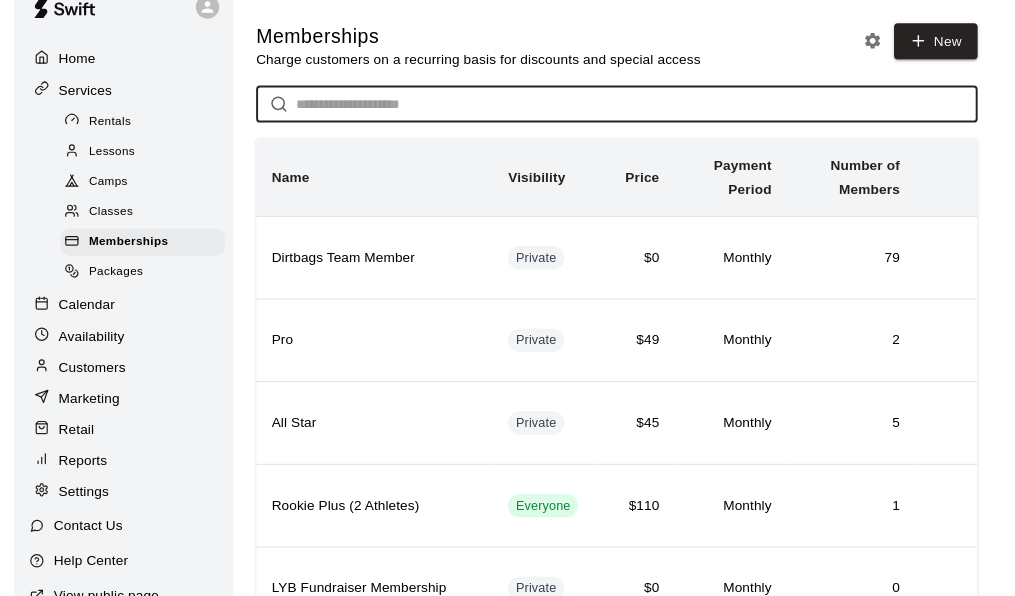 scroll, scrollTop: 0, scrollLeft: 0, axis: both 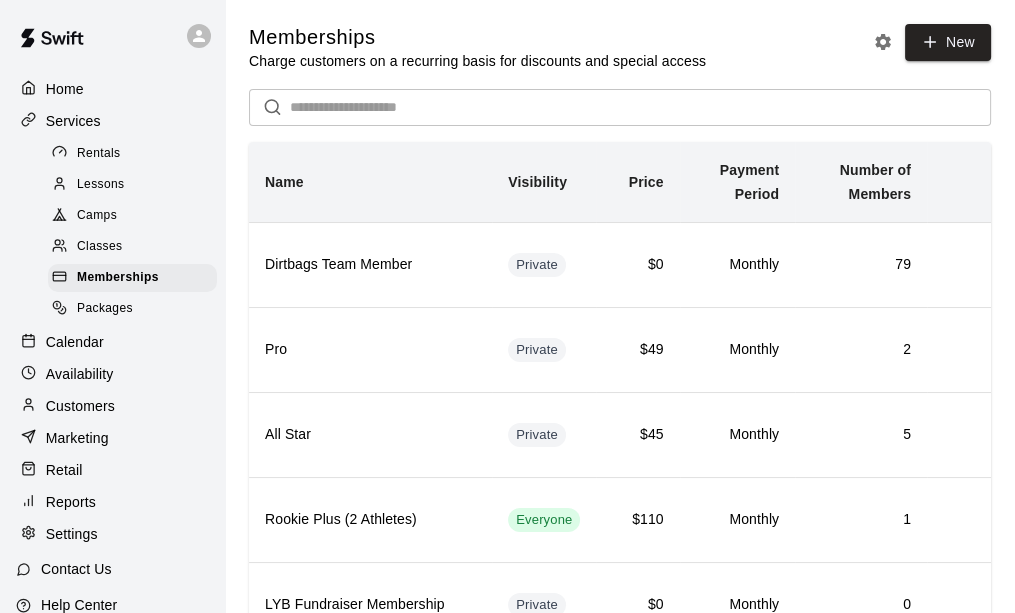 click on "Customers" at bounding box center (80, 406) 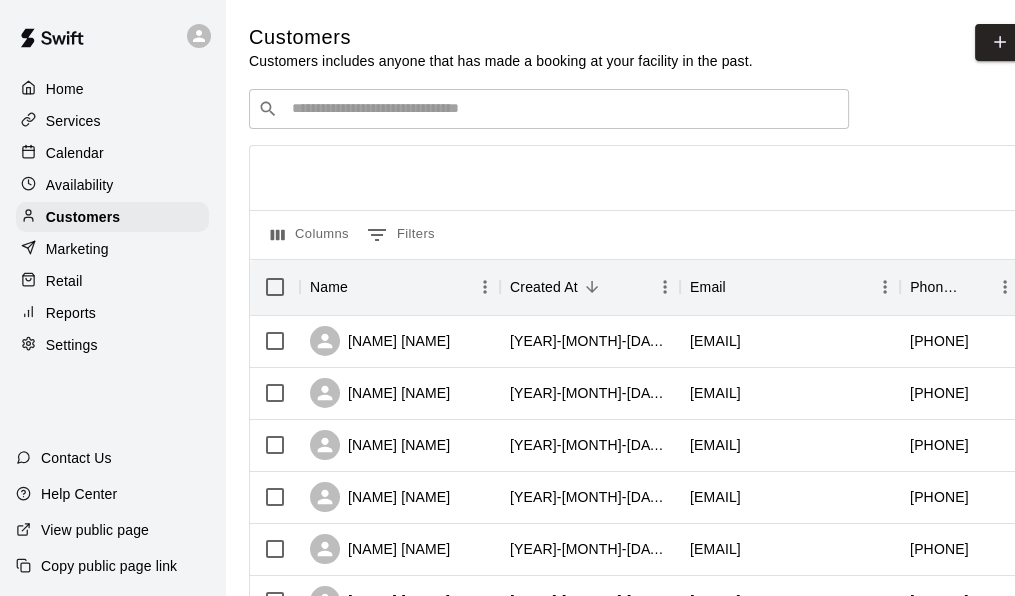 click at bounding box center [563, 109] 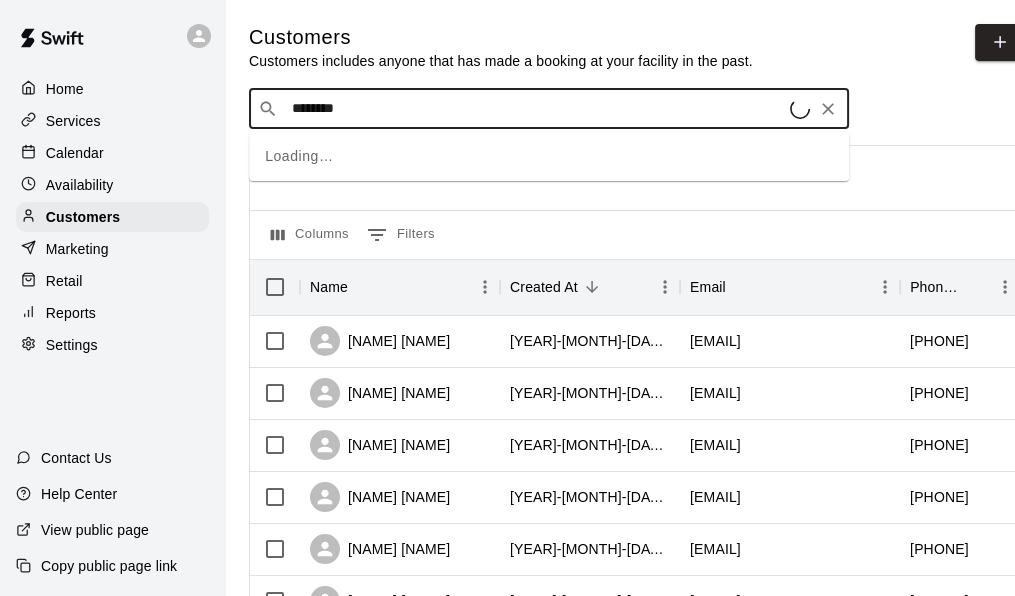 type on "*********" 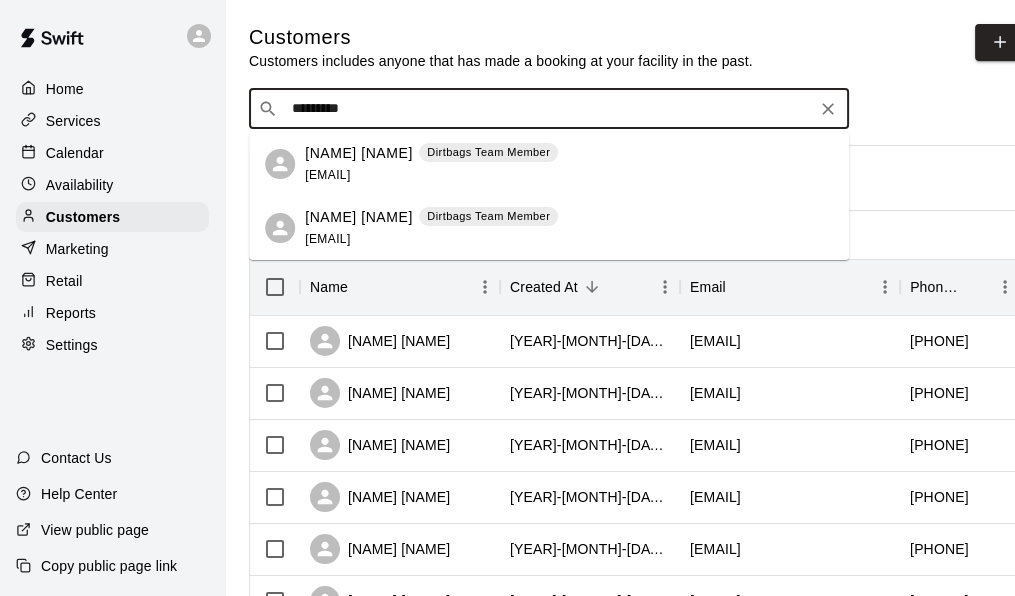 click on "Corgan Whiteaker" at bounding box center (359, 217) 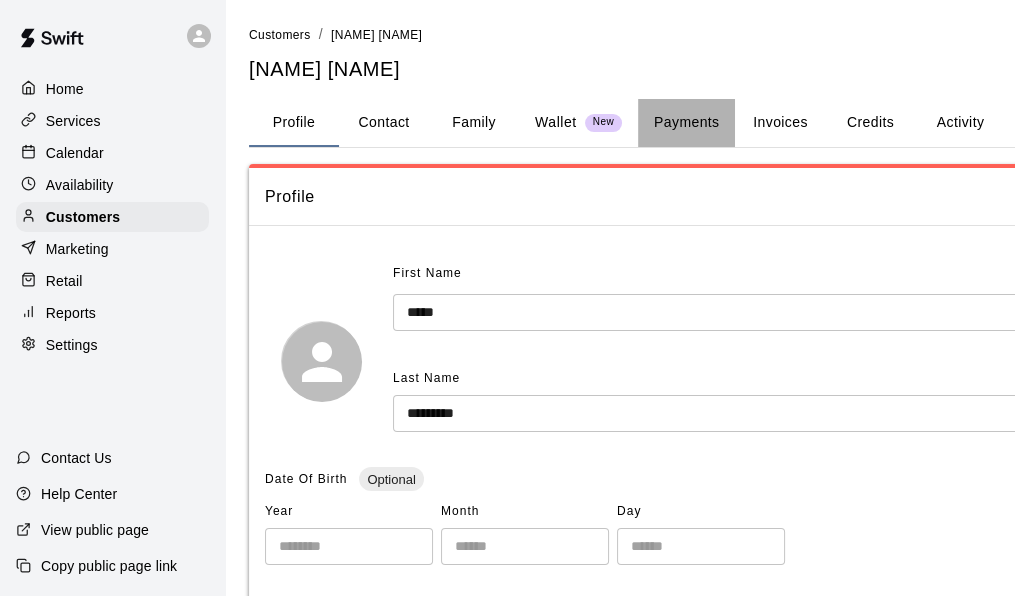 click on "Payments" at bounding box center (686, 123) 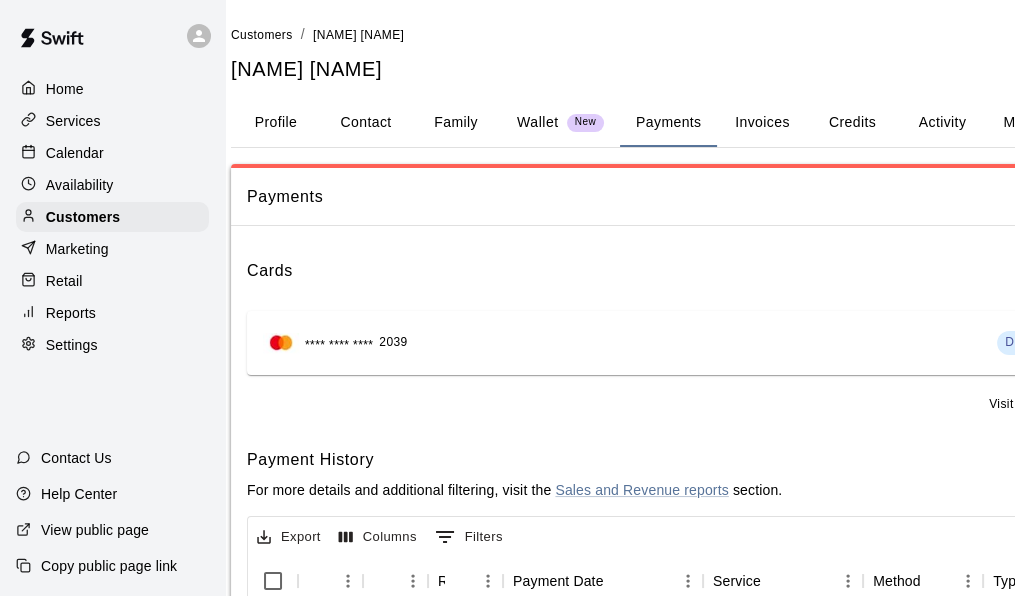 scroll, scrollTop: 0, scrollLeft: 0, axis: both 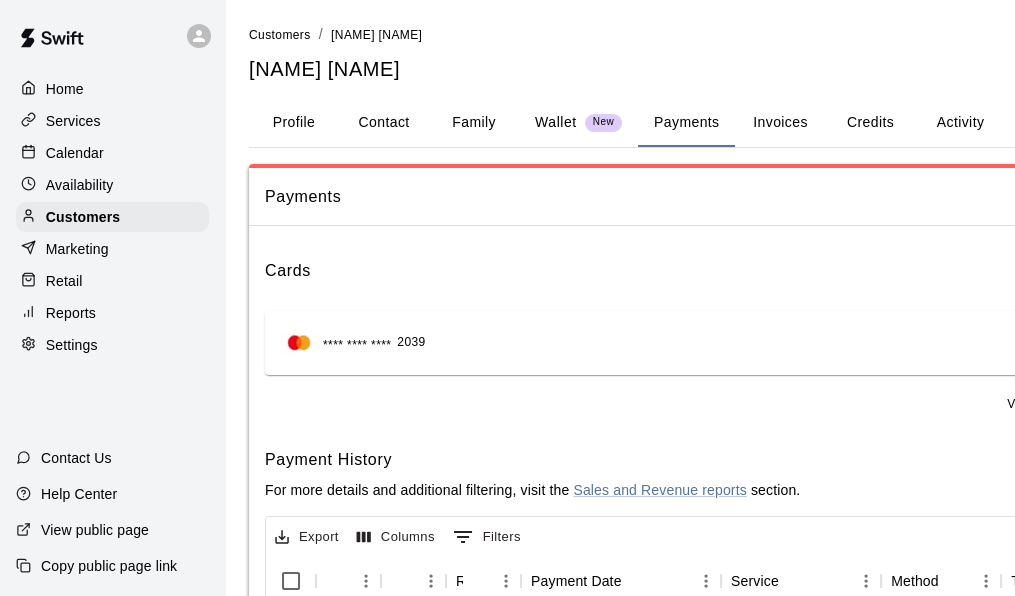 click on "Activity" at bounding box center (960, 123) 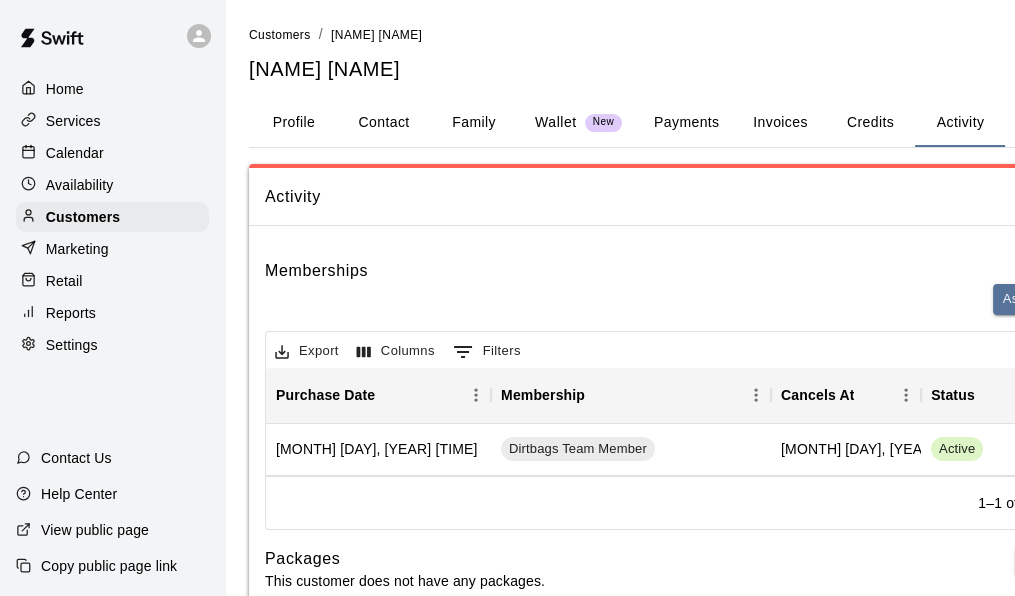 scroll, scrollTop: 0, scrollLeft: 8, axis: horizontal 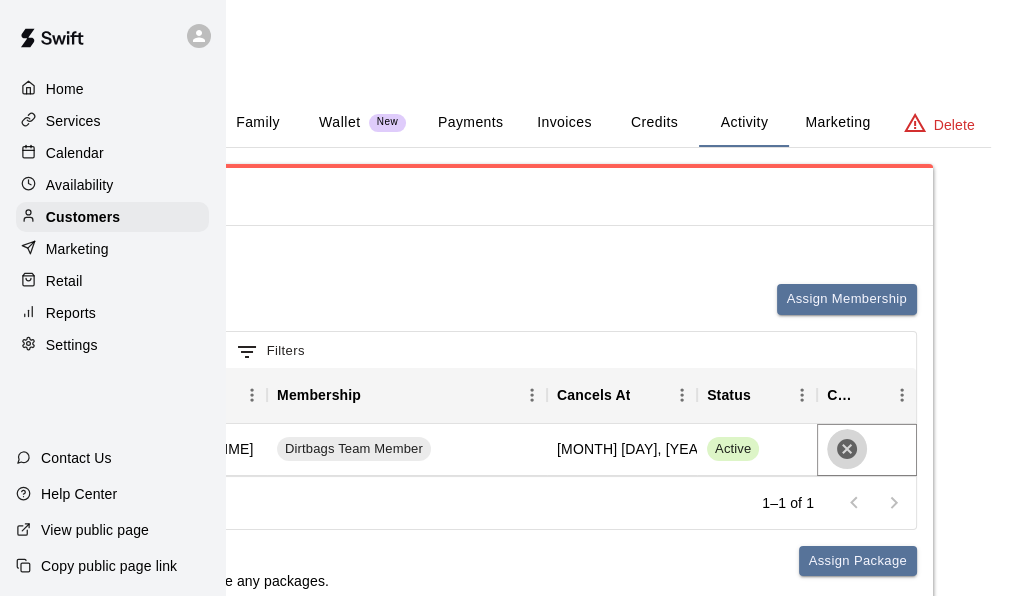 click 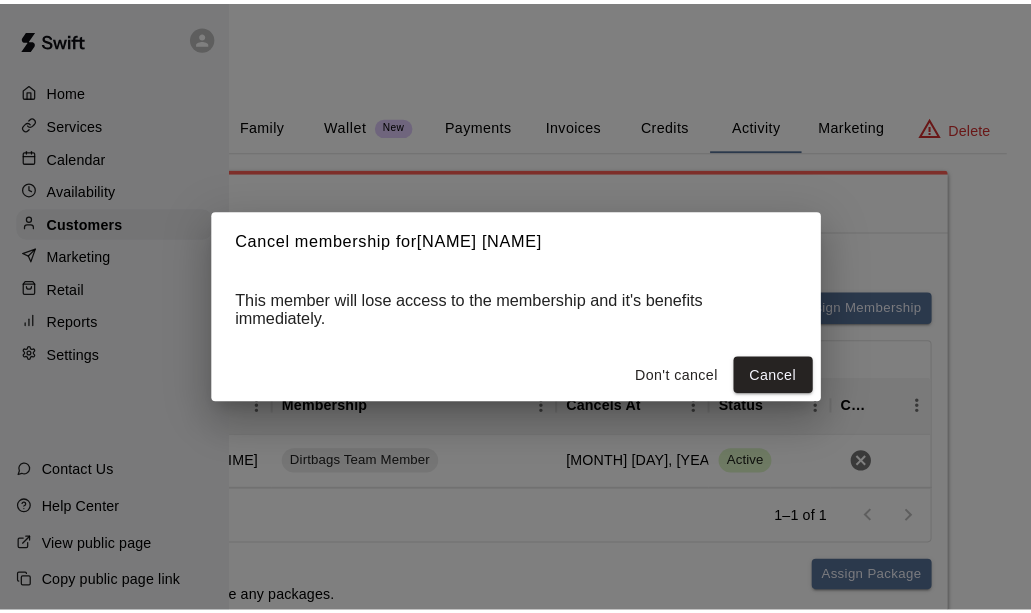 scroll, scrollTop: 0, scrollLeft: 199, axis: horizontal 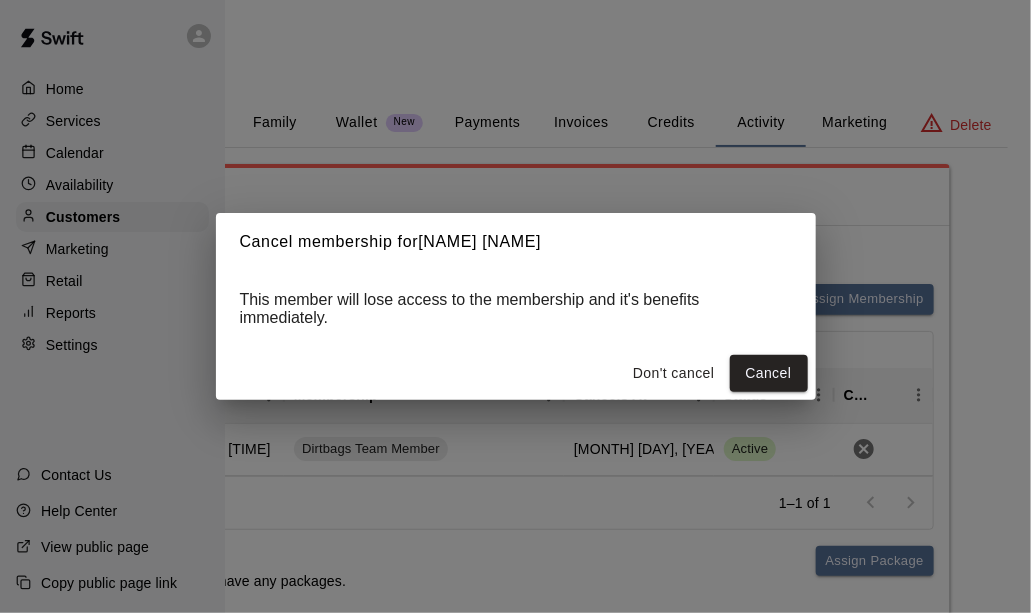 click on "Cancel" at bounding box center [769, 373] 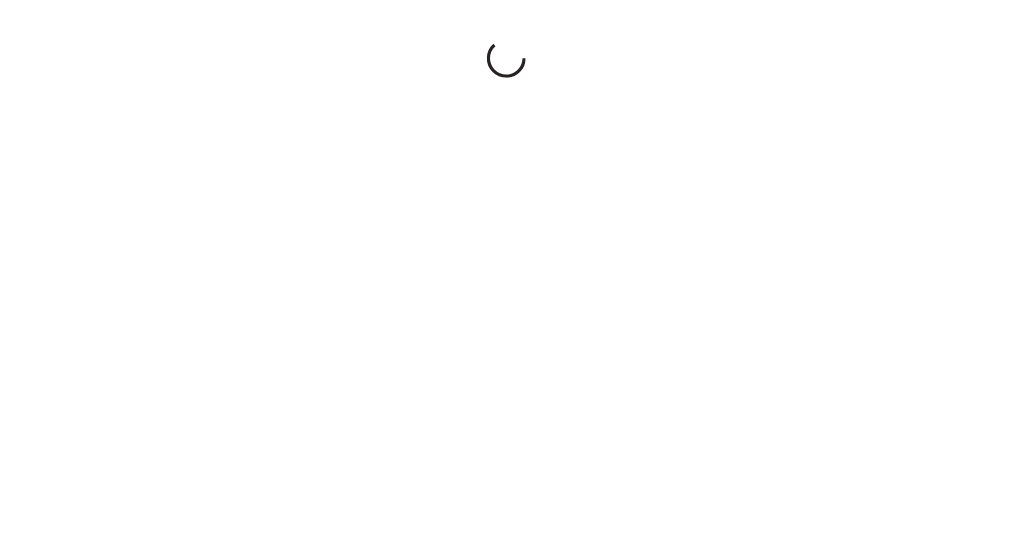 scroll, scrollTop: 0, scrollLeft: 0, axis: both 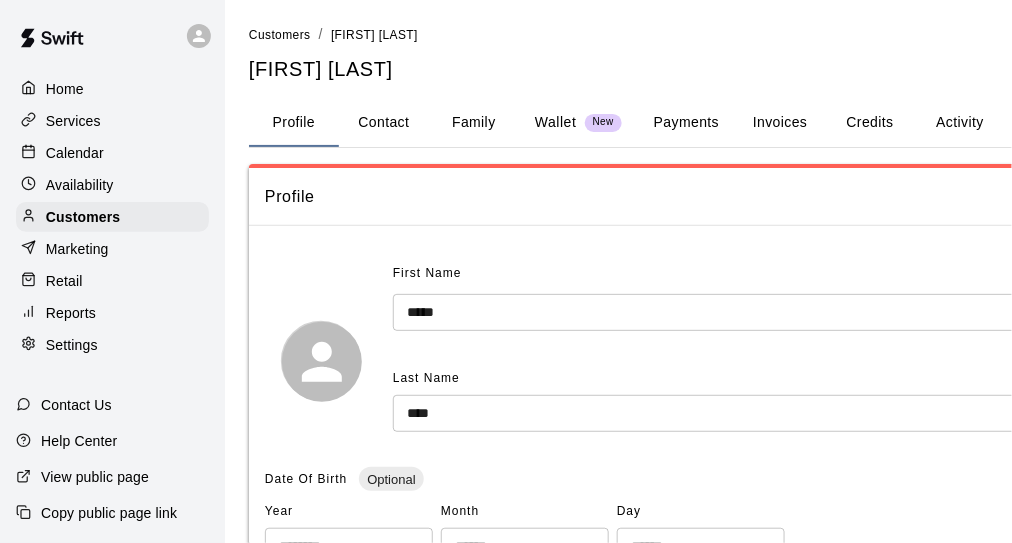 click on "Activity" at bounding box center [960, 123] 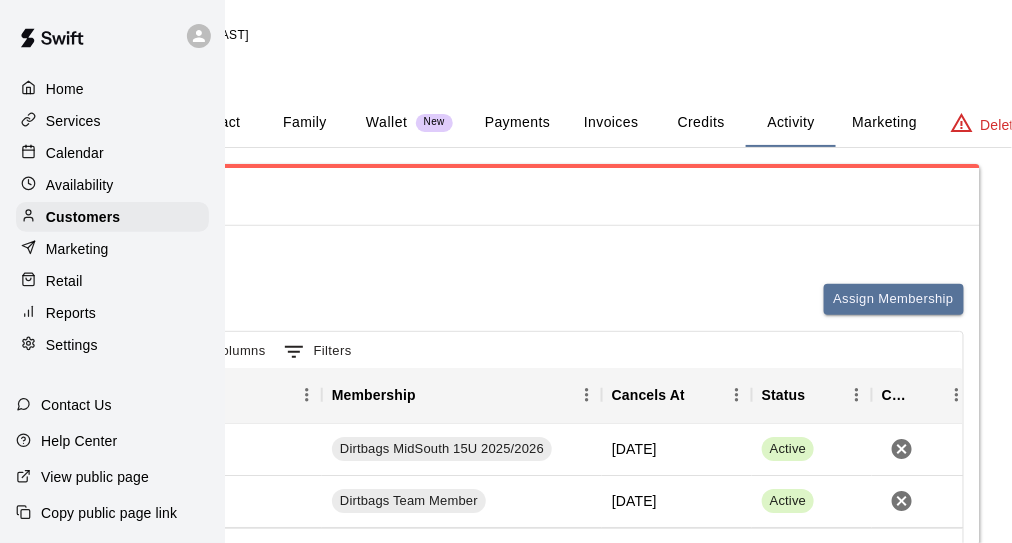 scroll, scrollTop: 0, scrollLeft: 189, axis: horizontal 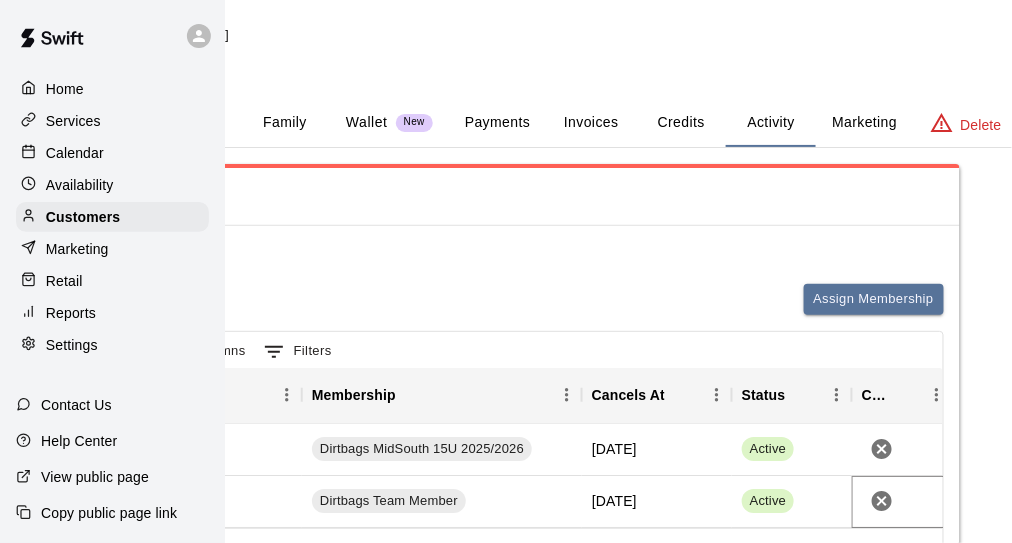 click 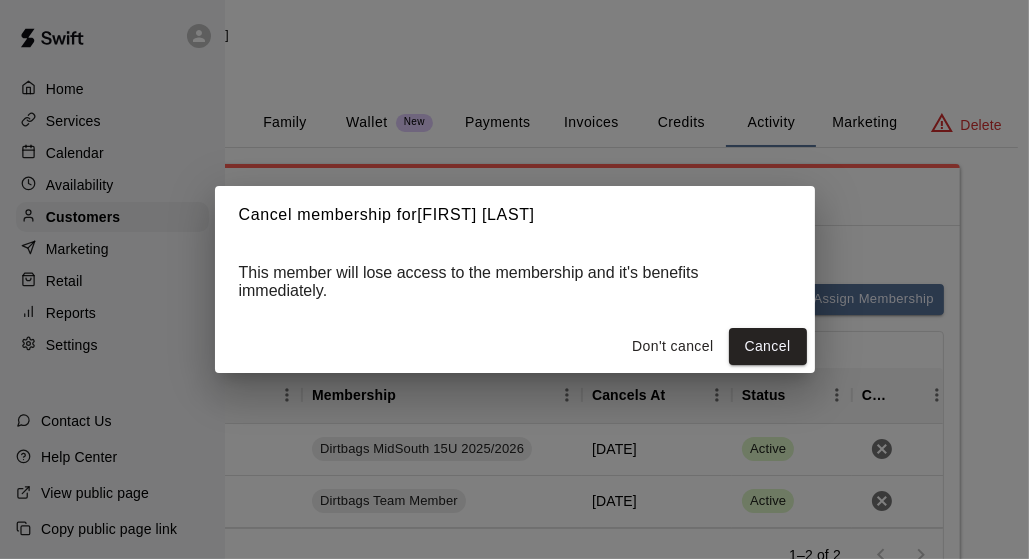 click on "Don't cancel" at bounding box center (672, 346) 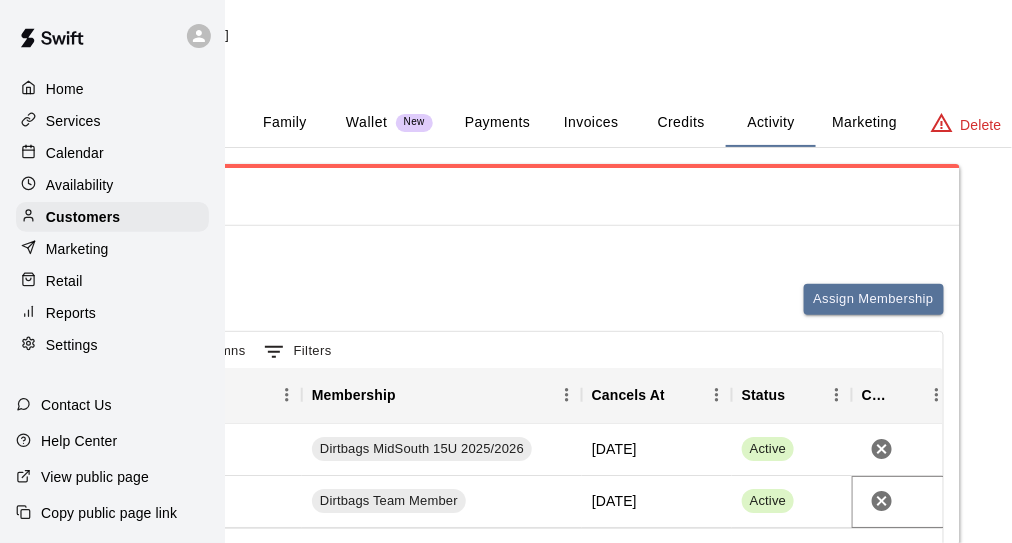 scroll, scrollTop: 400, scrollLeft: 189, axis: both 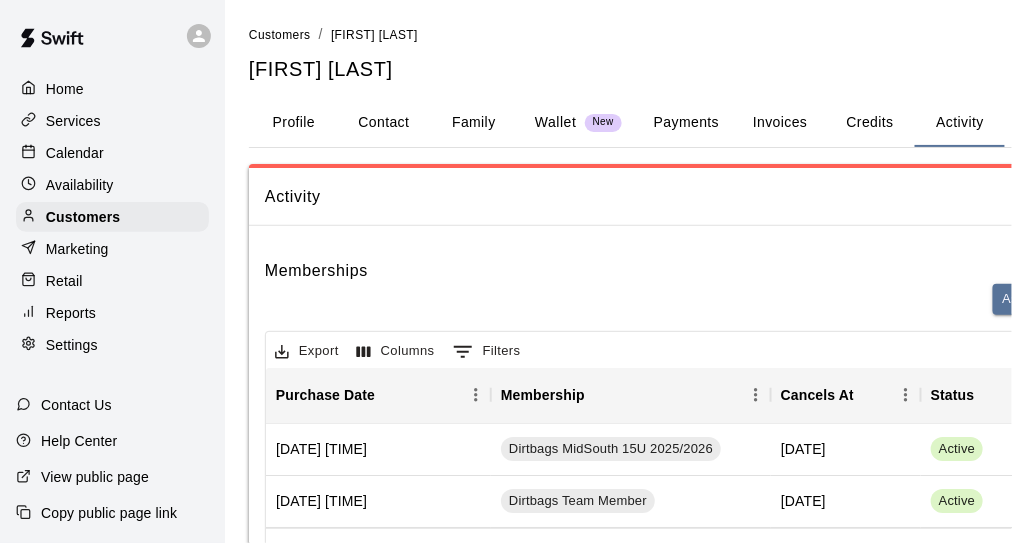 click on "Payments" at bounding box center [686, 123] 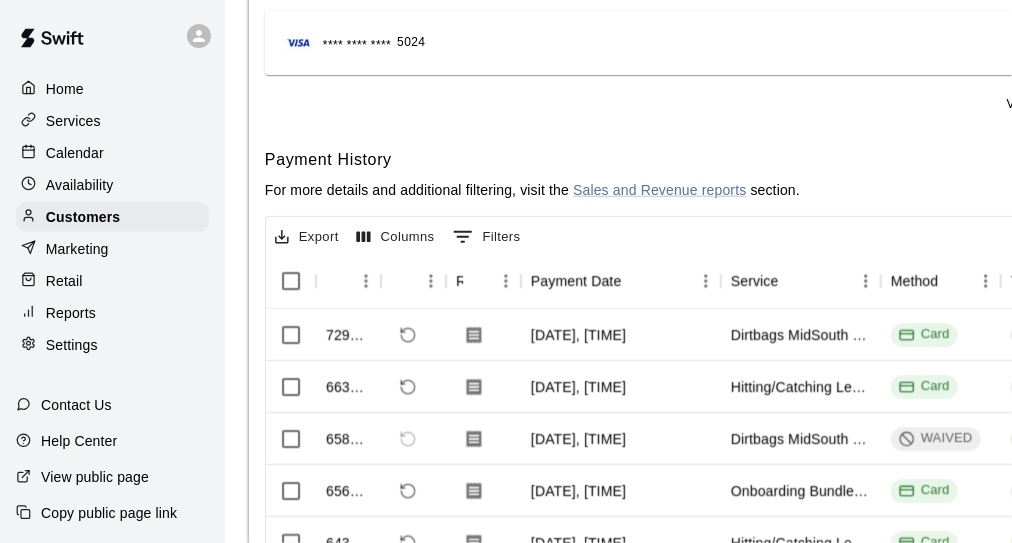 scroll, scrollTop: 400, scrollLeft: 0, axis: vertical 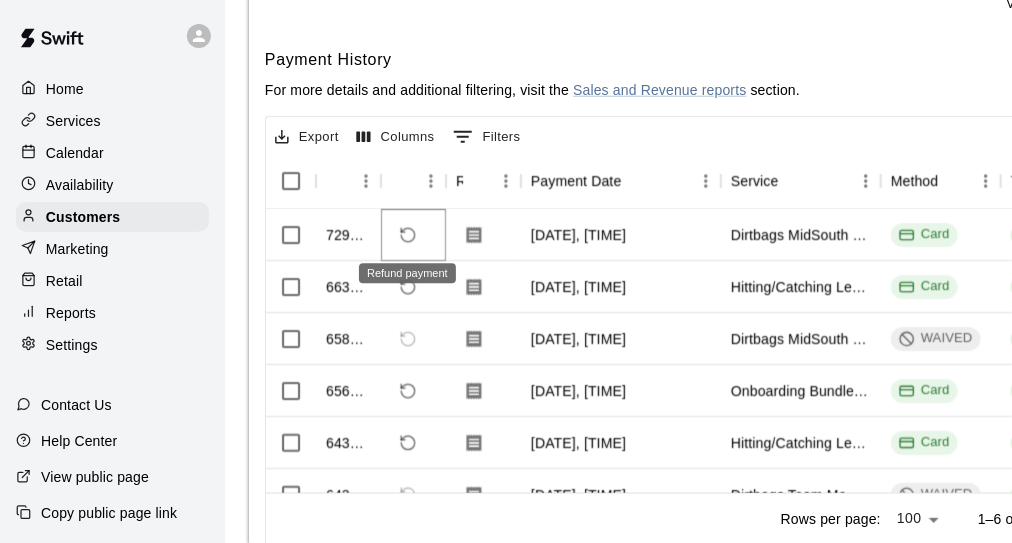 click 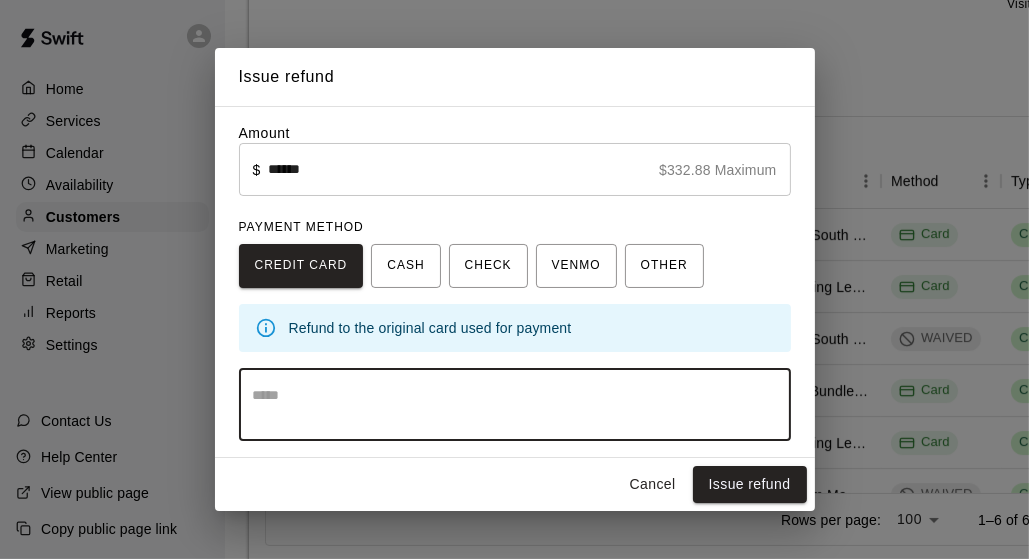 click at bounding box center [515, 405] 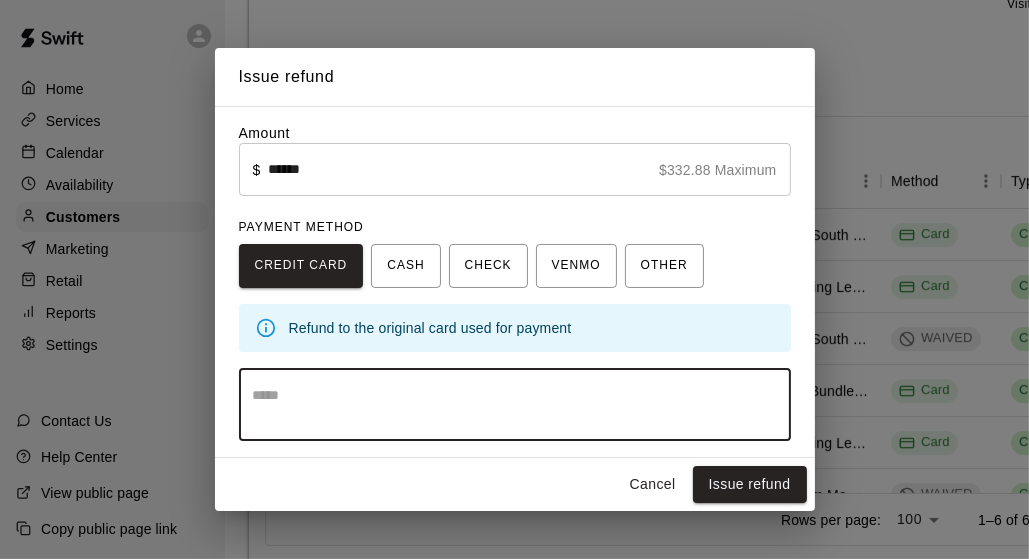 paste on "**********" 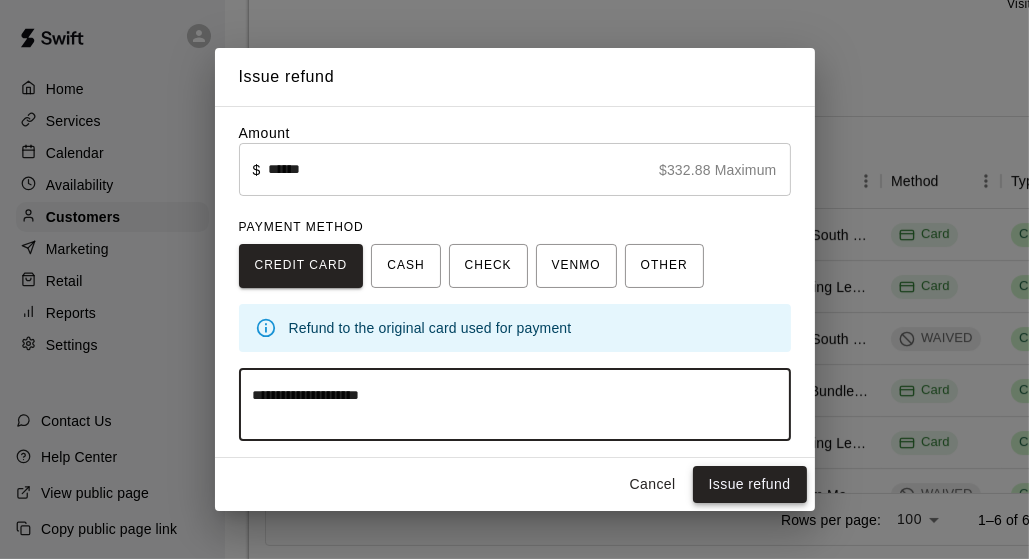 type on "**********" 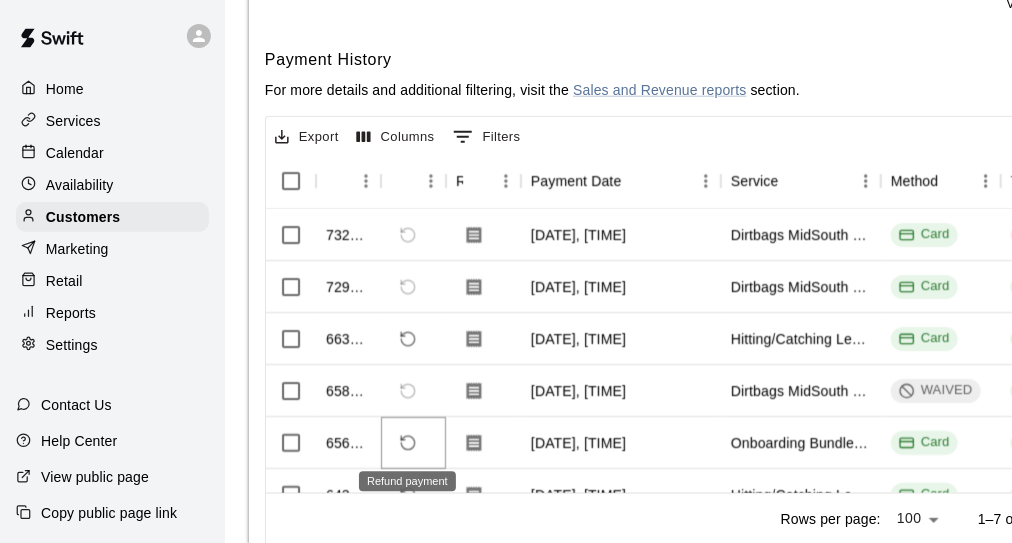 click 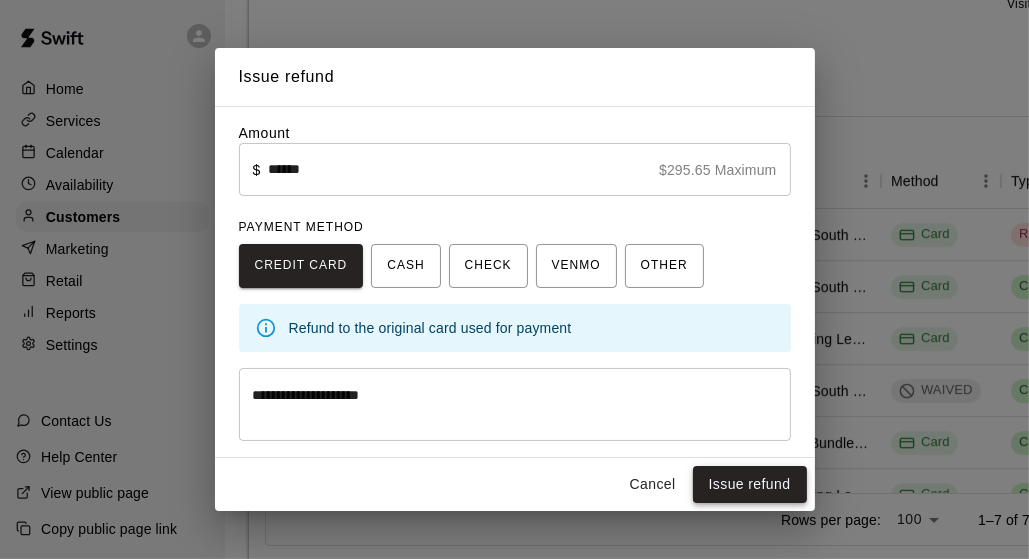 click on "Issue refund" at bounding box center [750, 484] 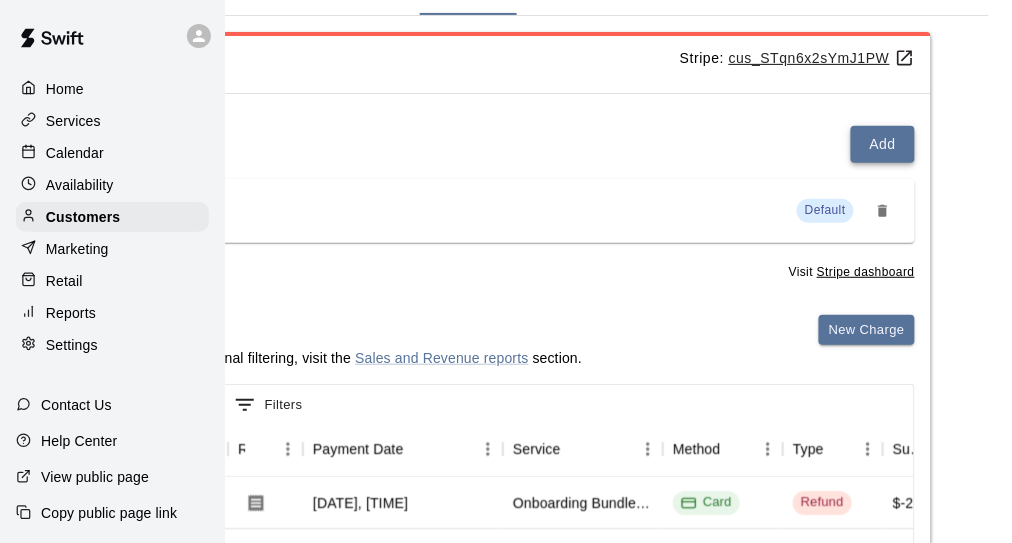 scroll, scrollTop: 0, scrollLeft: 218, axis: horizontal 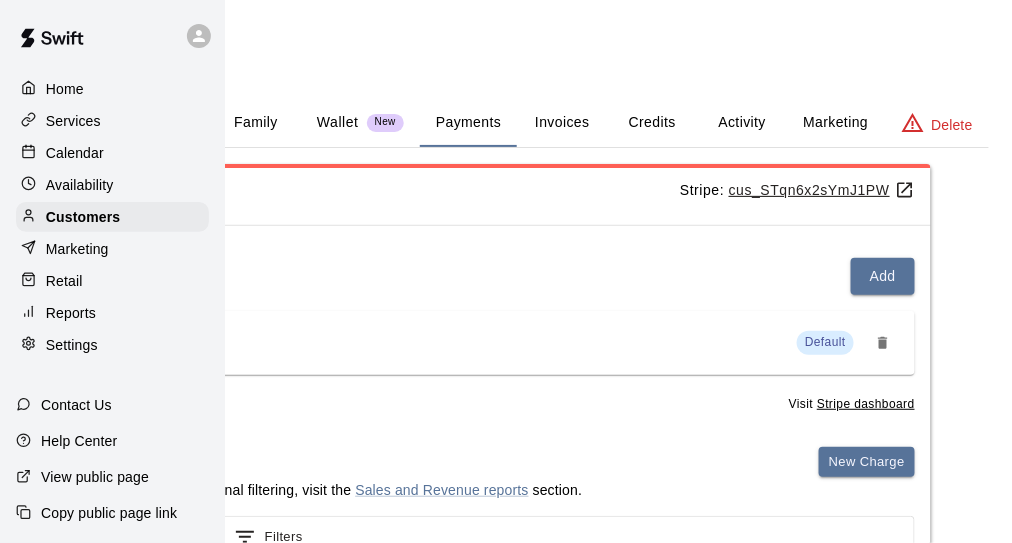 click on "Activity" at bounding box center [742, 123] 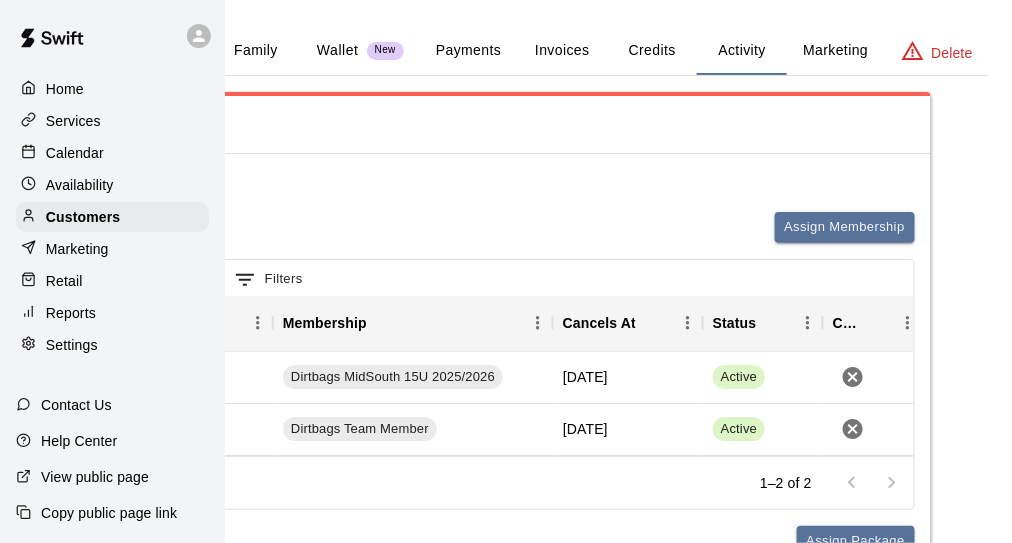 scroll, scrollTop: 100, scrollLeft: 218, axis: both 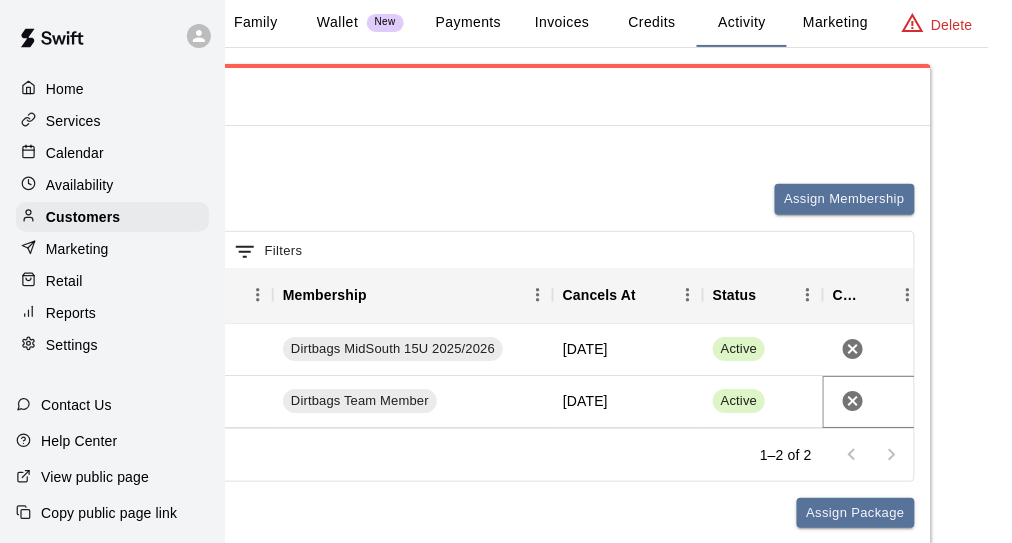 click 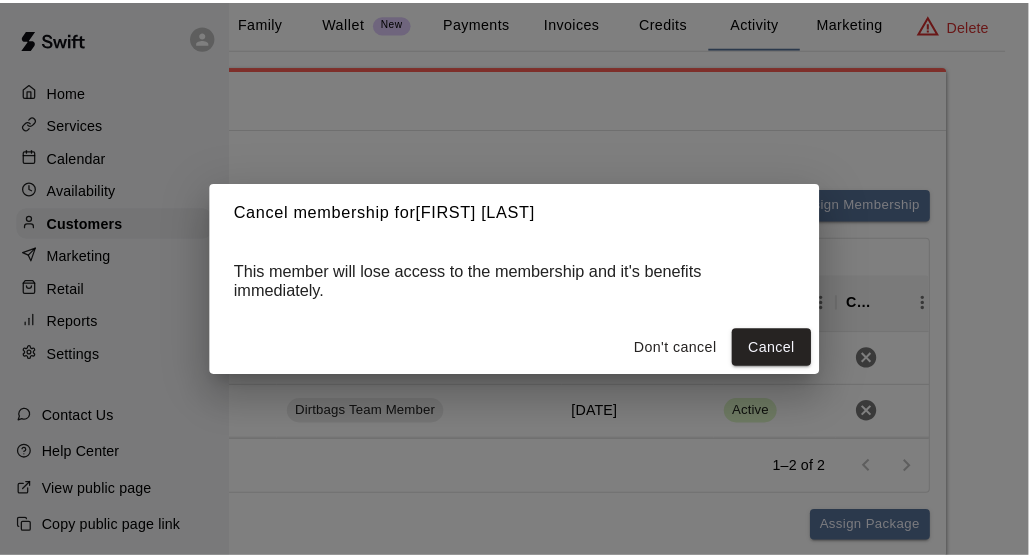 scroll, scrollTop: 100, scrollLeft: 201, axis: both 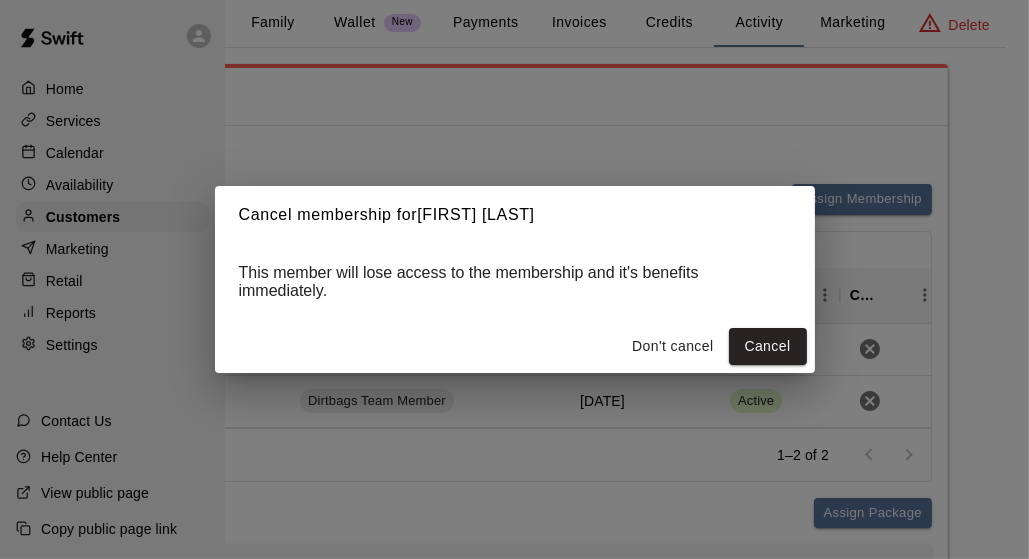click on "Cancel" at bounding box center [768, 346] 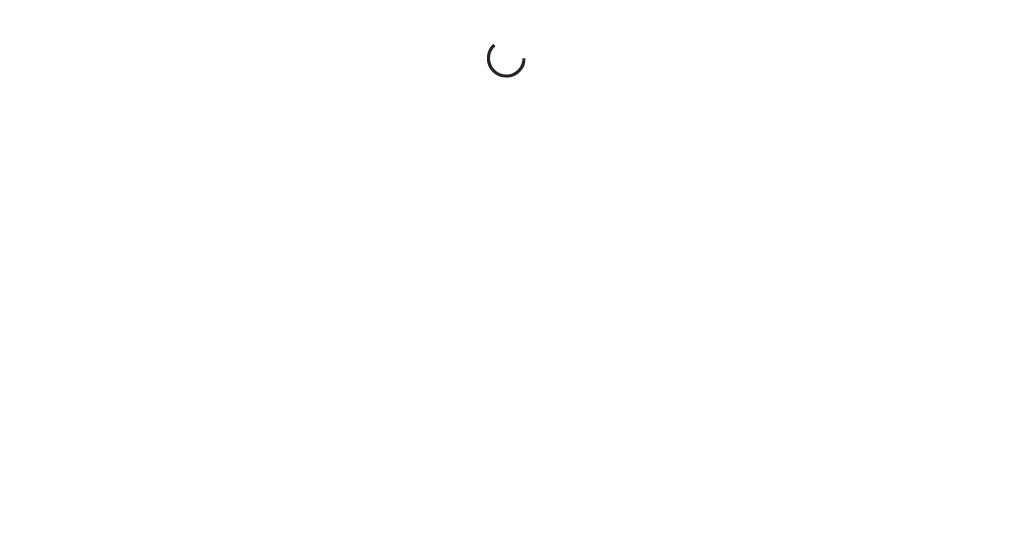 scroll, scrollTop: 0, scrollLeft: 0, axis: both 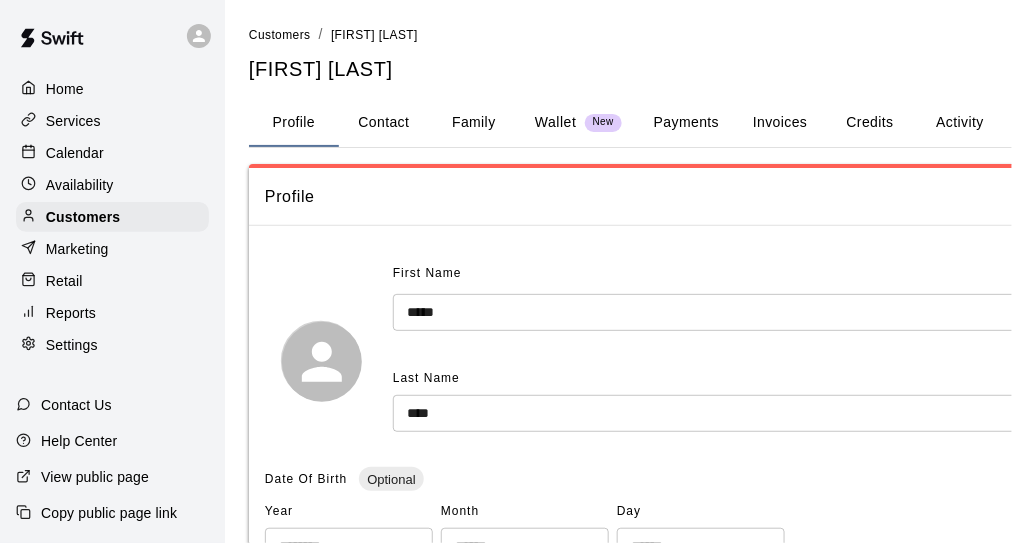 drag, startPoint x: 950, startPoint y: 118, endPoint x: 925, endPoint y: 139, distance: 32.649654 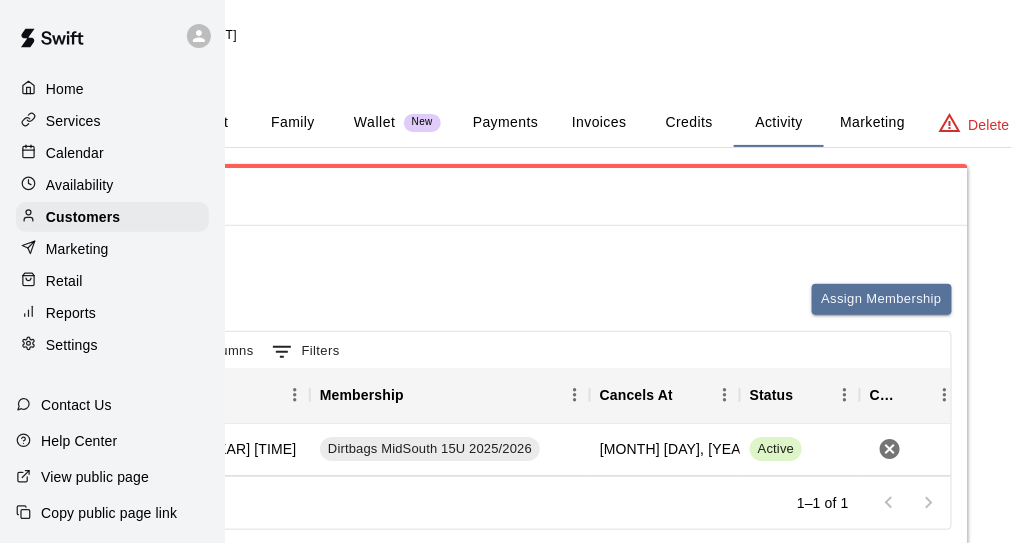 scroll, scrollTop: 0, scrollLeft: 218, axis: horizontal 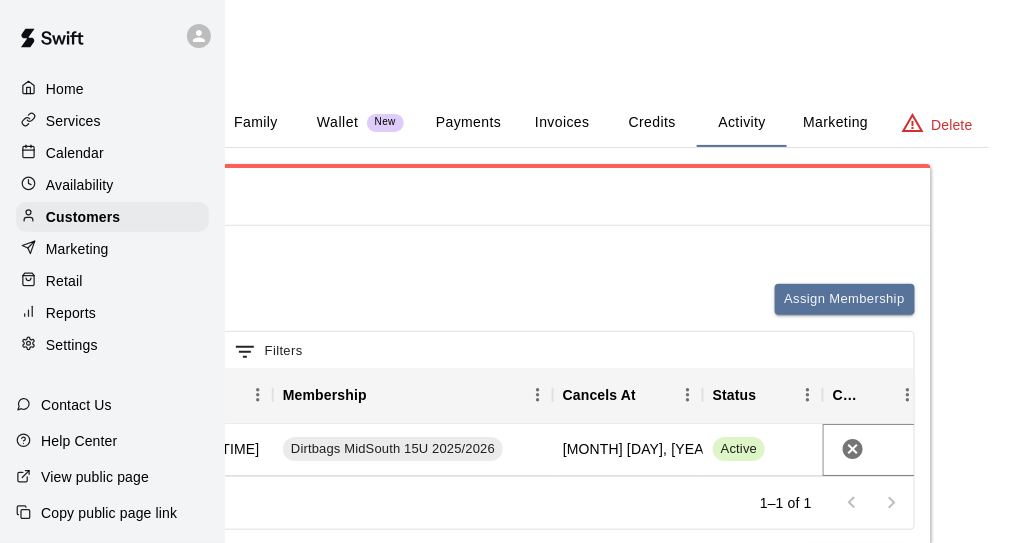 click 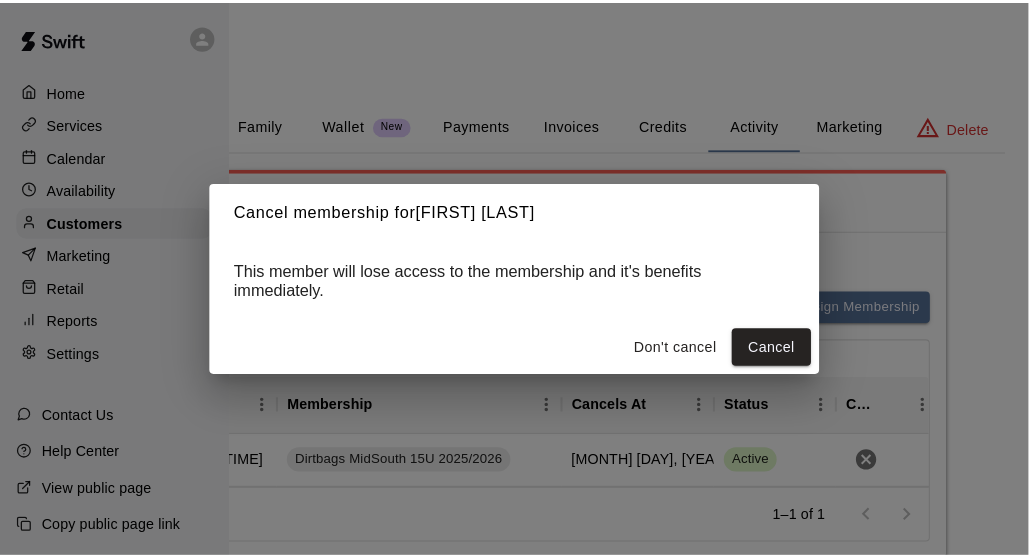 scroll, scrollTop: 0, scrollLeft: 201, axis: horizontal 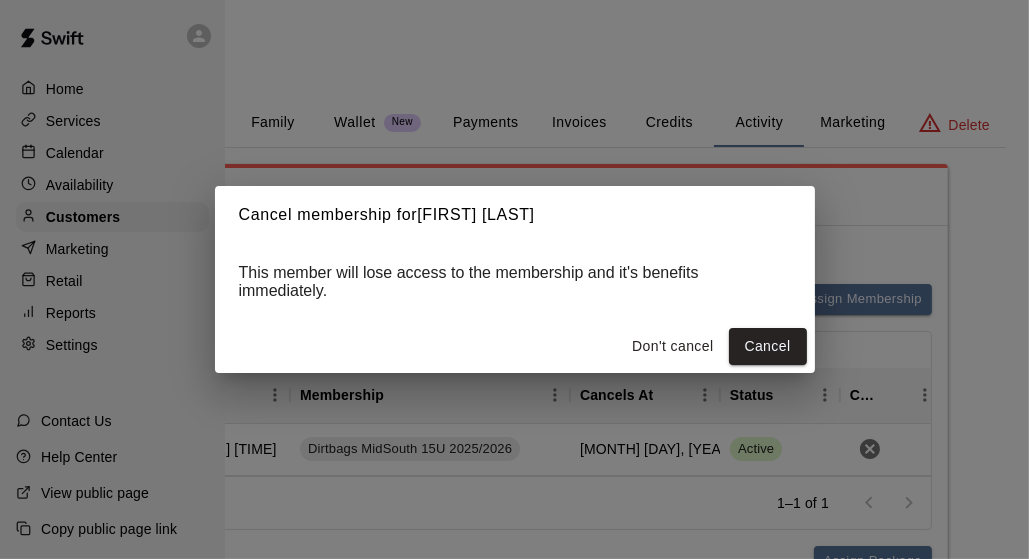 click on "Cancel" at bounding box center [768, 346] 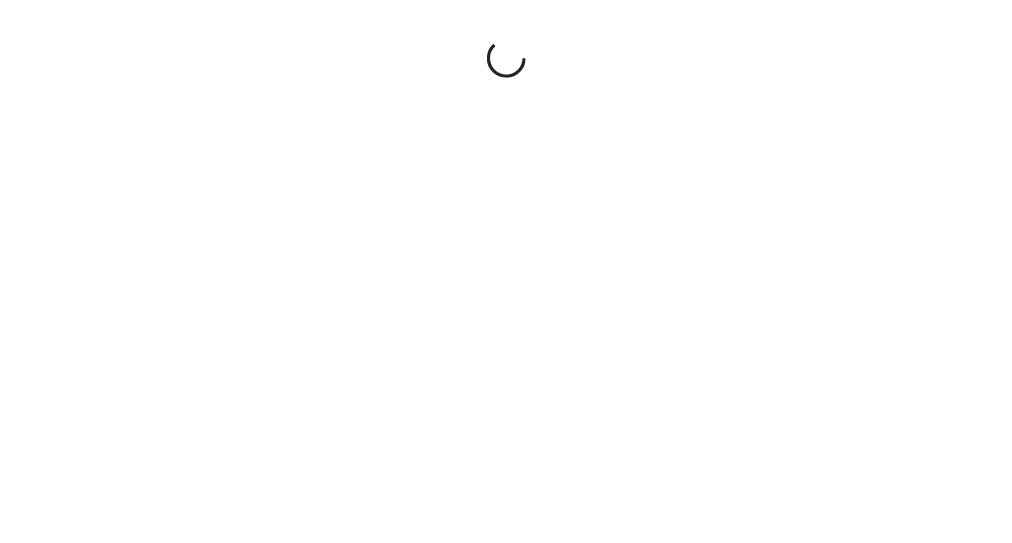 scroll, scrollTop: 0, scrollLeft: 0, axis: both 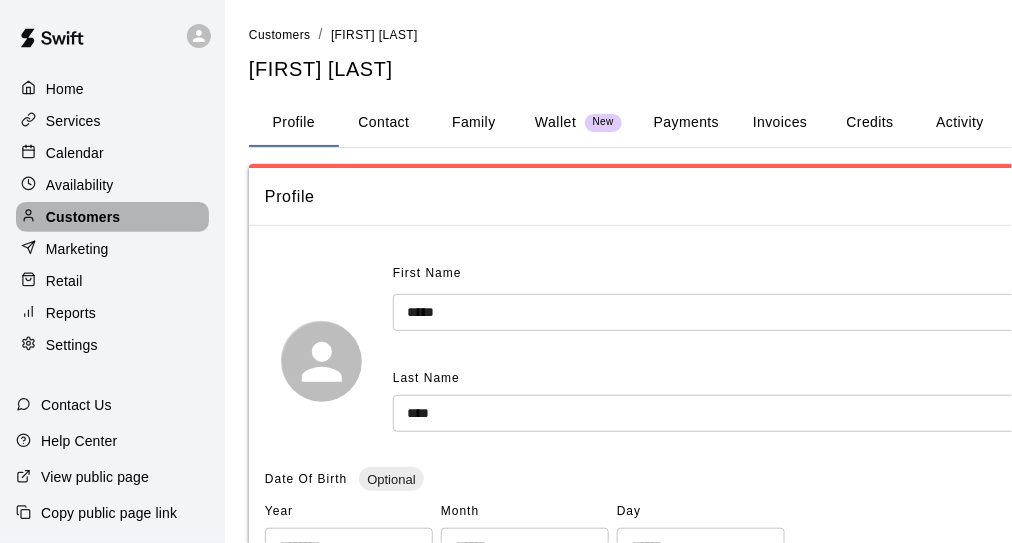 click on "Customers" at bounding box center (83, 217) 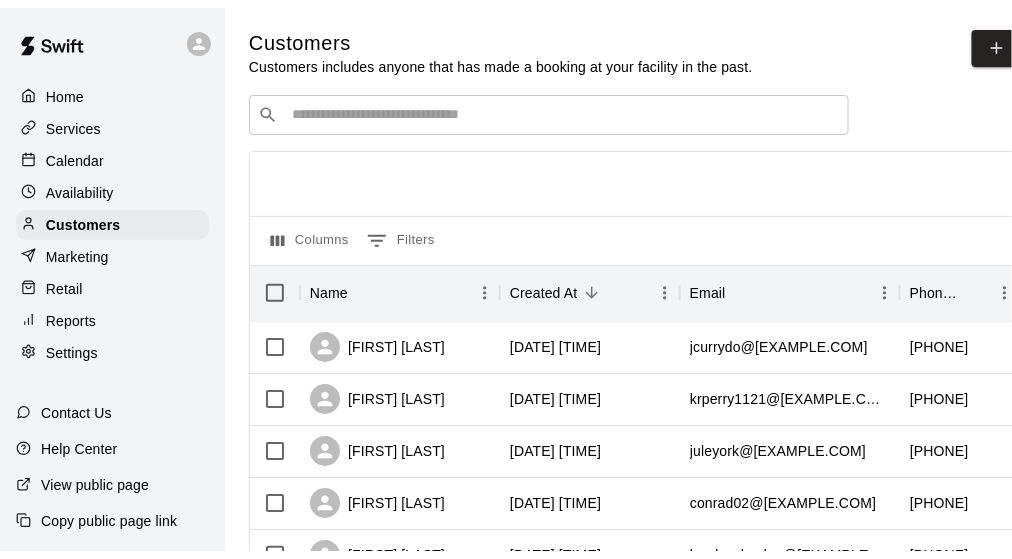 scroll, scrollTop: 0, scrollLeft: 0, axis: both 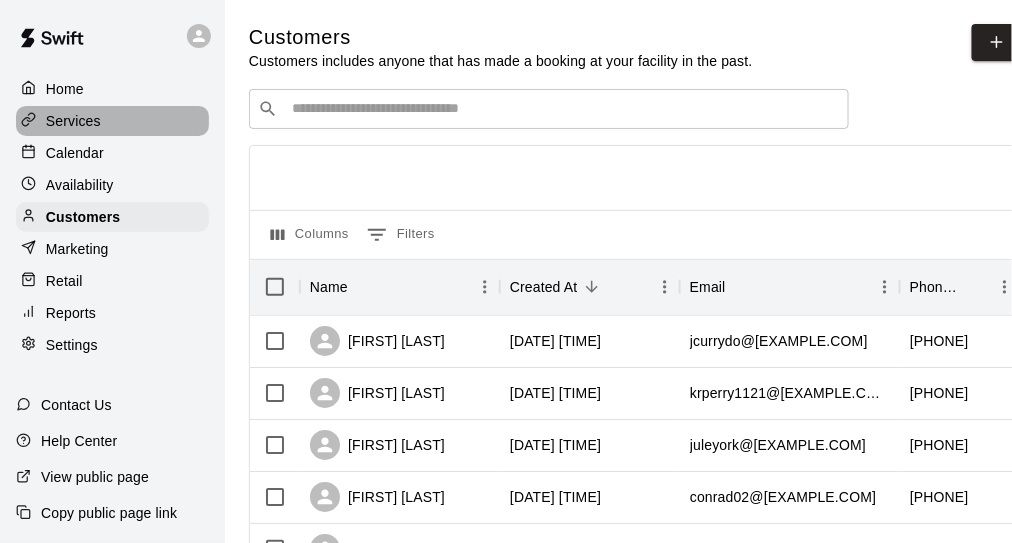 click on "Services" at bounding box center [112, 121] 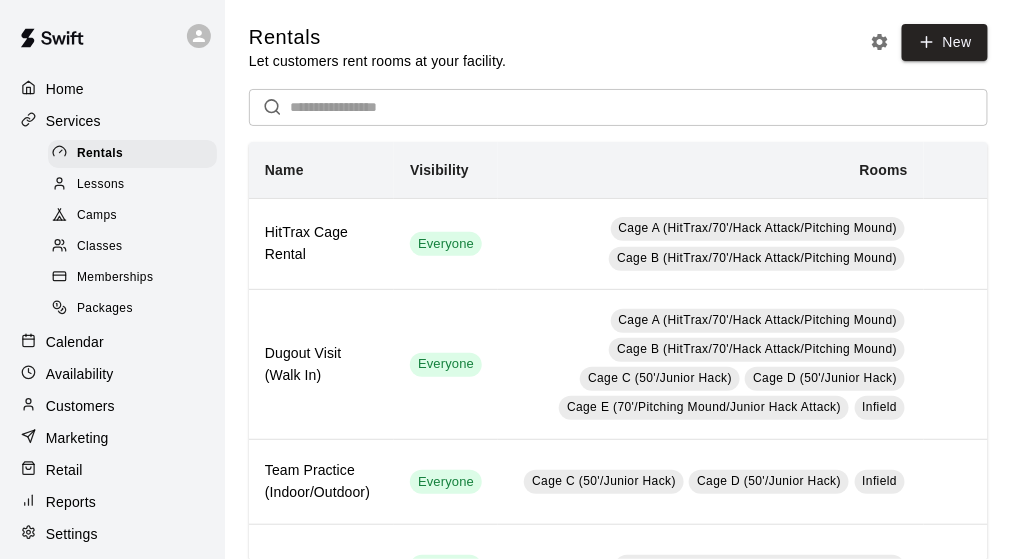 click on "Memberships" at bounding box center [115, 278] 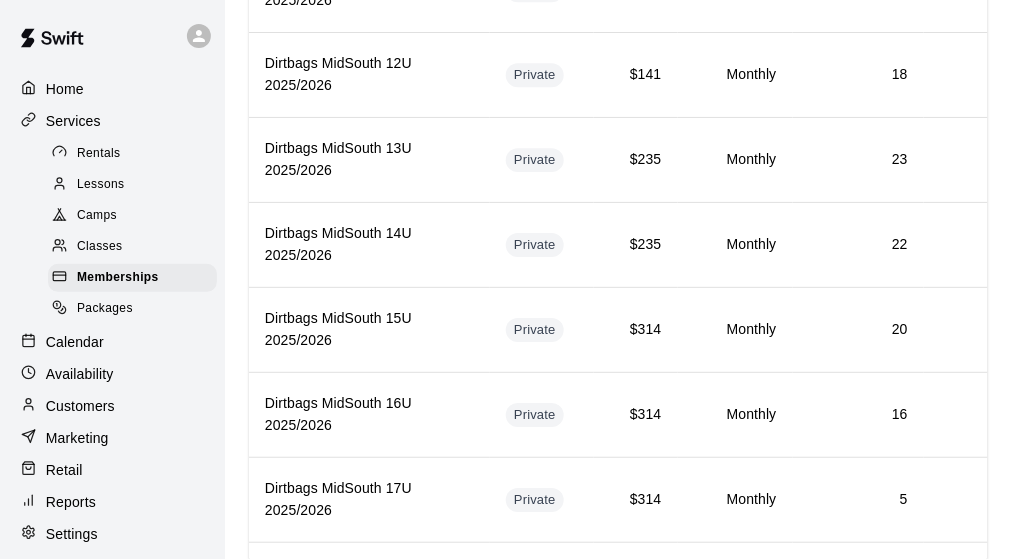scroll, scrollTop: 1400, scrollLeft: 0, axis: vertical 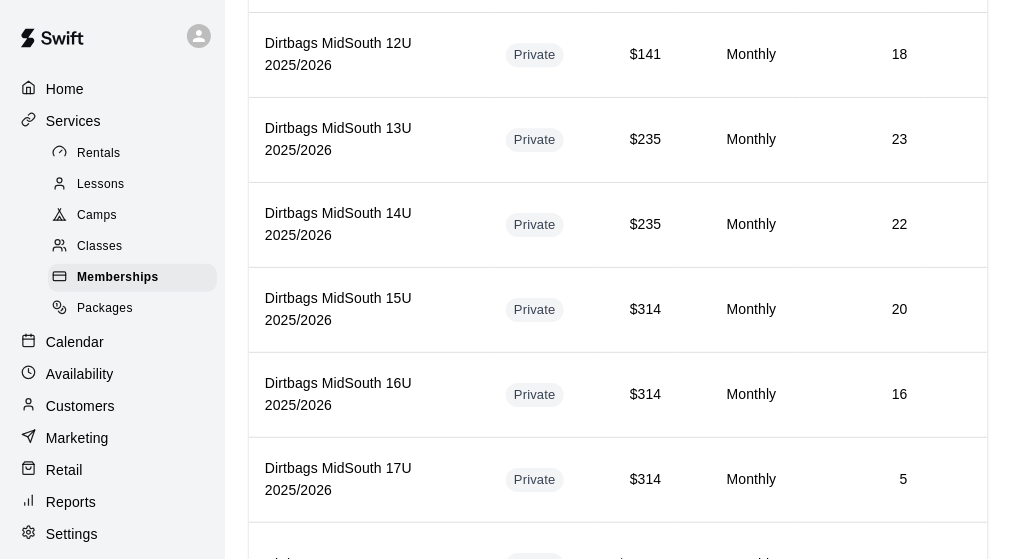 click on "Dirtbags MidSouth 15U 2025/2026" at bounding box center (369, 310) 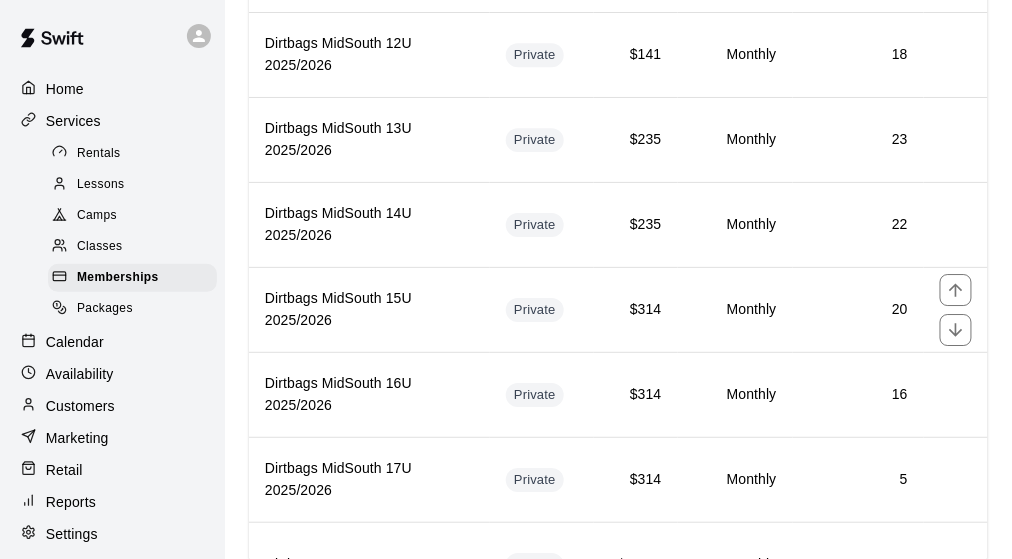 scroll, scrollTop: 0, scrollLeft: 0, axis: both 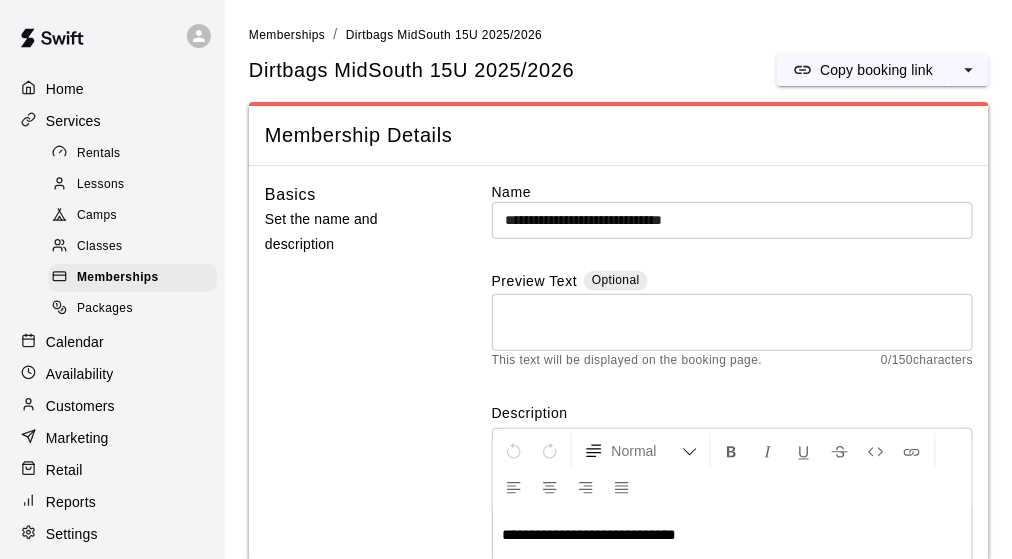 click on "Basics Set the name and description" at bounding box center (357, 440) 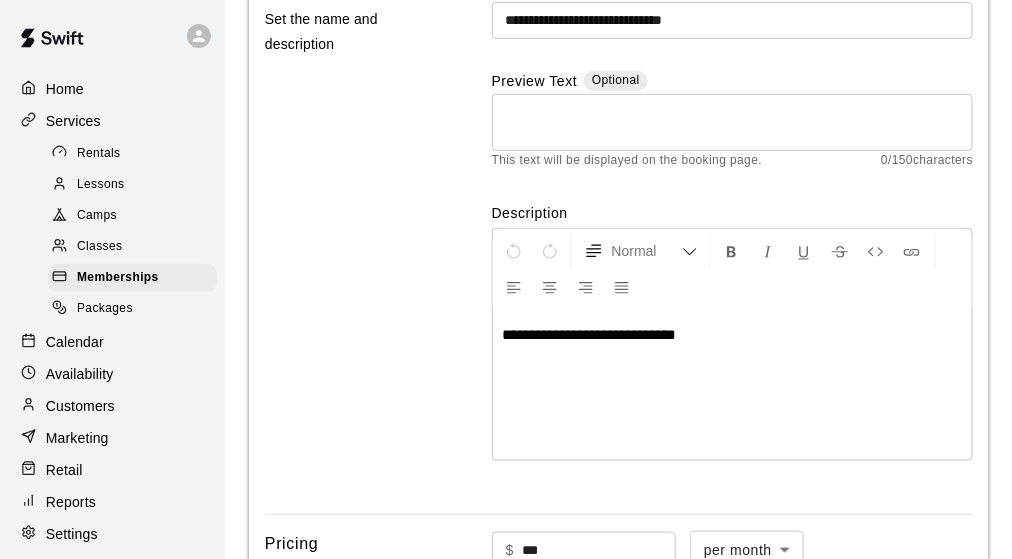 scroll, scrollTop: 100, scrollLeft: 0, axis: vertical 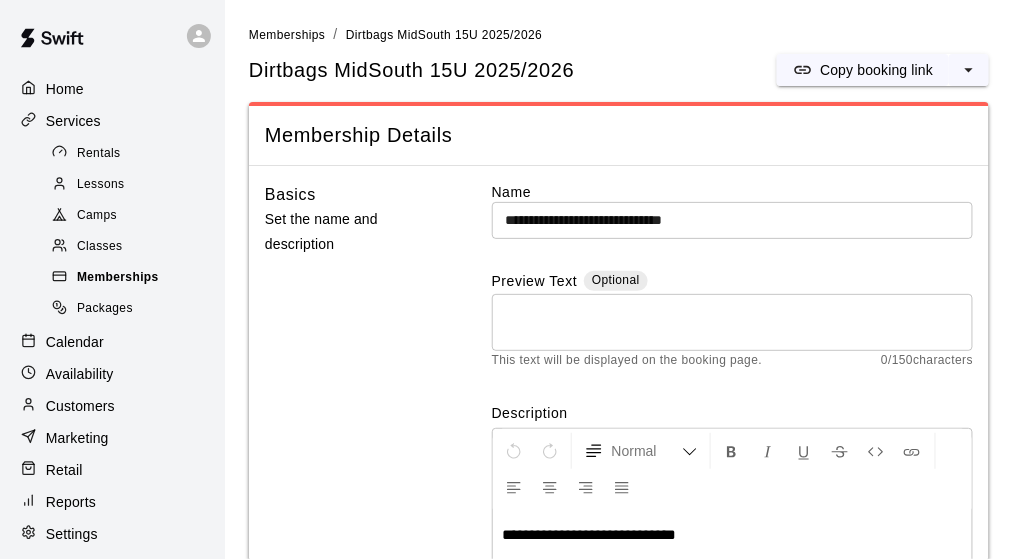 click on "Memberships" at bounding box center (118, 278) 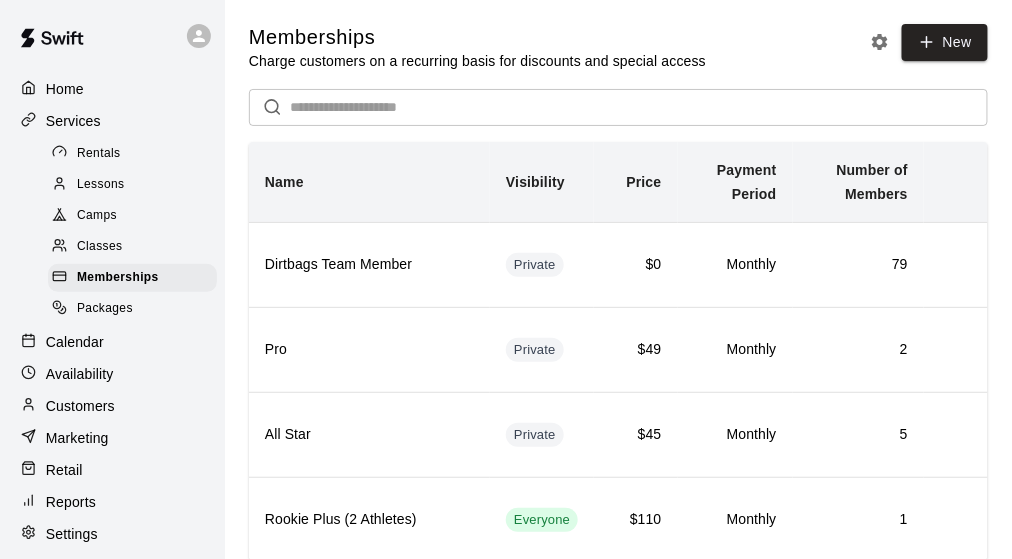 click on "Customers" at bounding box center (80, 406) 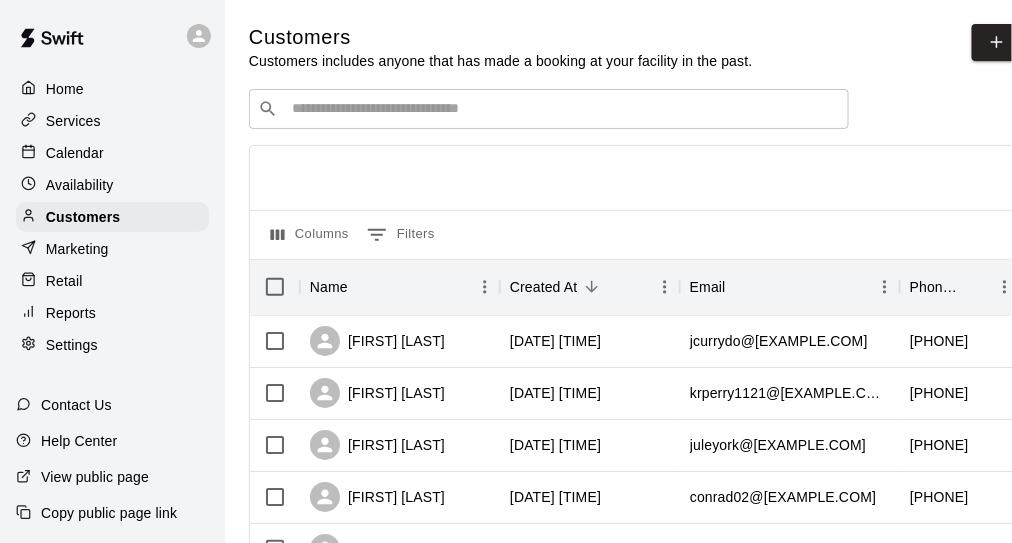 click at bounding box center [563, 109] 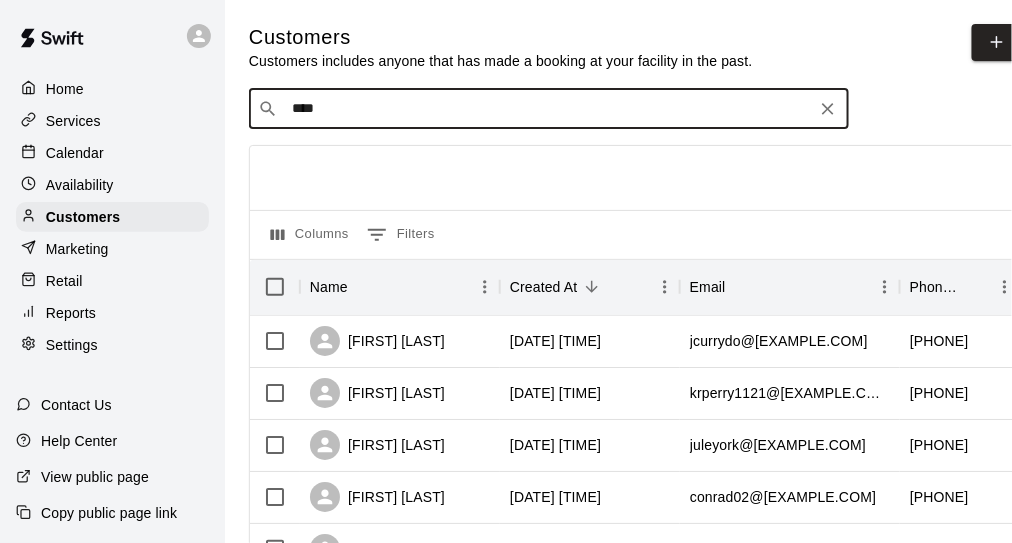 type on "*****" 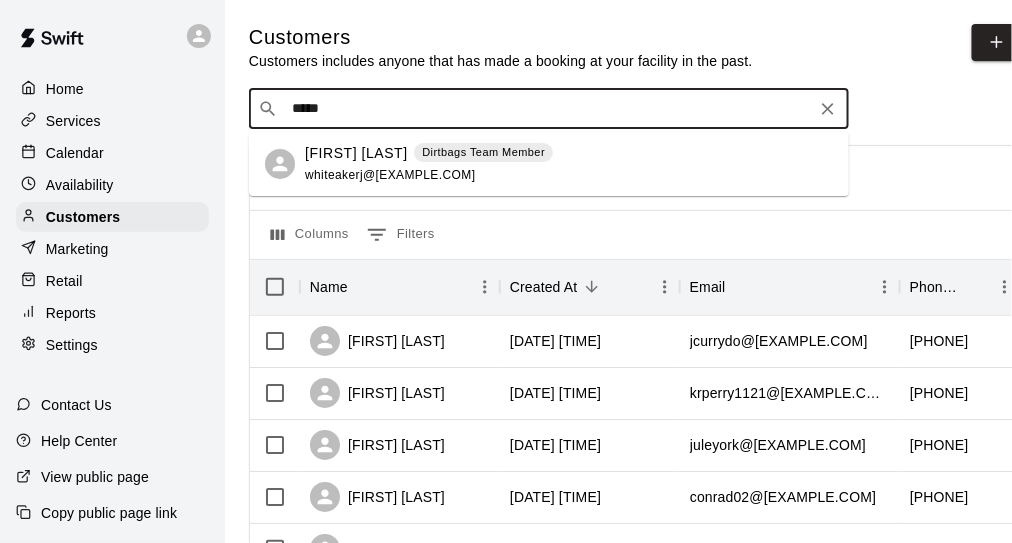 click on "Jason Whiteaker" at bounding box center (356, 153) 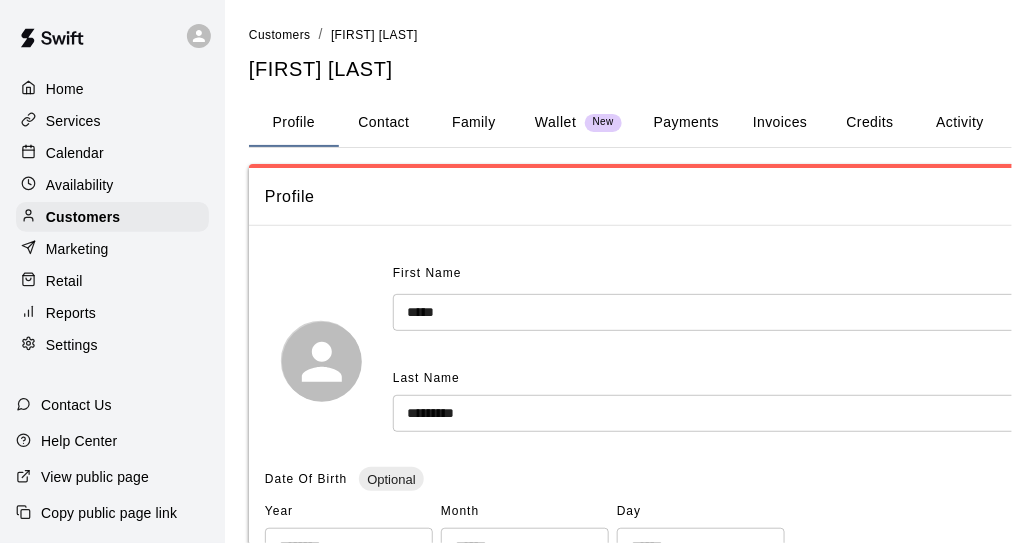 click on "Credits" at bounding box center (870, 123) 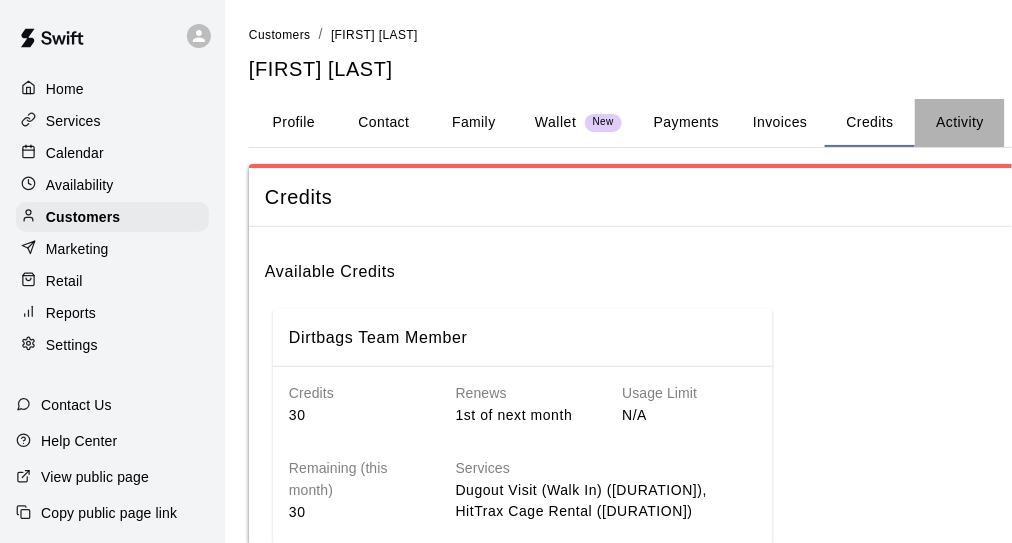 click on "Activity" at bounding box center (960, 123) 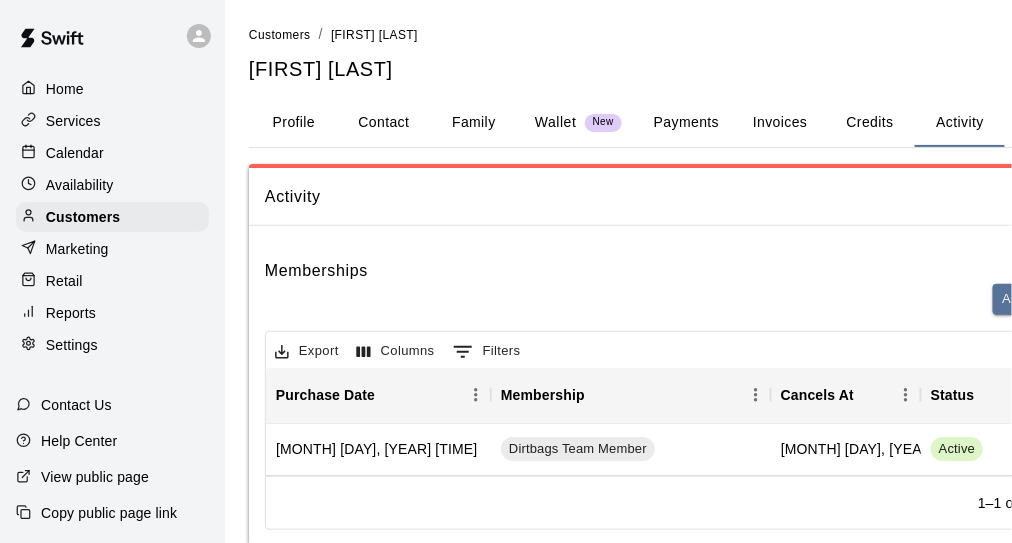 click on "Payments" at bounding box center (686, 123) 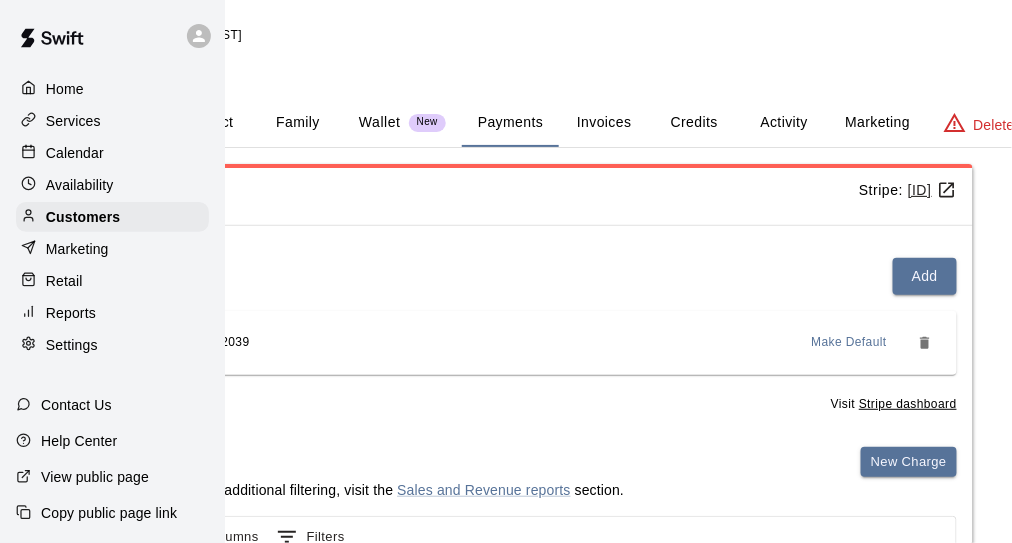 scroll, scrollTop: 0, scrollLeft: 199, axis: horizontal 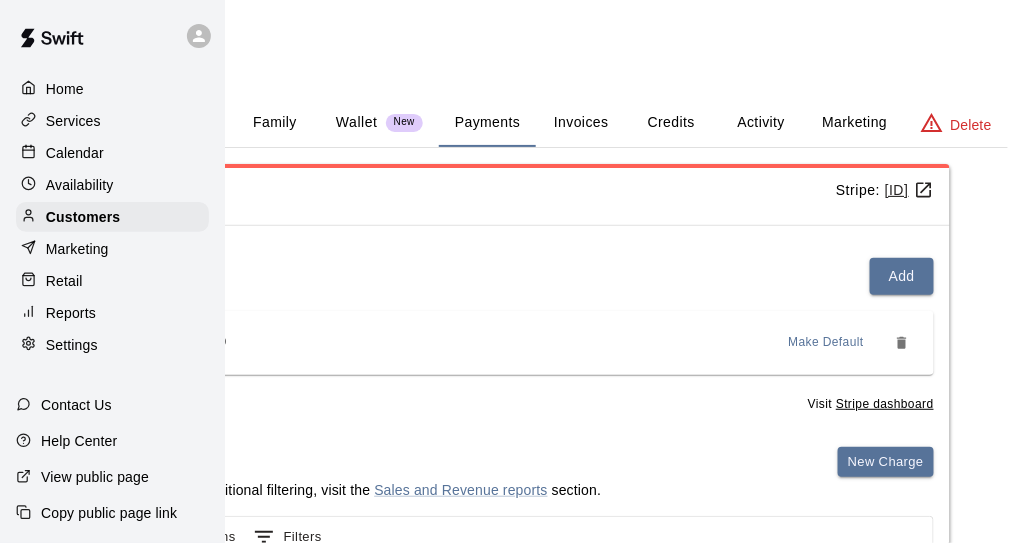 click on "Make Default" at bounding box center [827, 343] 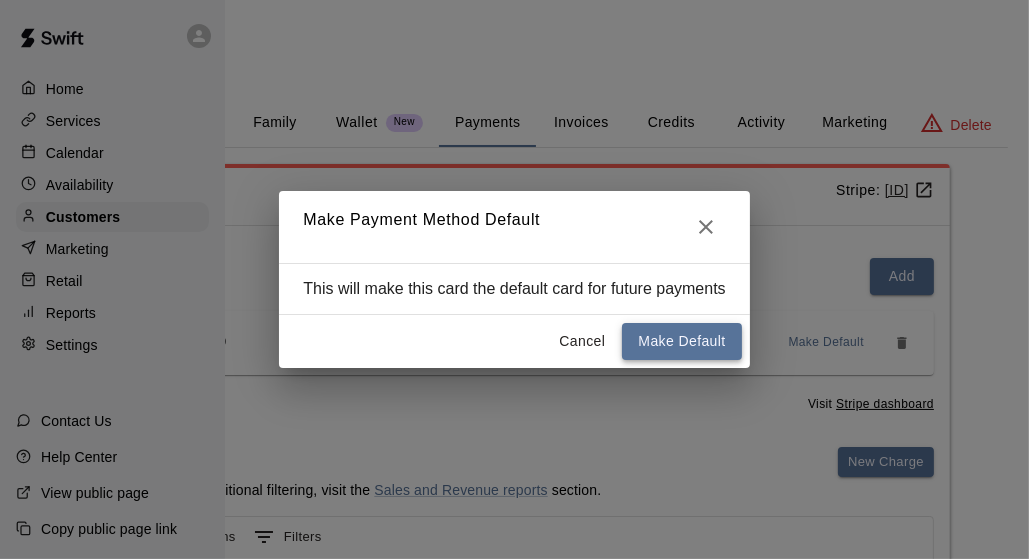 click on "Make Default" at bounding box center [681, 341] 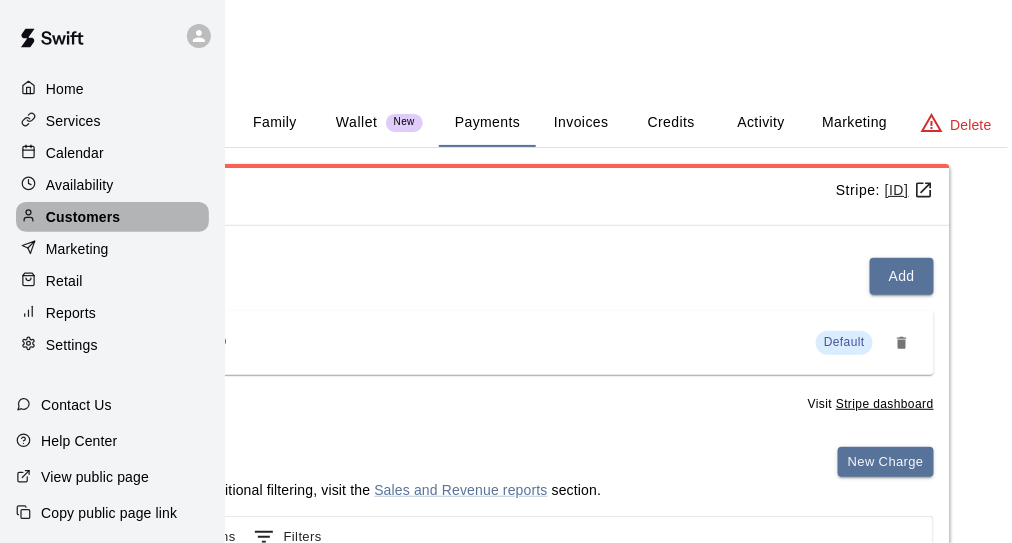 click on "Customers" at bounding box center (83, 217) 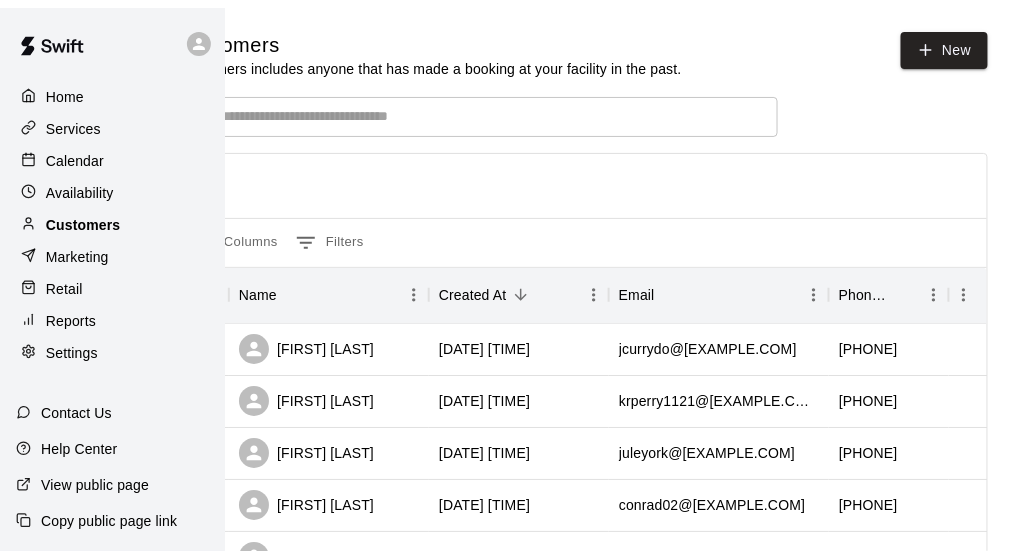 scroll, scrollTop: 0, scrollLeft: 0, axis: both 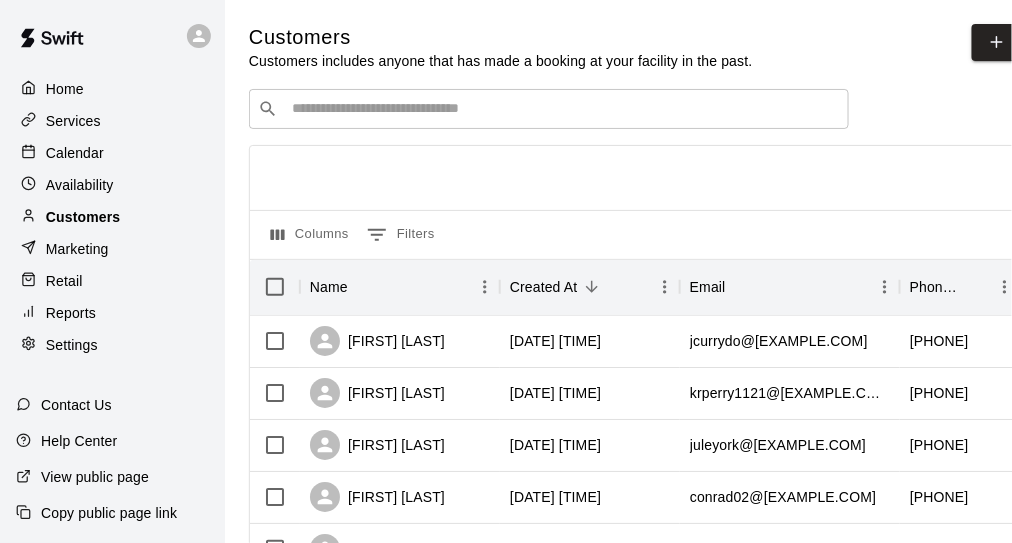 click on "Customers" at bounding box center [83, 217] 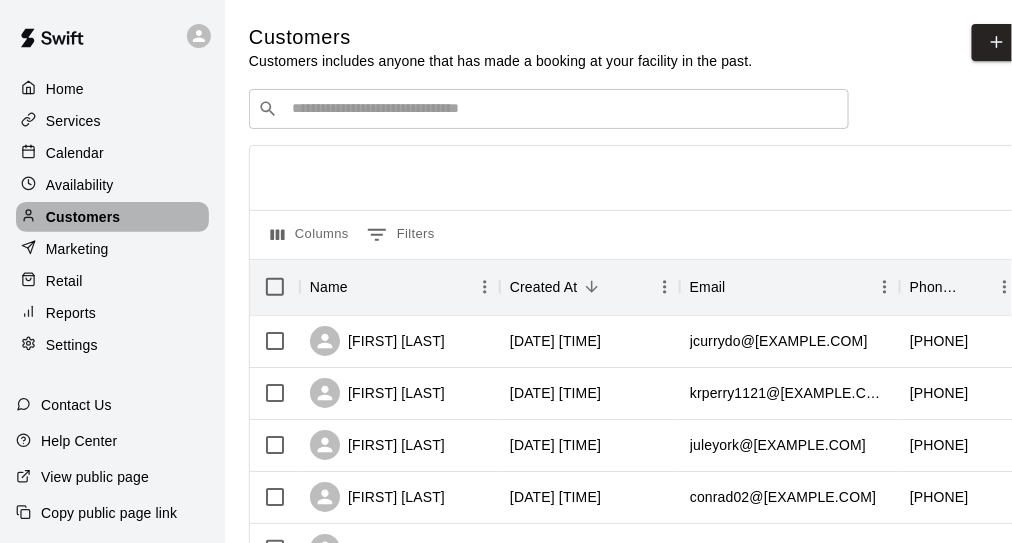 click on "Customers" at bounding box center (83, 217) 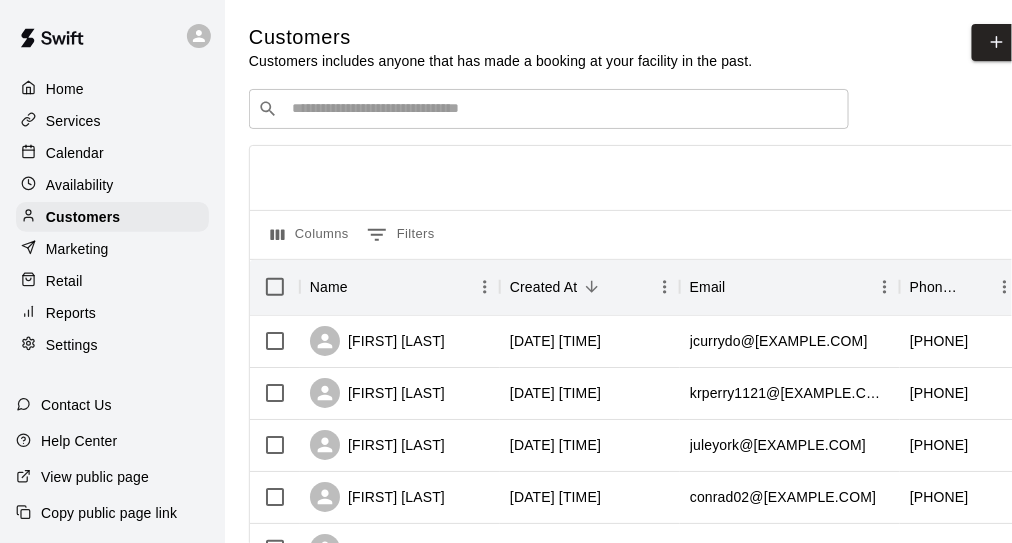 click on "Services" at bounding box center (73, 121) 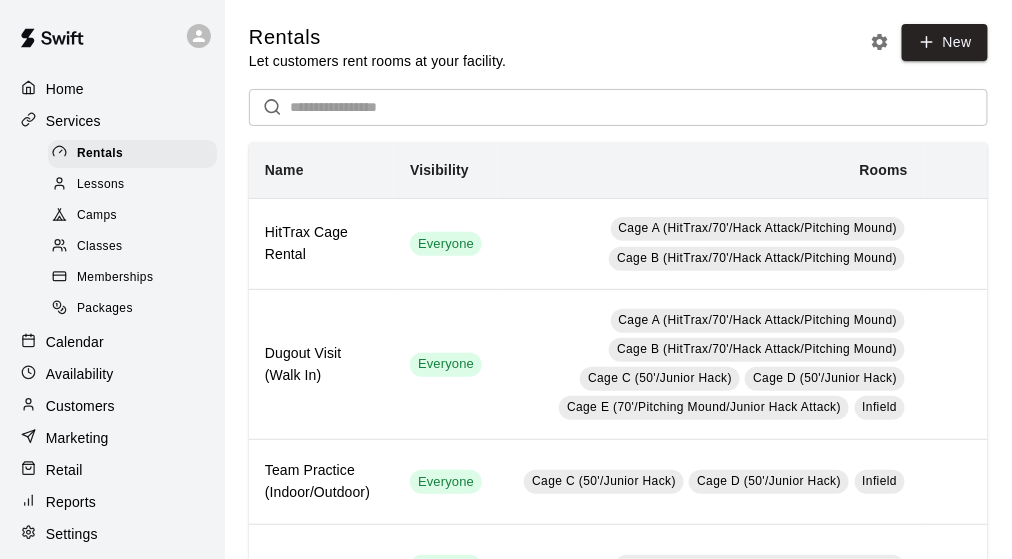 scroll, scrollTop: 165, scrollLeft: 0, axis: vertical 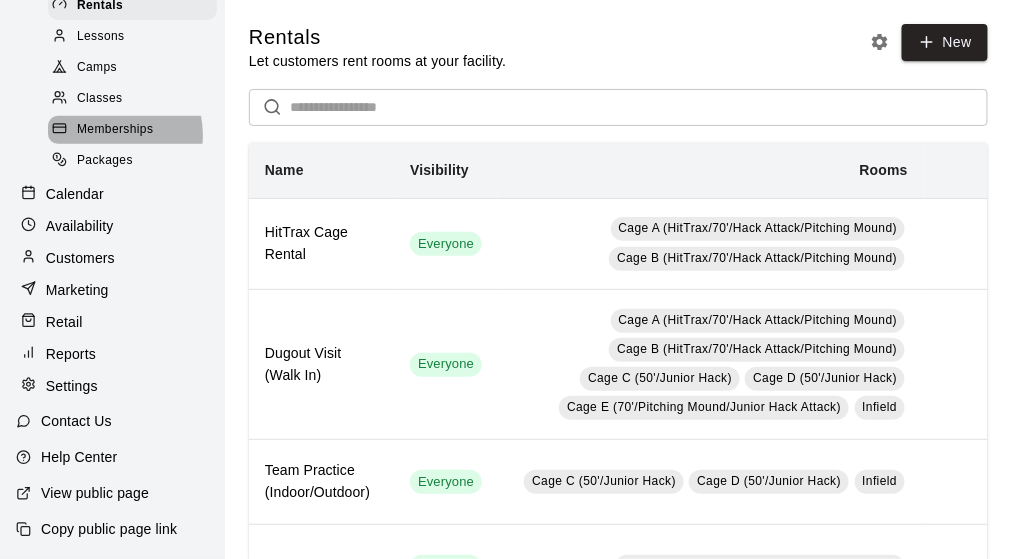 click on "Memberships" at bounding box center (115, 130) 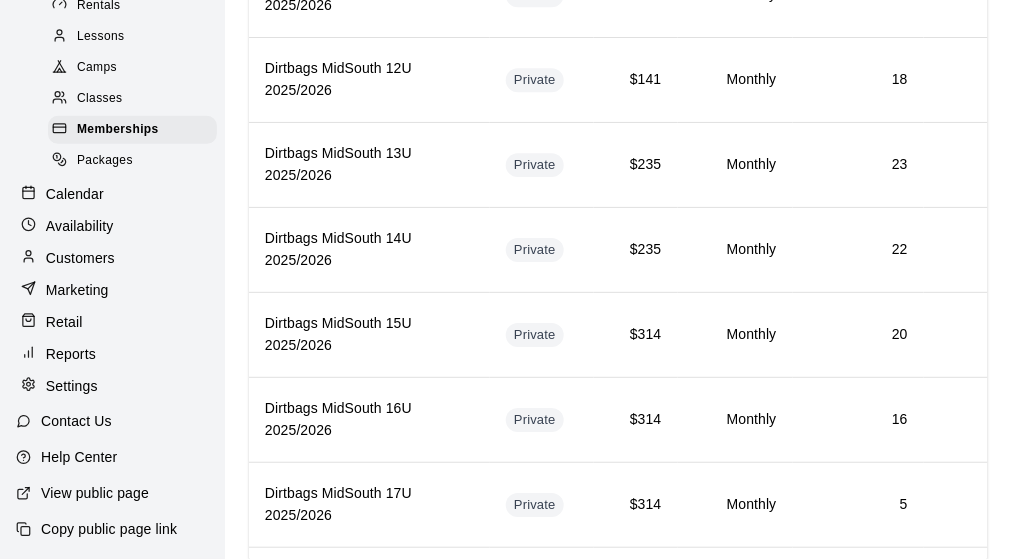 scroll, scrollTop: 1400, scrollLeft: 0, axis: vertical 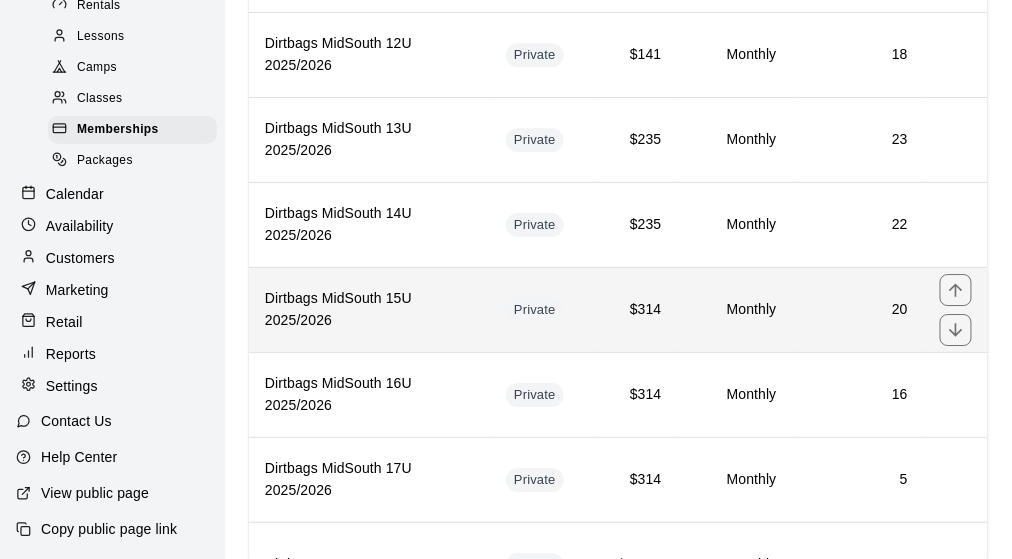 click on "Dirtbags MidSouth 15U 2025/2026" at bounding box center (369, 310) 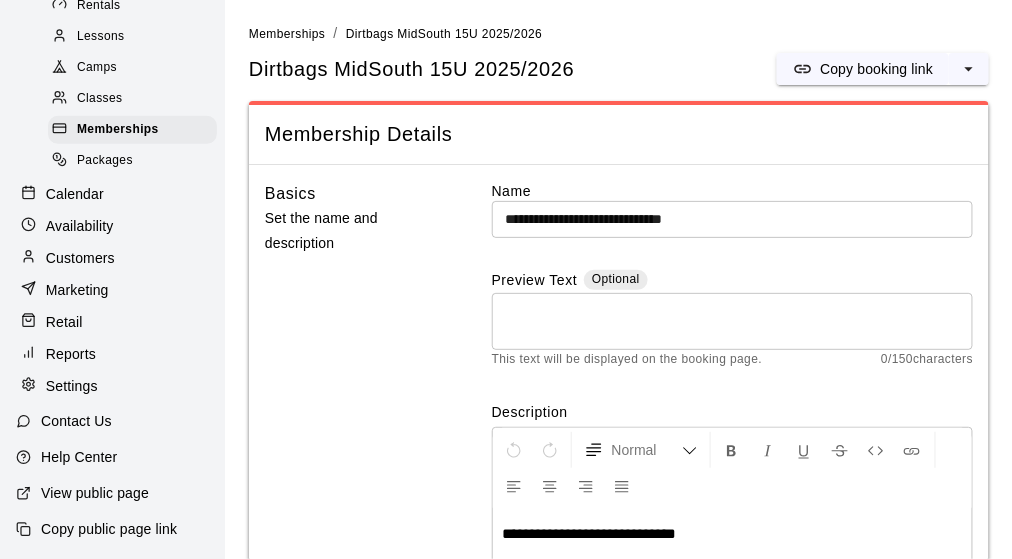 scroll, scrollTop: 0, scrollLeft: 0, axis: both 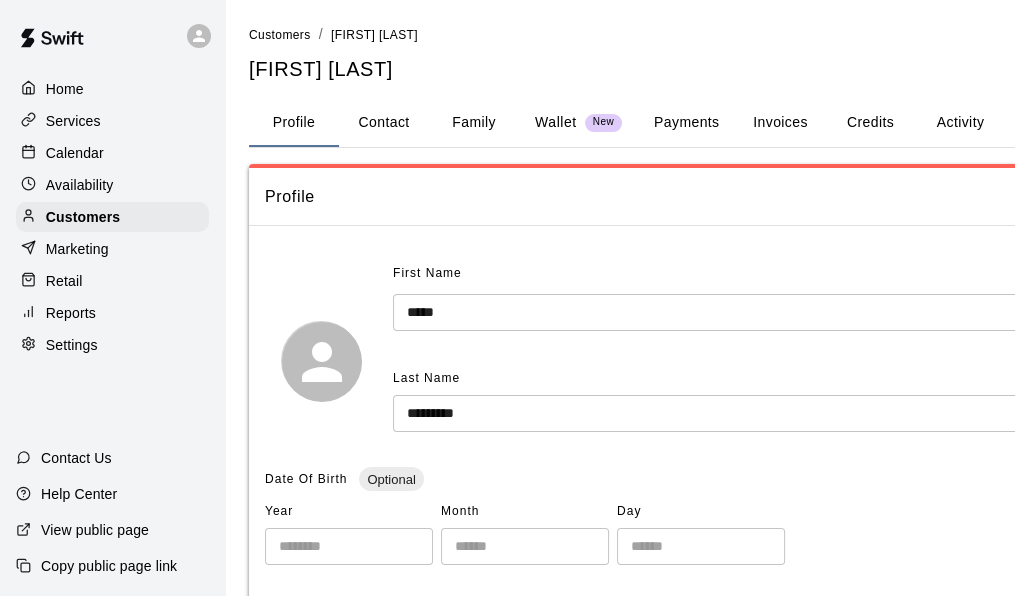 click on "Activity" at bounding box center [960, 123] 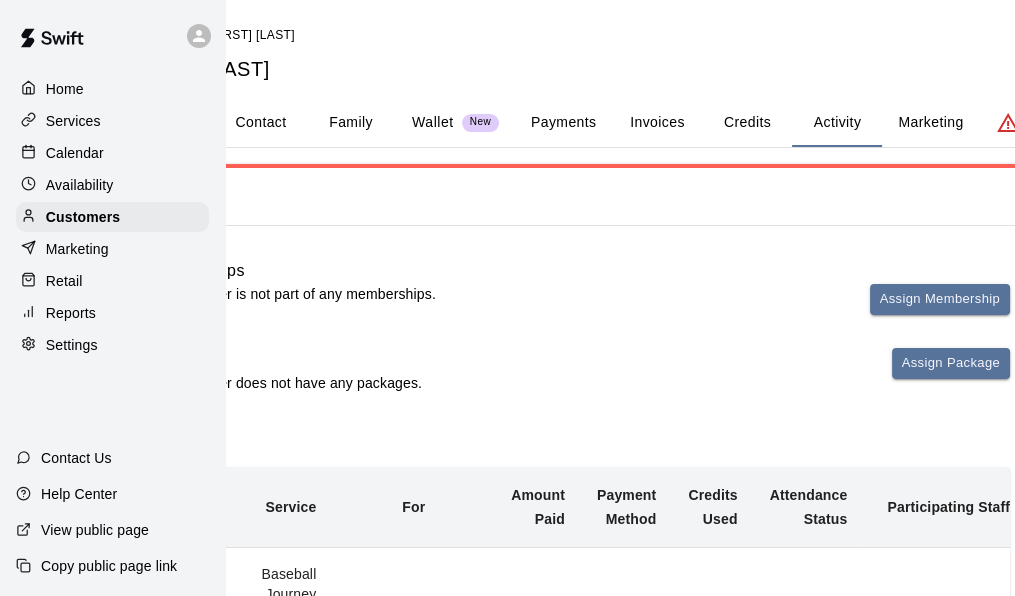 scroll, scrollTop: 0, scrollLeft: 216, axis: horizontal 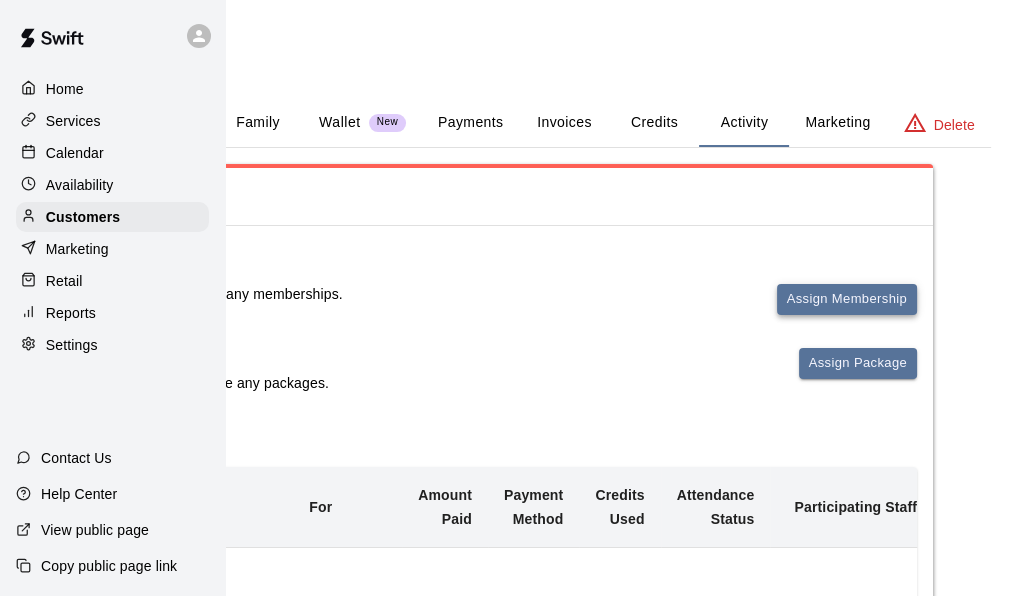 click on "Assign Membership" at bounding box center [847, 299] 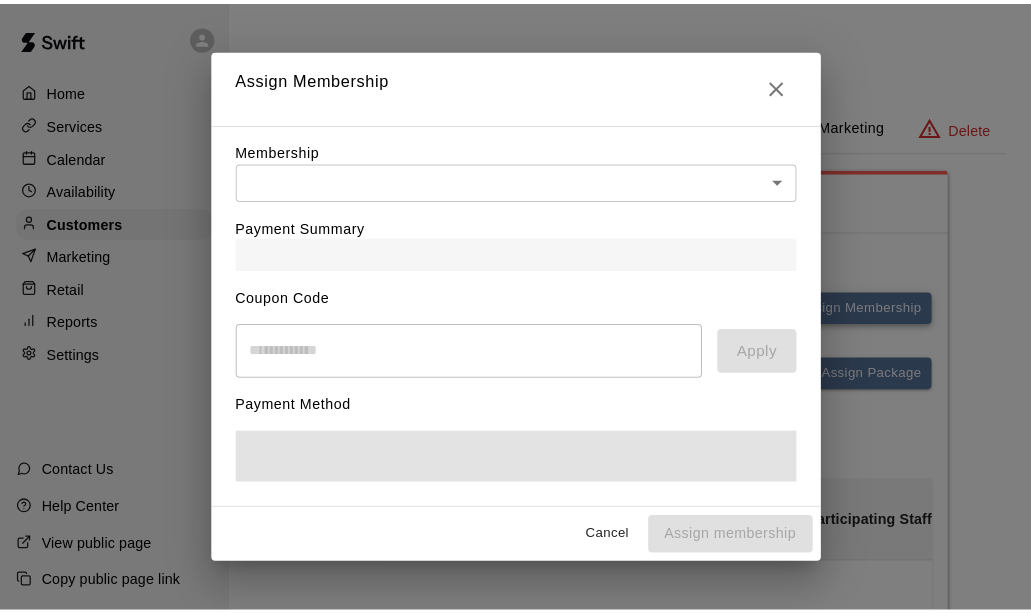 scroll, scrollTop: 0, scrollLeft: 199, axis: horizontal 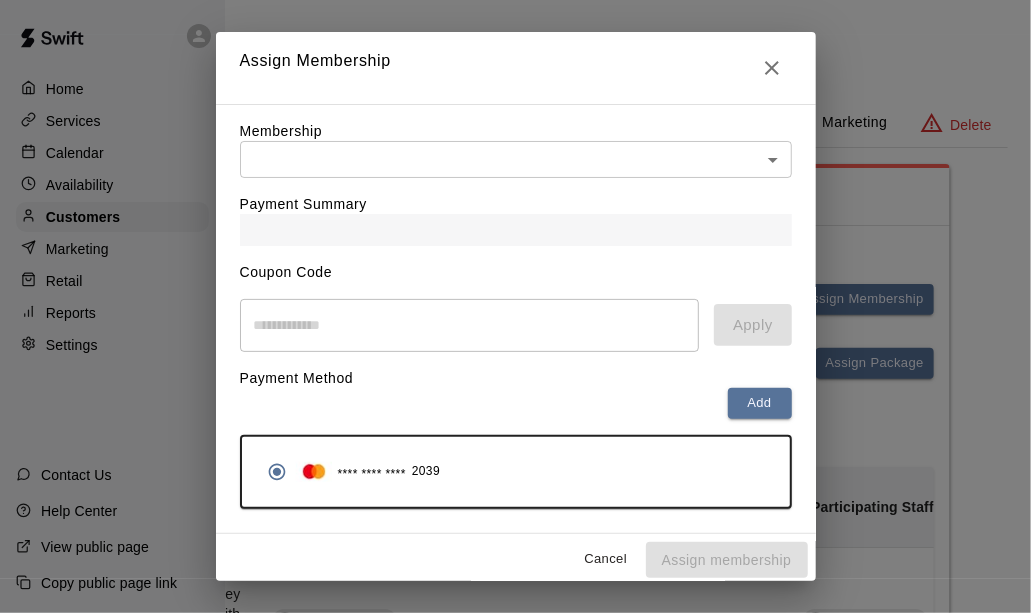 click on "Home Services Calendar Availability Customers Marketing Retail Reports Settings Contact Us Help Center View public page Copy public page link Customers / Jason Whiteaker Jason Whiteaker Profile Contact Family Wallet New Payments Invoices Credits Activity Marketing Delete Activity Memberships This customer is not part of any memberships. Assign Membership Packages This customer does not have any packages. Assign Package Bookings Booking Date   Service For Amount Paid Payment Method Credits Used Attendance Status Participating Staff February 23, 2025 4:00 PM Baseball Journey with Mark Heisel (MS/HS Recruiting) Corgan Whiteaker 16.43 Card N/A Unknown Dennis Finley February 15, 2025 12:00 PM Catching Academy 13U-17U Corgan Whiteaker 55.66 Card N/A Unknown Zach Tompkins February 08, 2025 12:00 PM Catching Academy 13U-17U Corgan Whiteaker 55.66 Card N/A Unknown Zach Tompkins February 01, 2025 12:00 PM Catching Academy 13U-17U Corgan Whiteaker 55.66 Card N/A Unknown Zach Tompkins January 25, 2025 12:00 PM 55.66 Card" at bounding box center (316, 687) 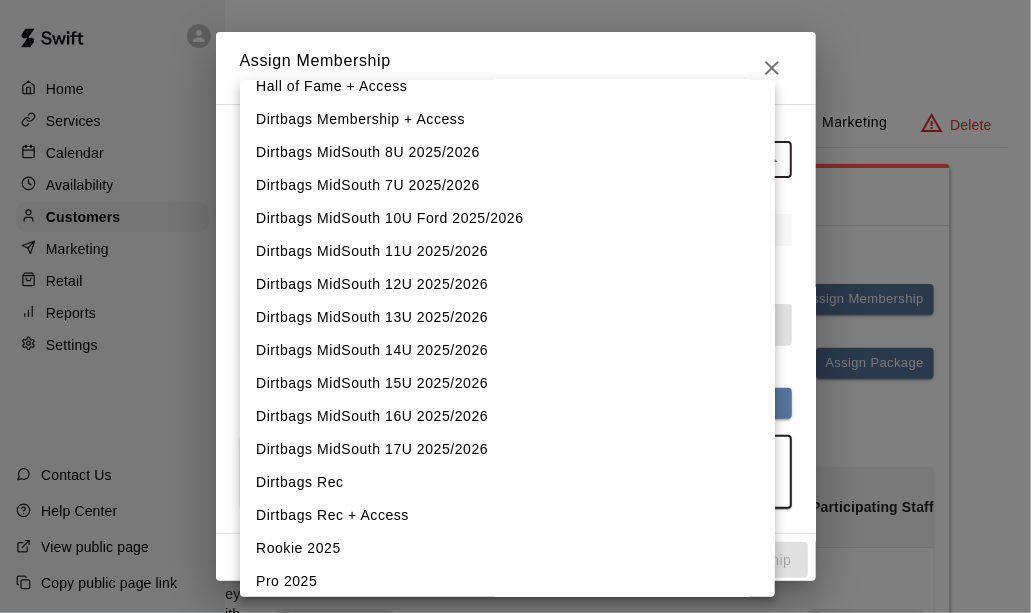 scroll, scrollTop: 400, scrollLeft: 0, axis: vertical 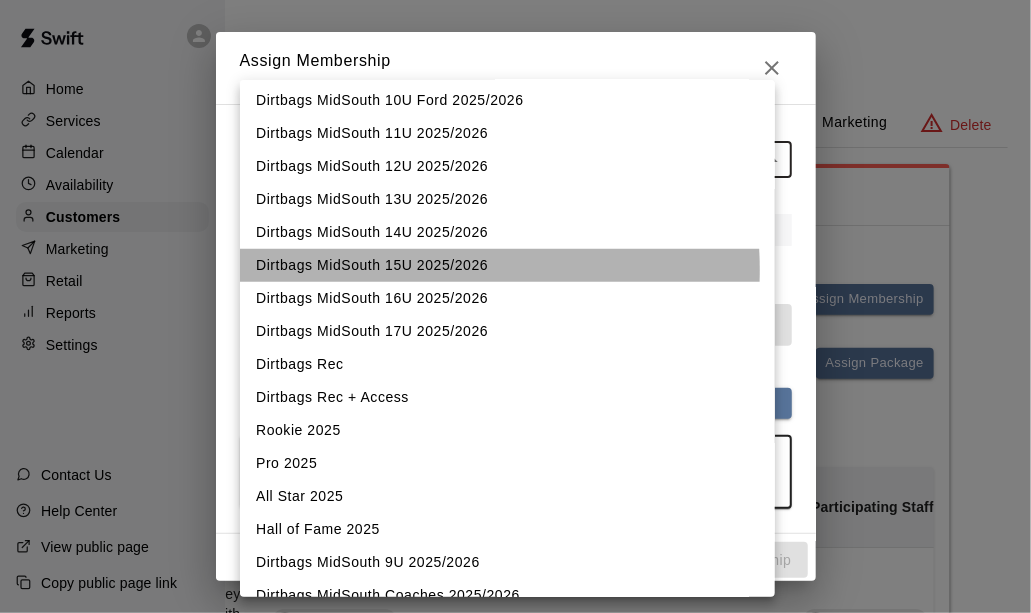 click on "Dirtbags MidSouth 15U 2025/2026" at bounding box center [507, 265] 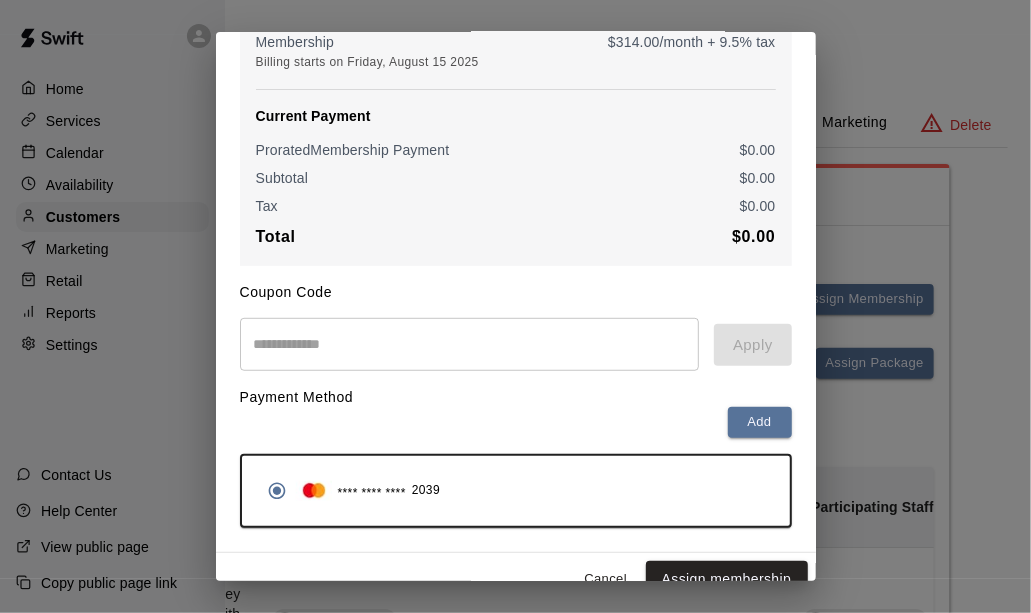 scroll, scrollTop: 266, scrollLeft: 0, axis: vertical 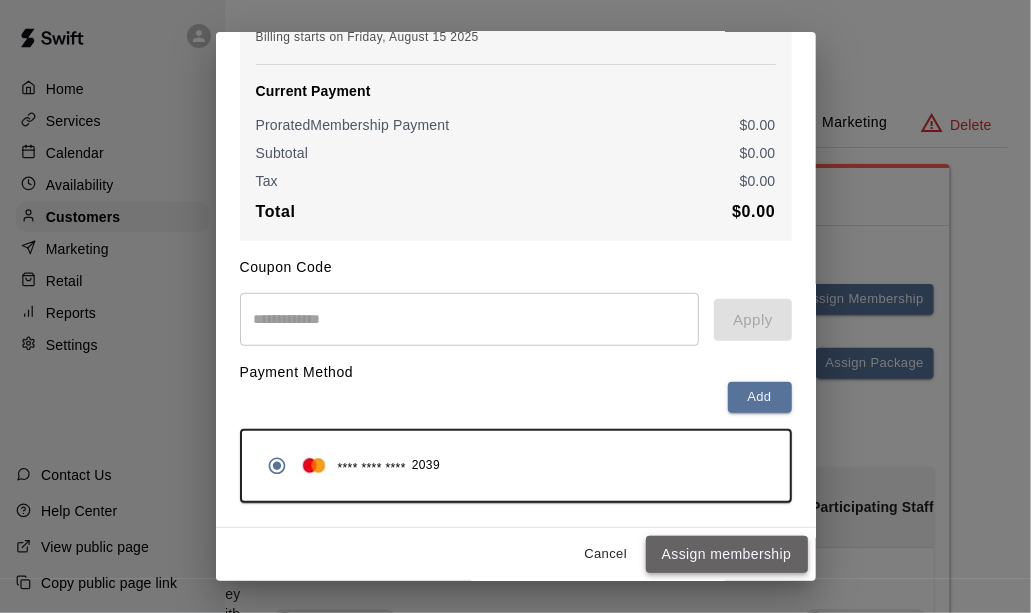 click on "Assign membership" at bounding box center [727, 554] 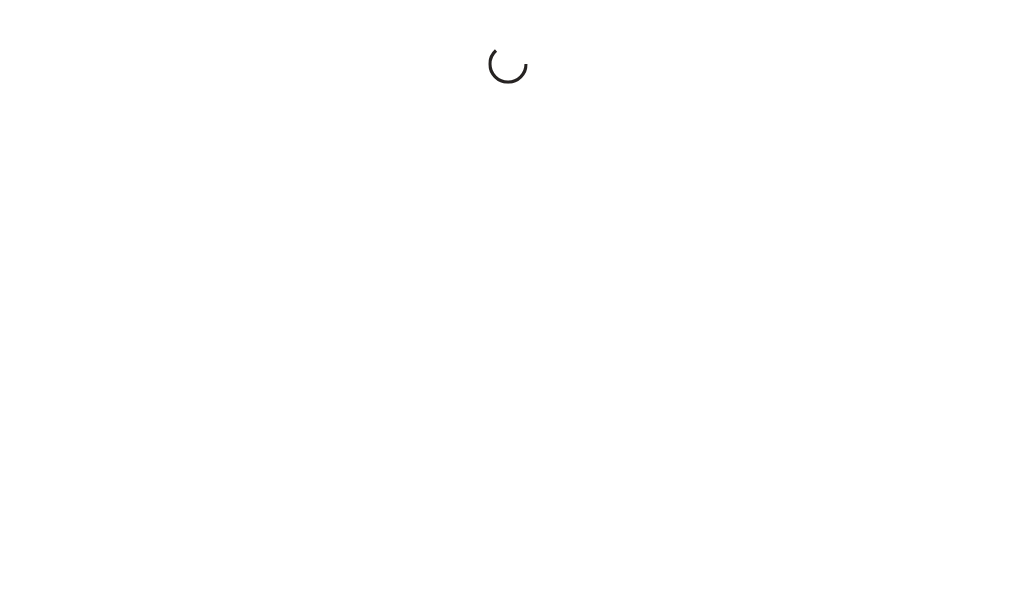 scroll, scrollTop: 0, scrollLeft: 0, axis: both 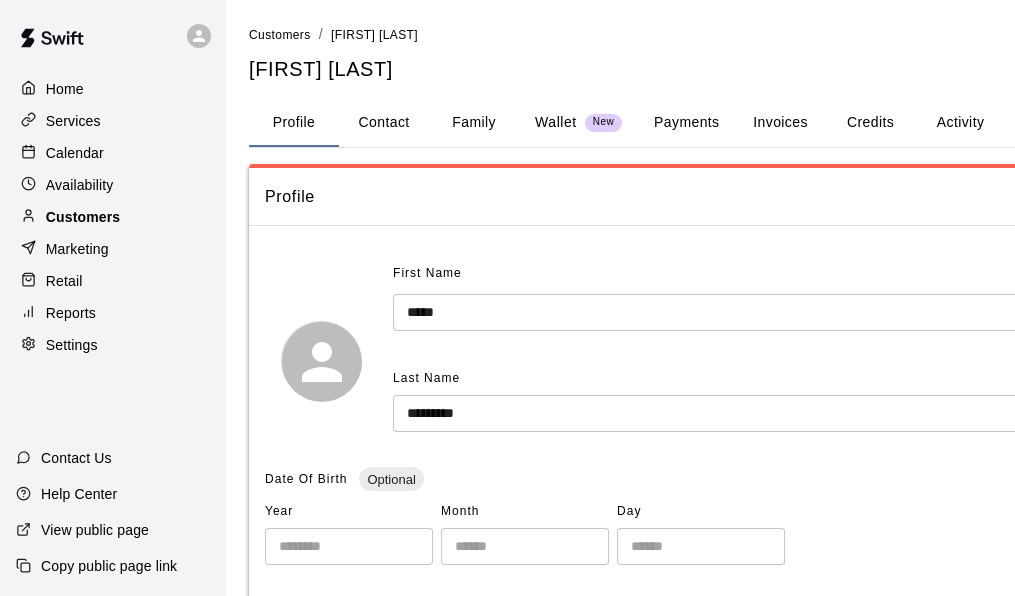 click on "Customers" at bounding box center [83, 217] 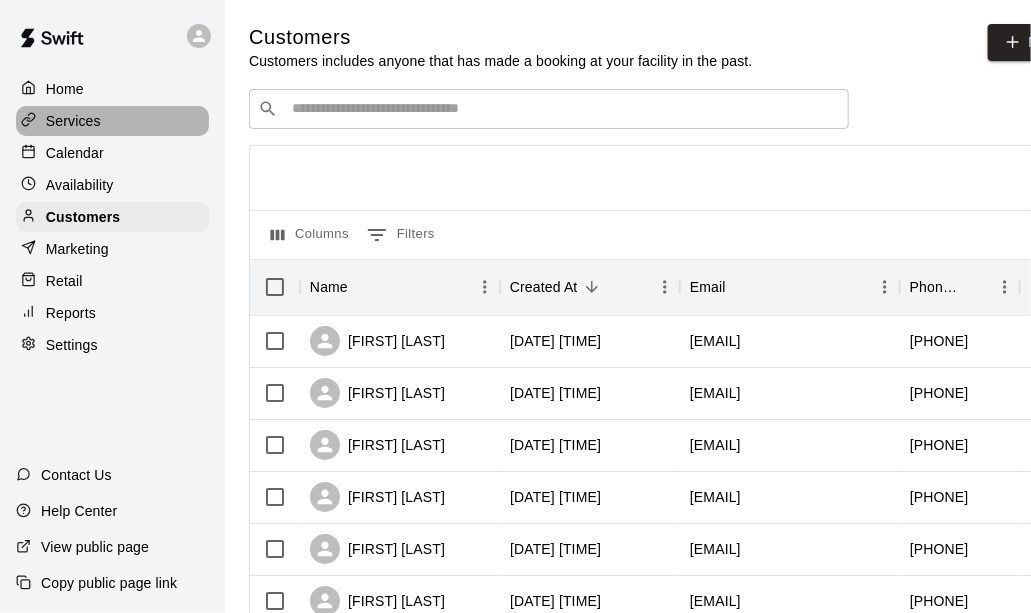 click on "Services" at bounding box center (73, 121) 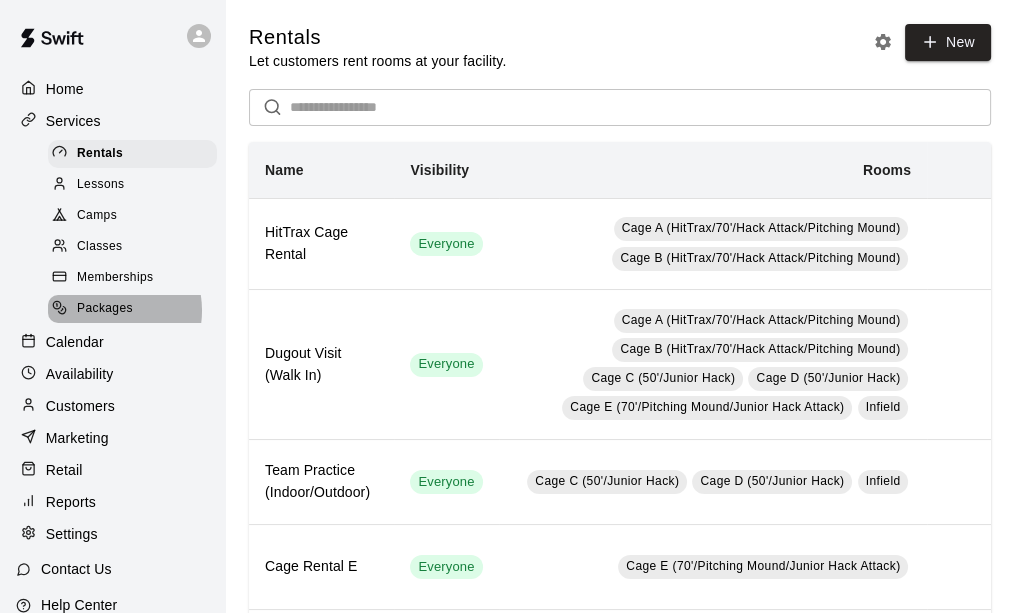 click on "Packages" at bounding box center (105, 309) 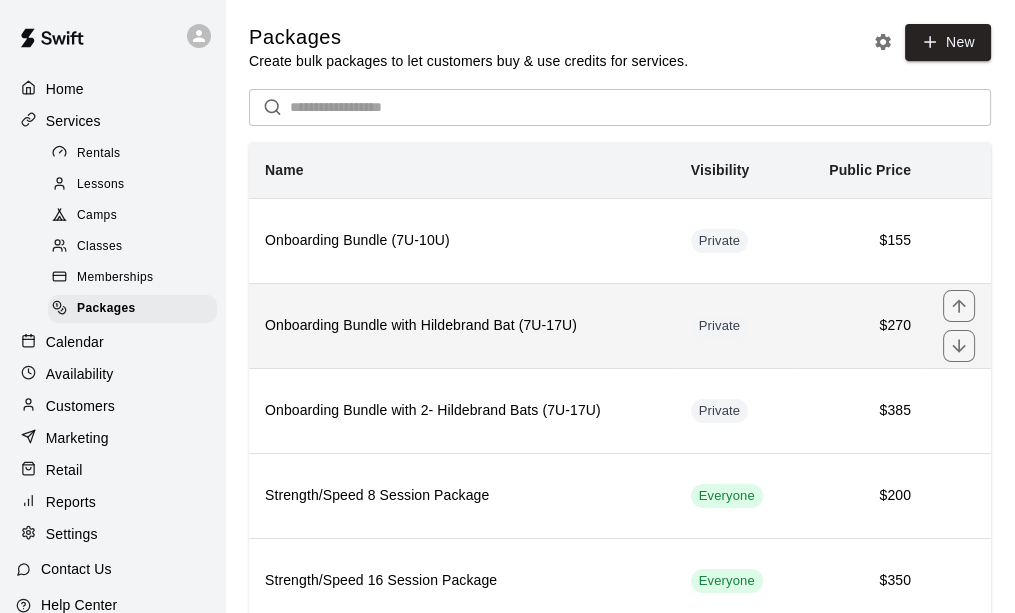 scroll, scrollTop: 58, scrollLeft: 0, axis: vertical 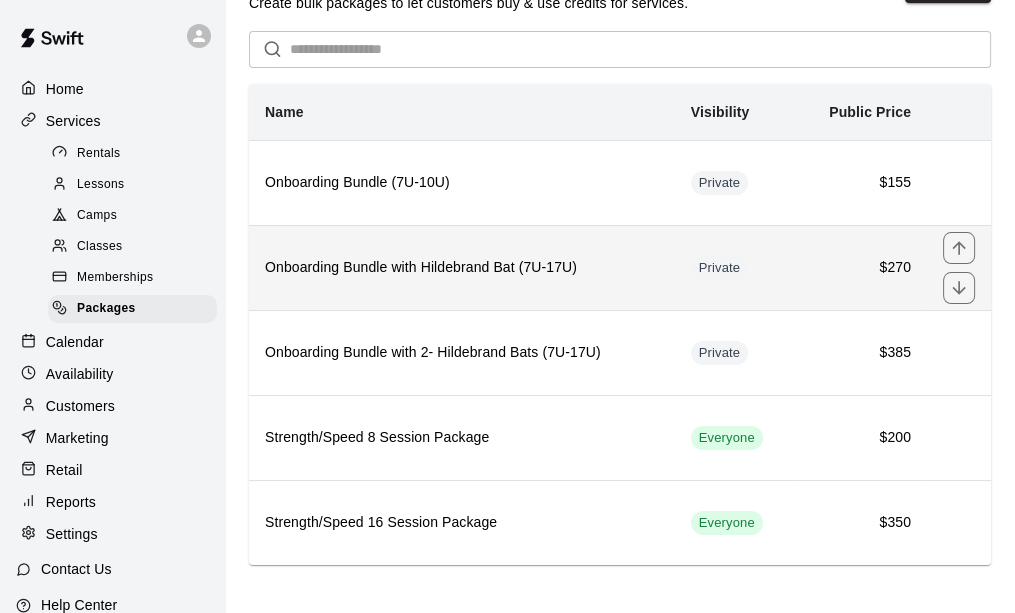 click on "Onboarding Bundle with Hildebrand Bat (7U-17U)" at bounding box center (462, 267) 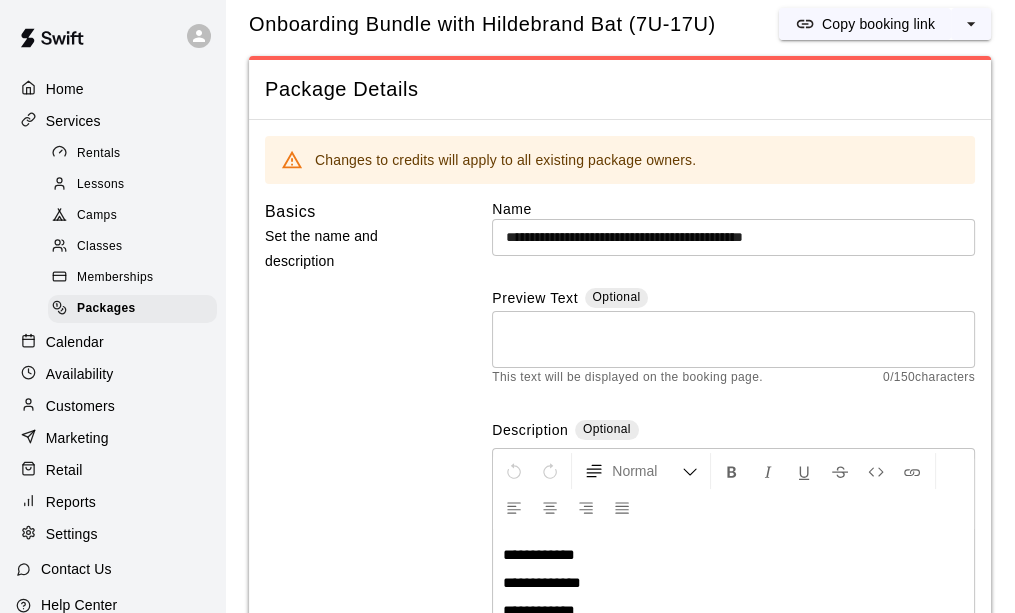 scroll, scrollTop: 0, scrollLeft: 0, axis: both 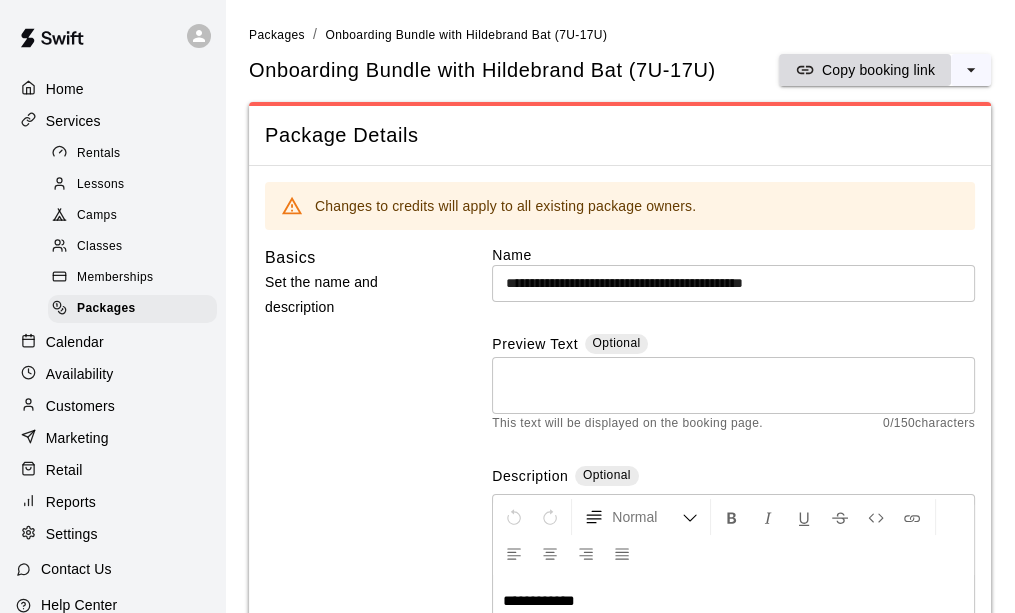 click on "Copy booking link" at bounding box center (865, 70) 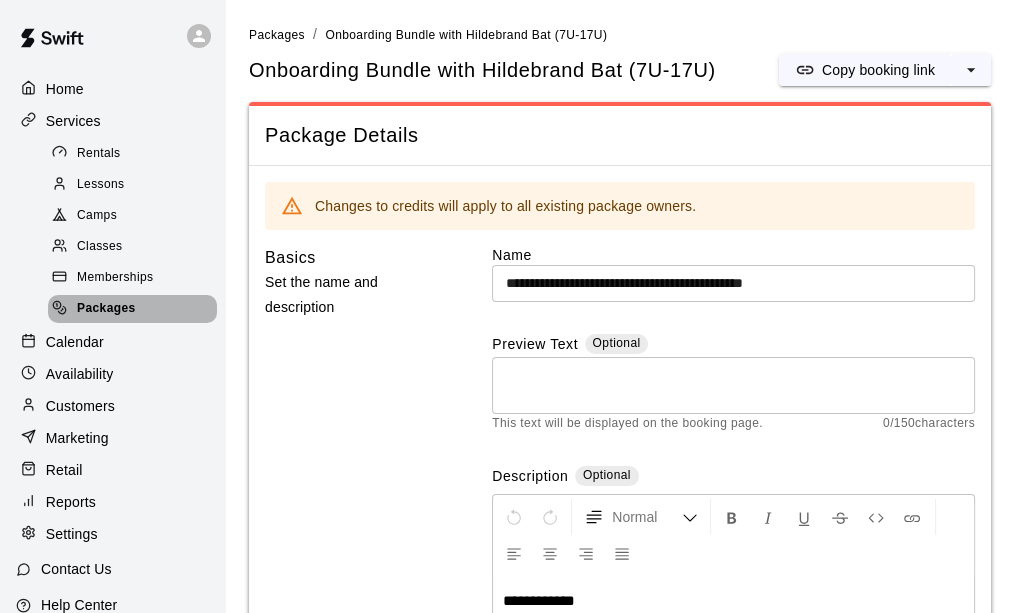 click on "Packages" at bounding box center (132, 309) 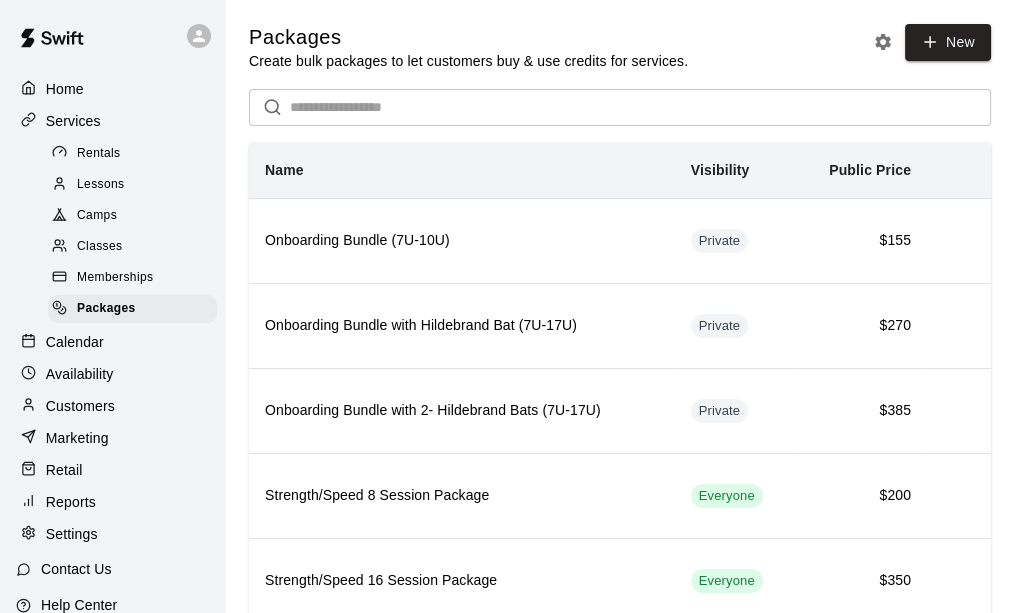 click on "Memberships" at bounding box center [115, 278] 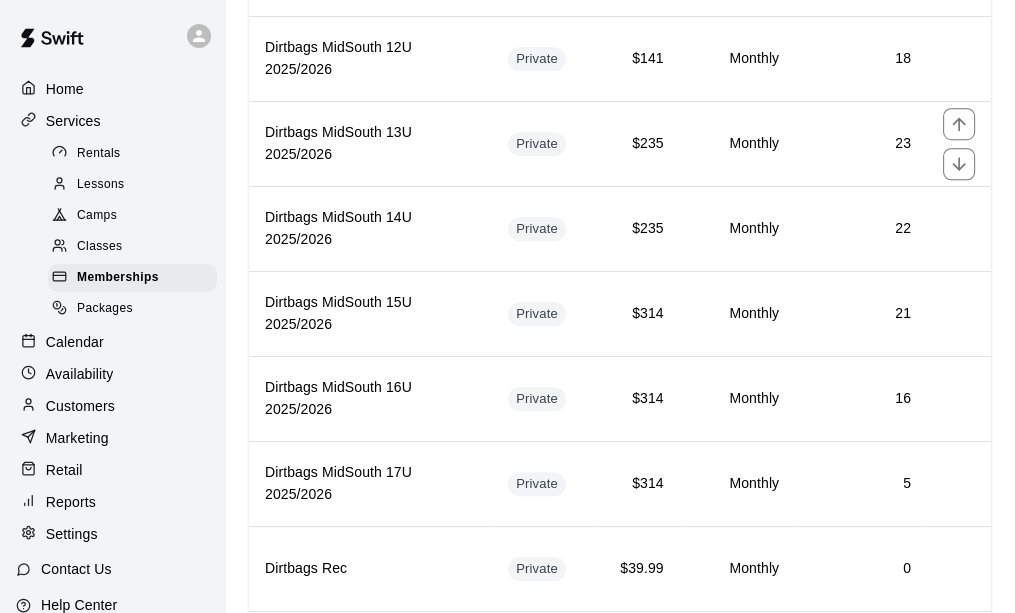 scroll, scrollTop: 1400, scrollLeft: 0, axis: vertical 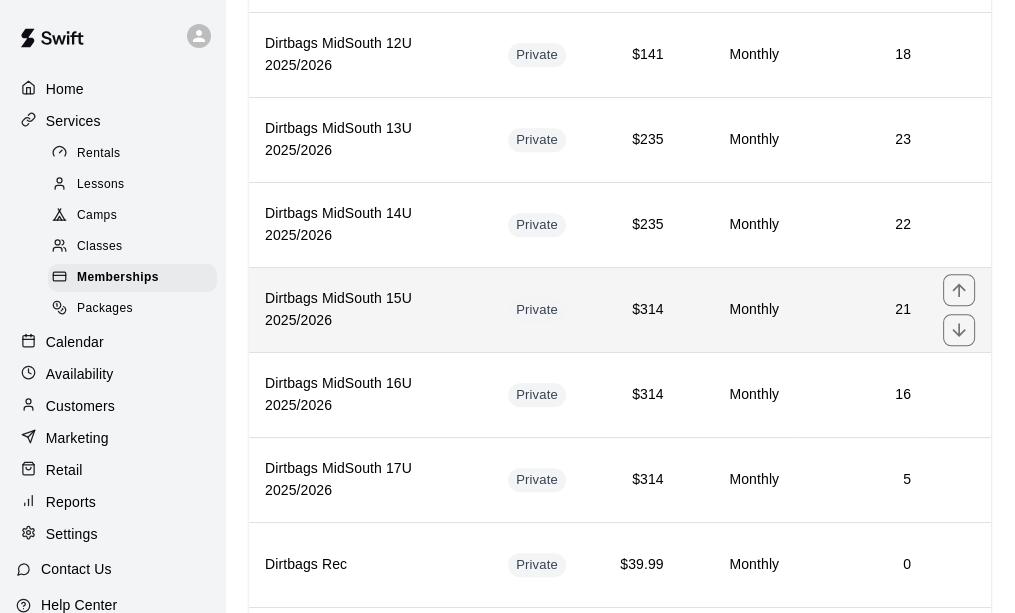 click on "Dirtbags MidSouth 15U 2025/2026" at bounding box center (370, 310) 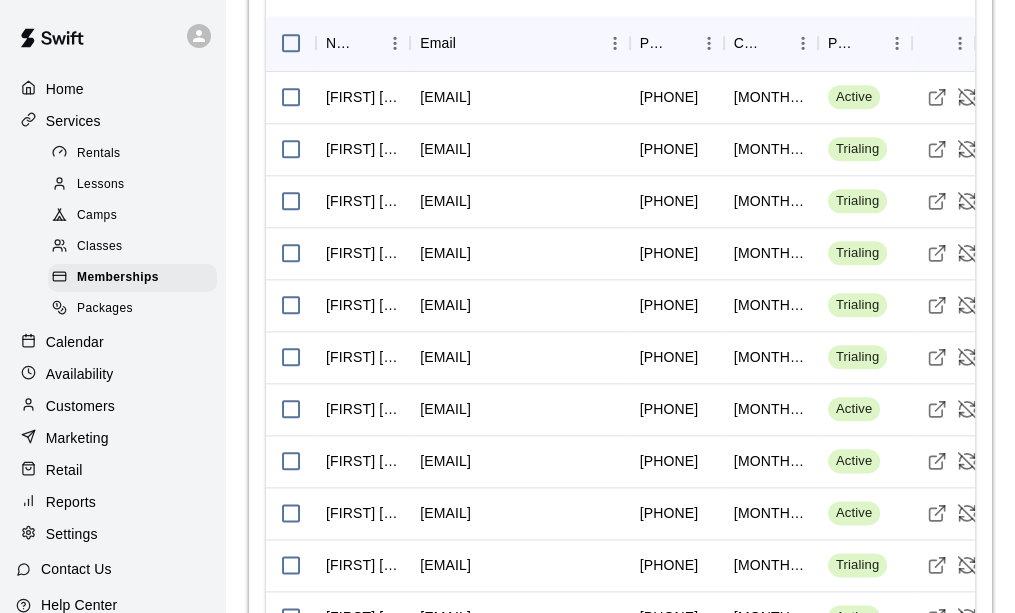 scroll, scrollTop: 2300, scrollLeft: 0, axis: vertical 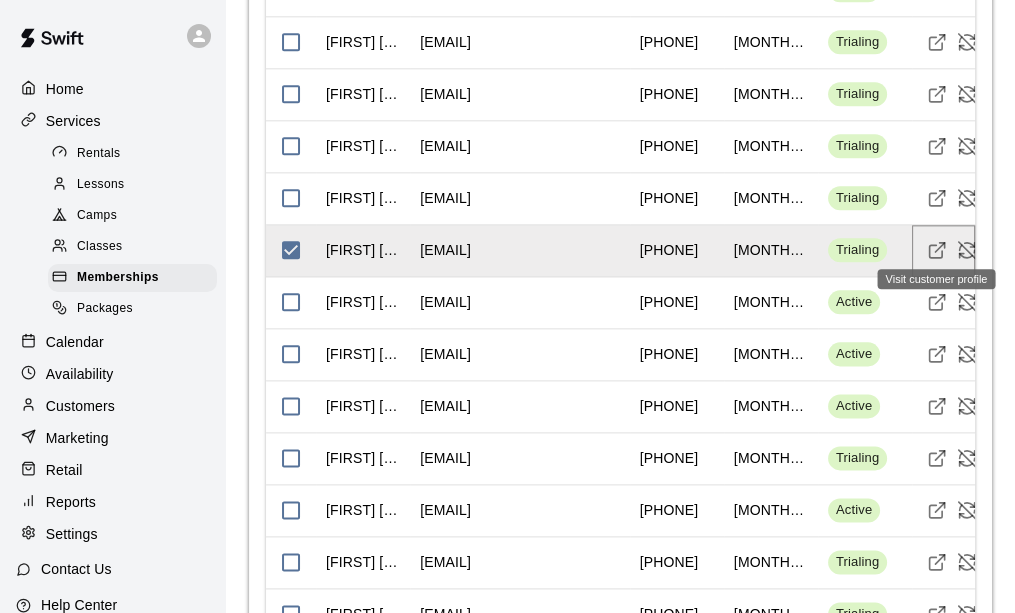 click 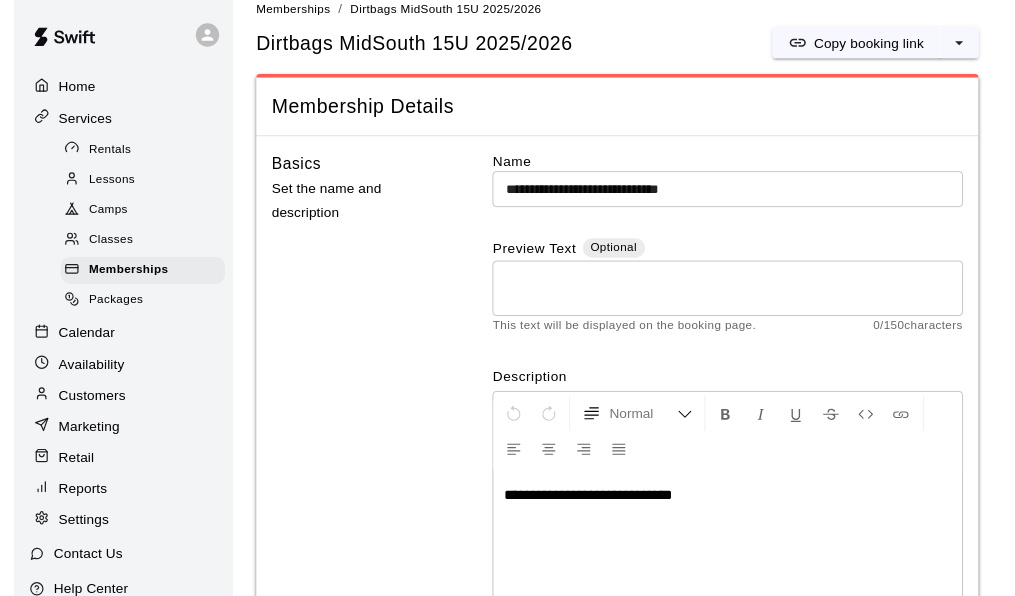 scroll, scrollTop: 0, scrollLeft: 0, axis: both 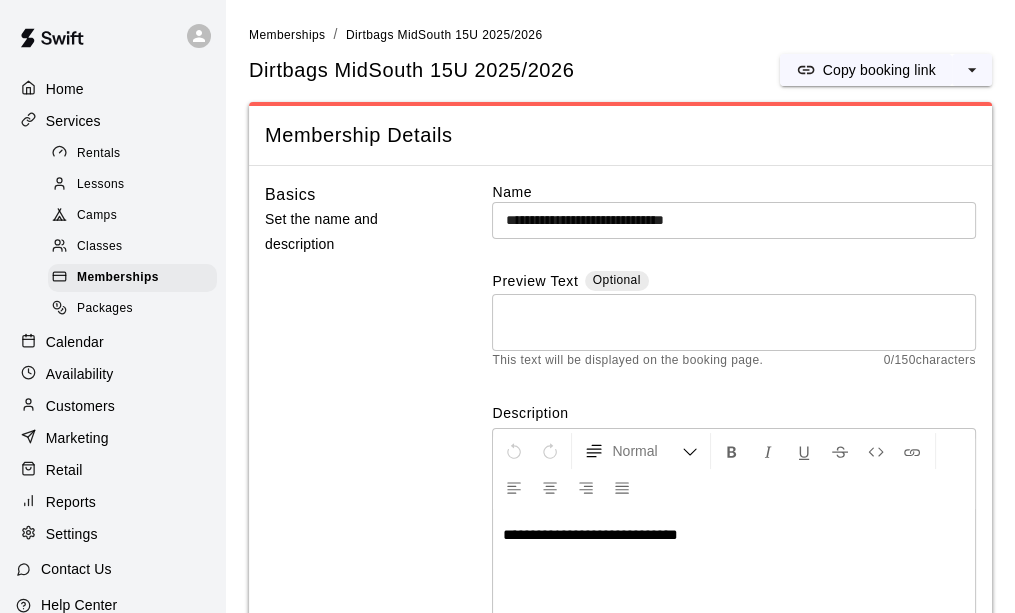 click on "Customers" at bounding box center (112, 406) 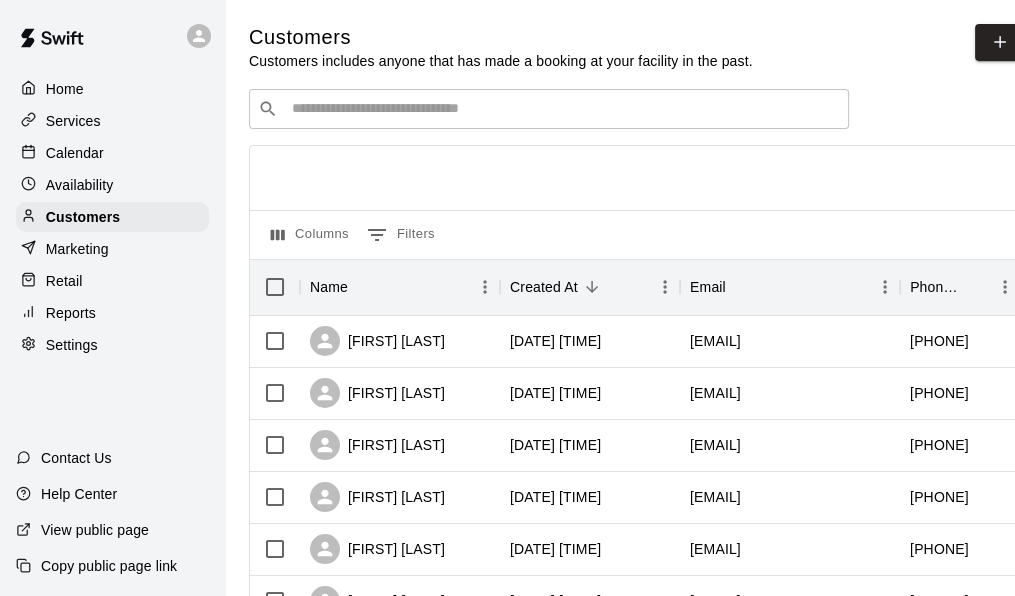 click at bounding box center [563, 109] 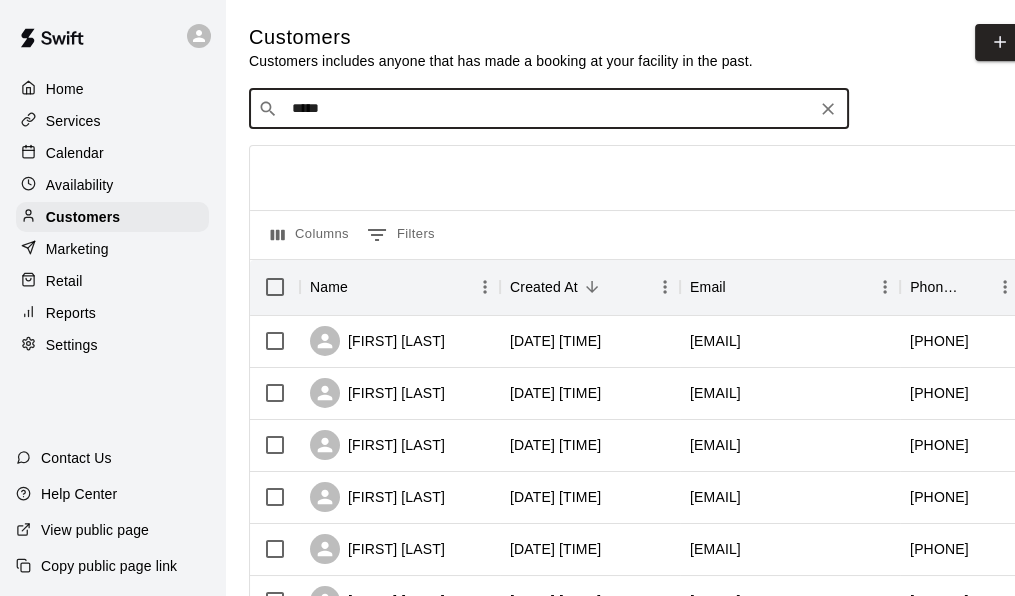 type on "******" 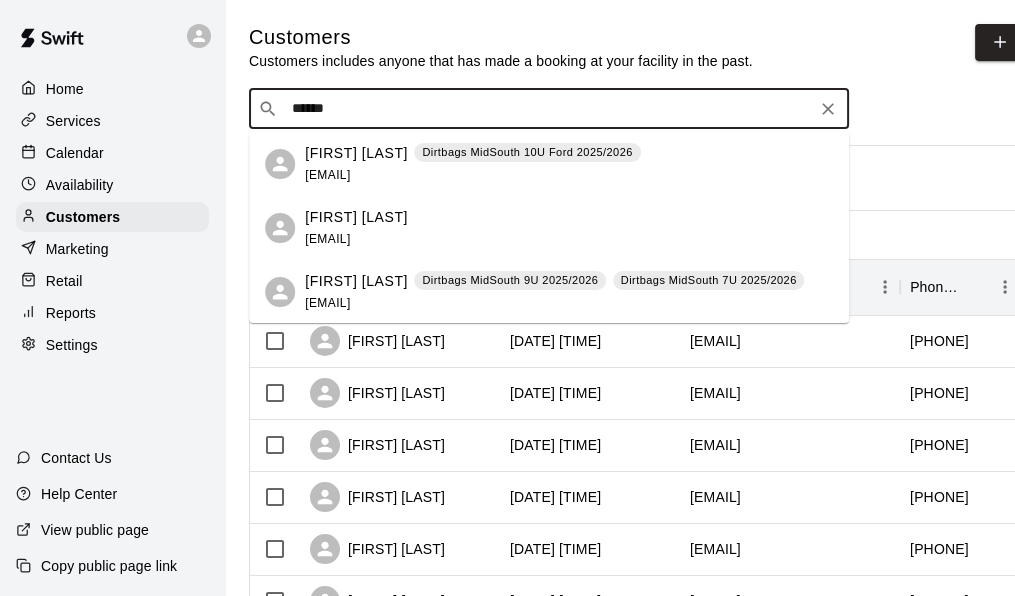 click on "Mason  Hunter" at bounding box center [356, 217] 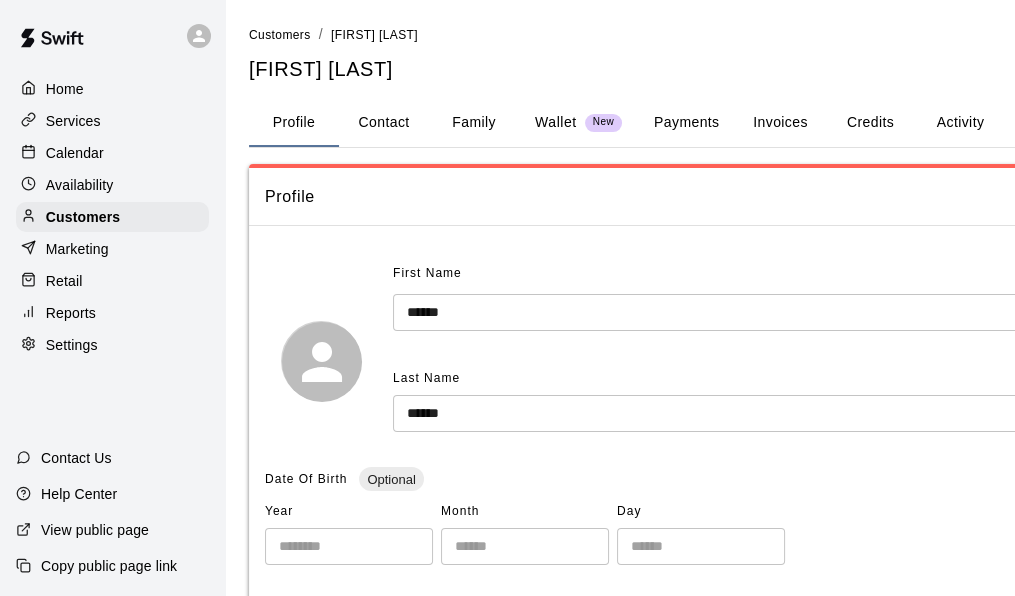click on "Contact" at bounding box center [384, 123] 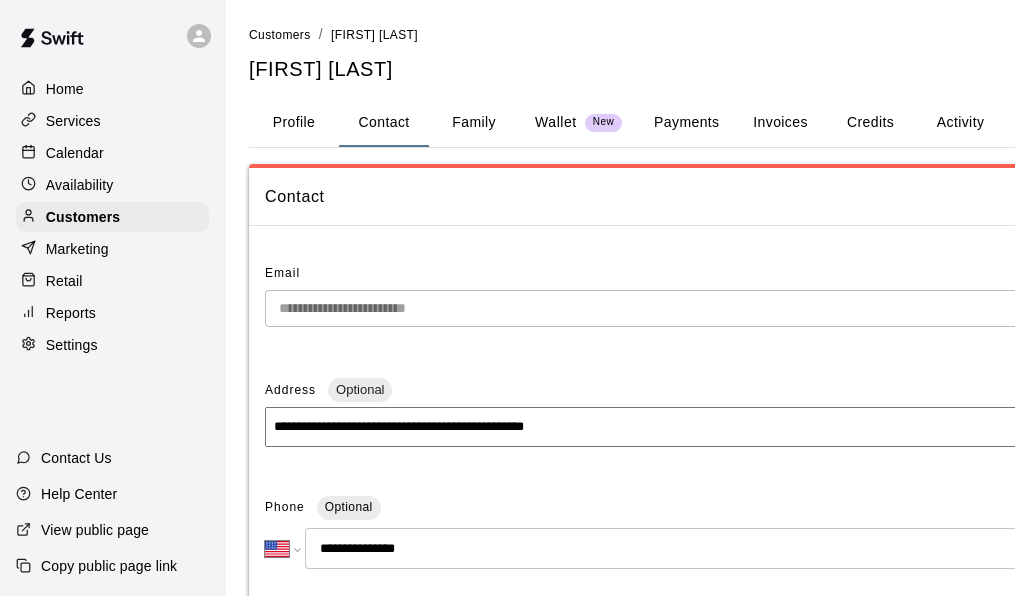 click on "**********" at bounding box center [699, 633] 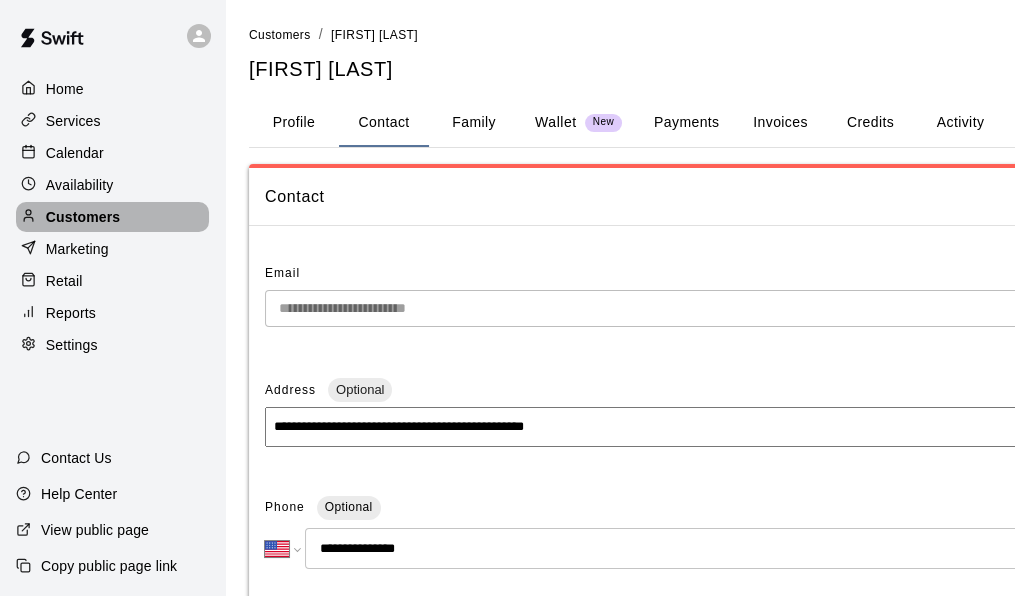 drag, startPoint x: 122, startPoint y: 219, endPoint x: 149, endPoint y: 219, distance: 27 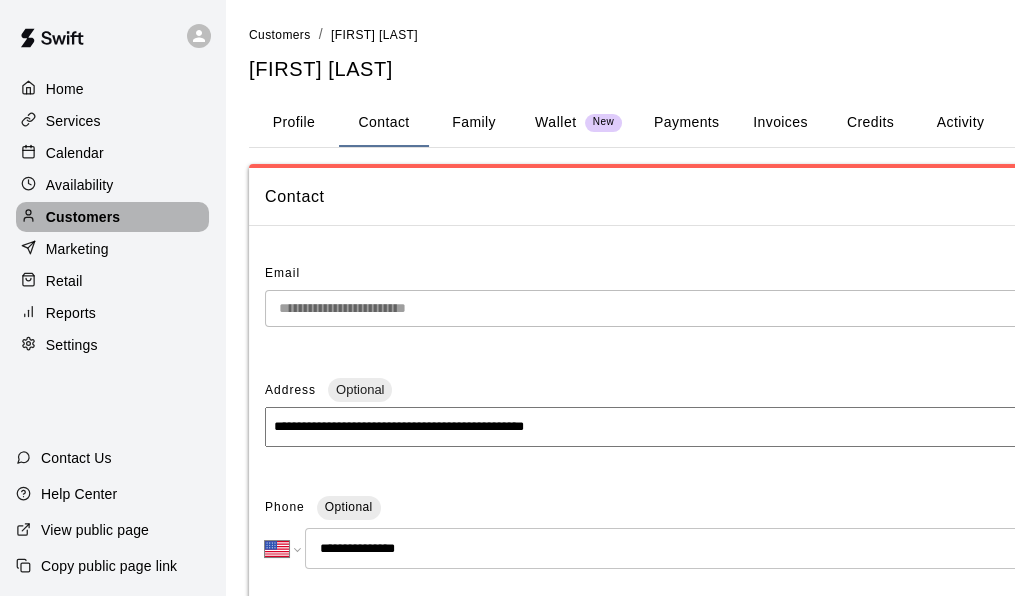 click on "Customers" at bounding box center (112, 217) 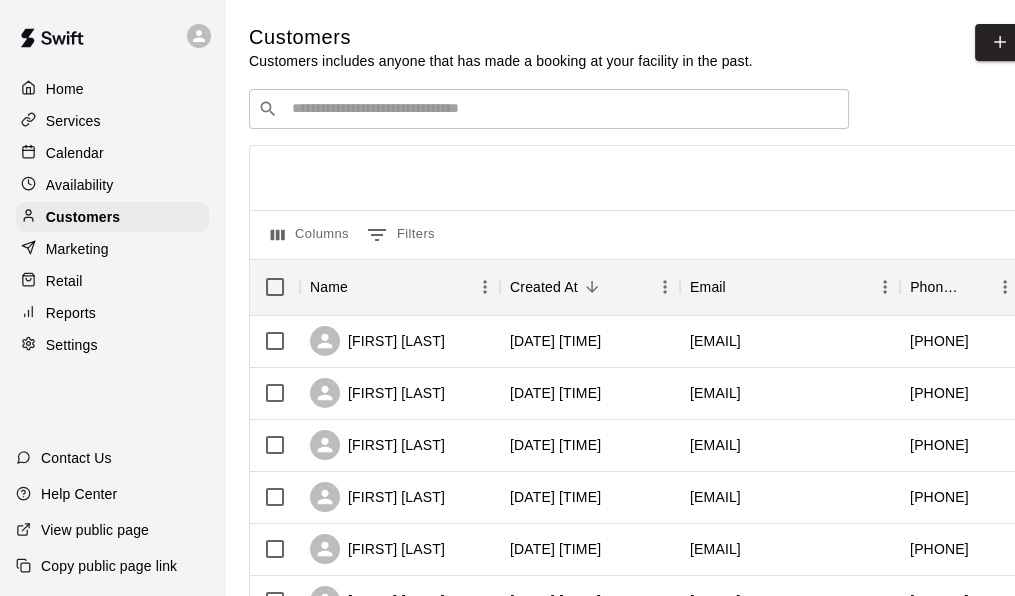 click on "​ ​" at bounding box center (549, 109) 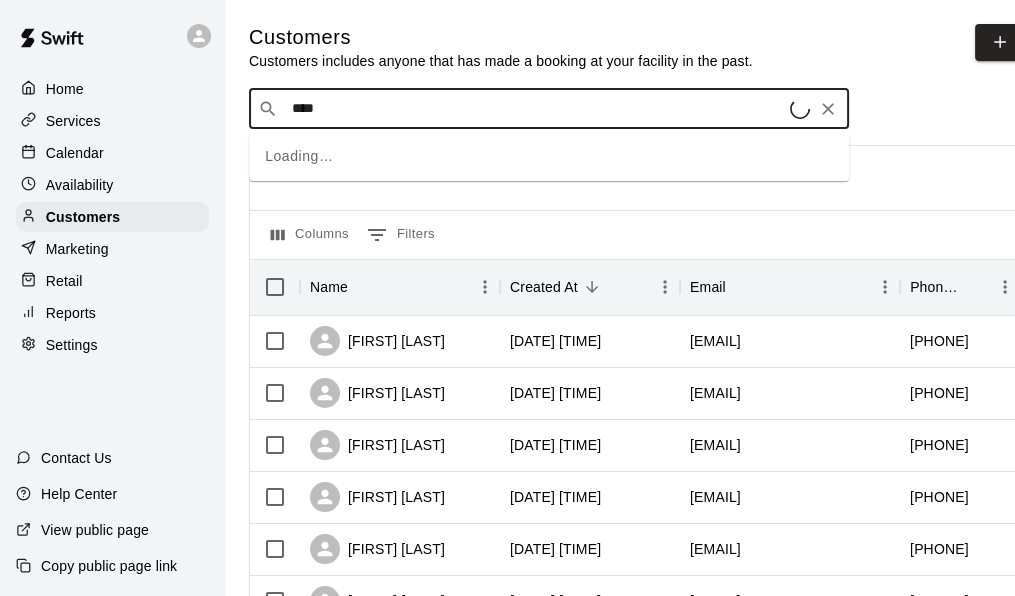 type on "*****" 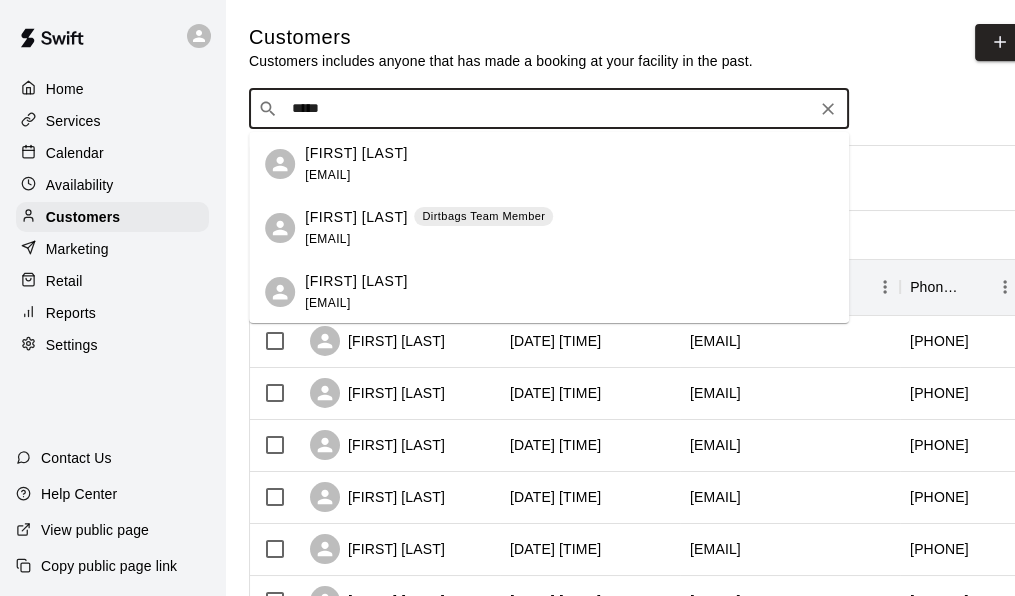 click on "pakpatel@hotmail.com" at bounding box center (327, 303) 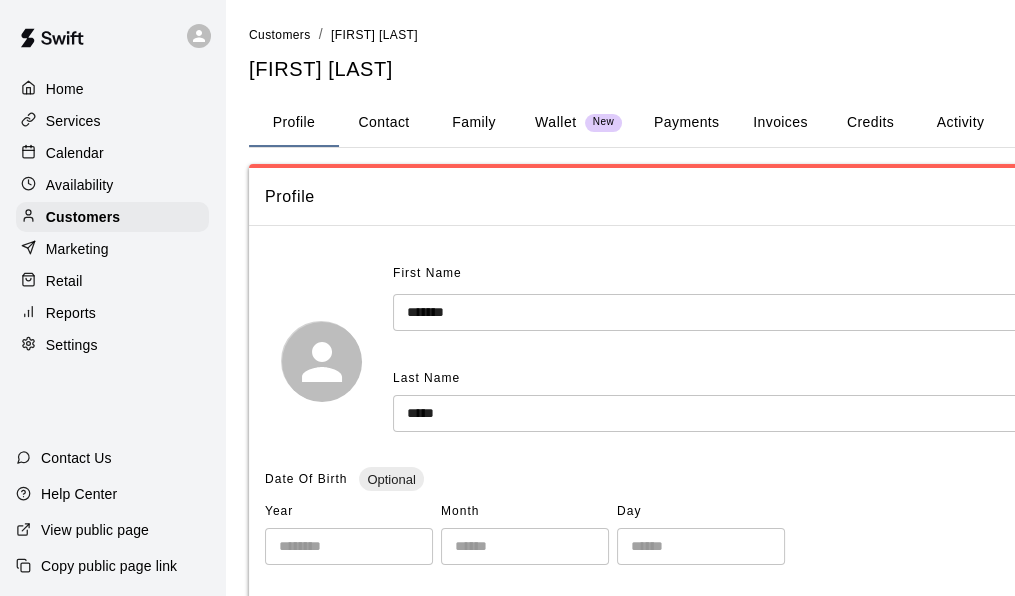 click on "Contact" at bounding box center (384, 123) 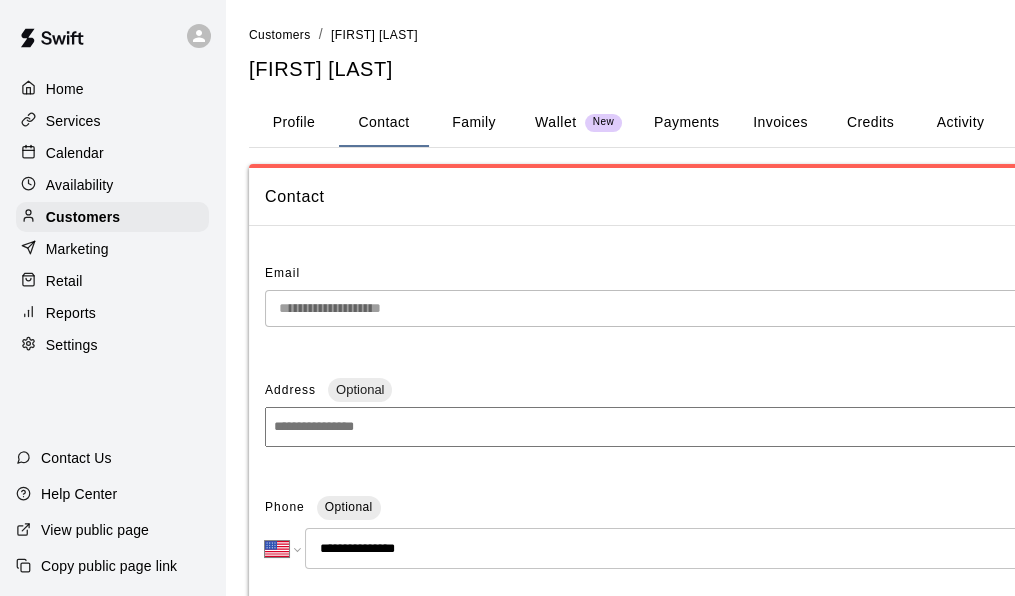 click on "**********" at bounding box center (683, 316) 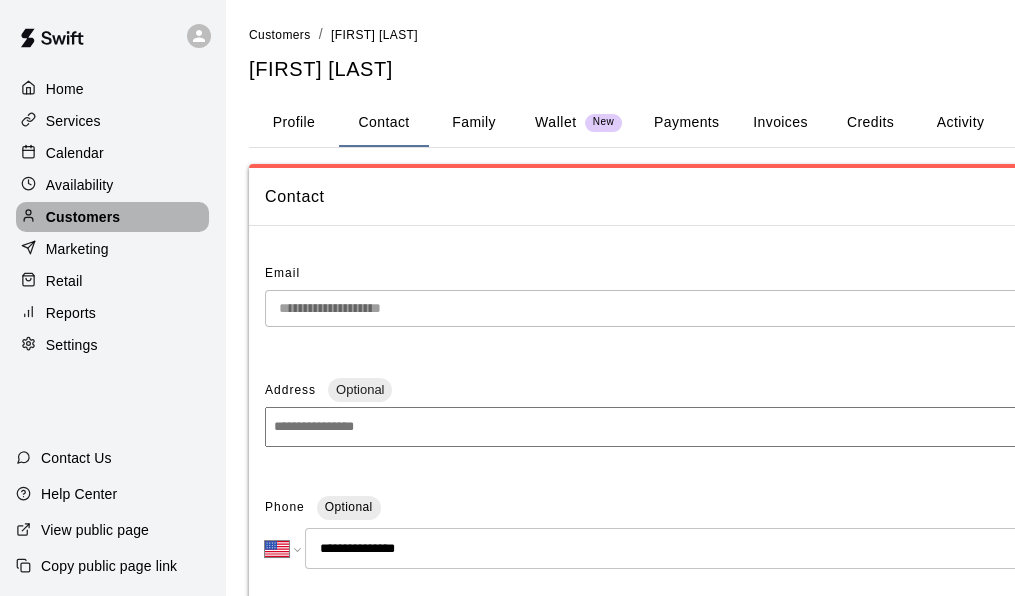 click on "Customers" at bounding box center (83, 217) 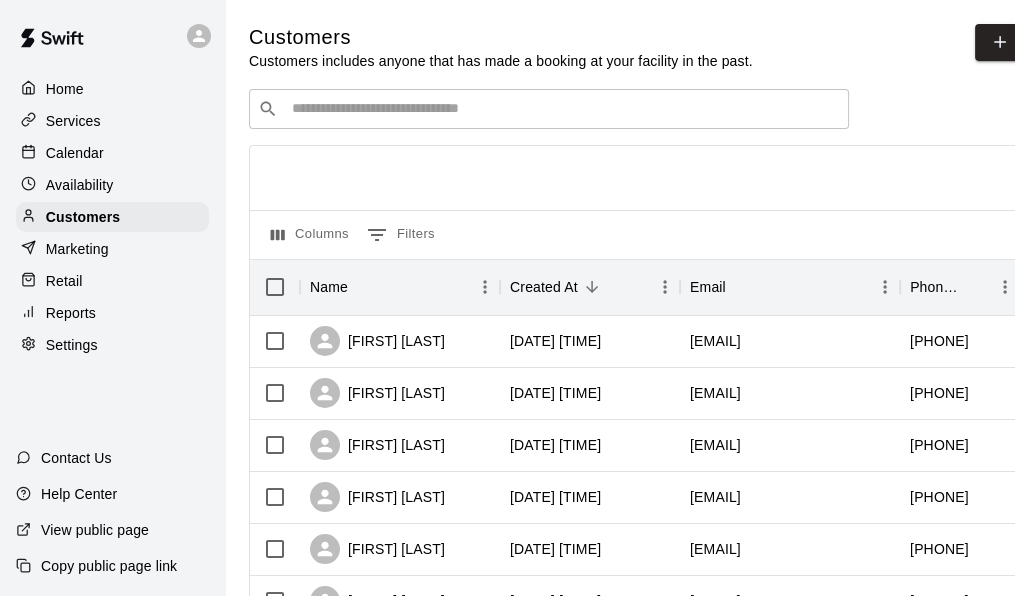 click at bounding box center (563, 109) 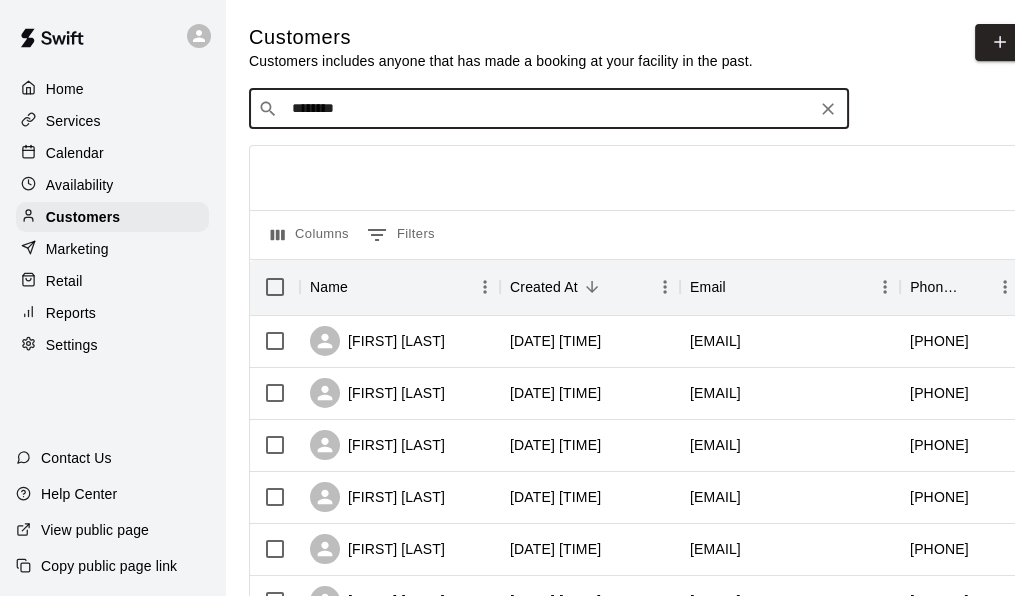 type on "*******" 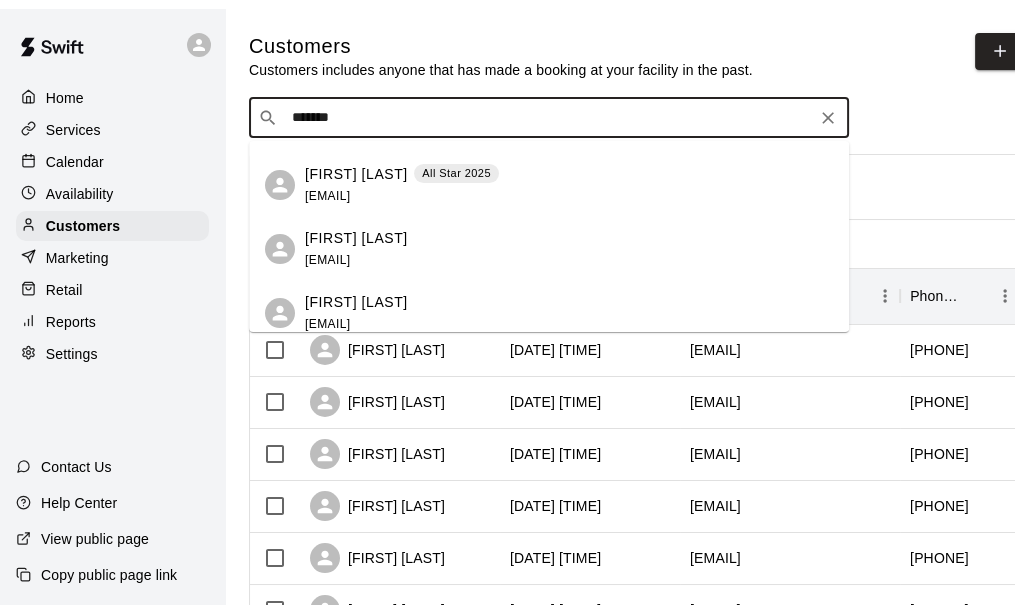 scroll, scrollTop: 600, scrollLeft: 0, axis: vertical 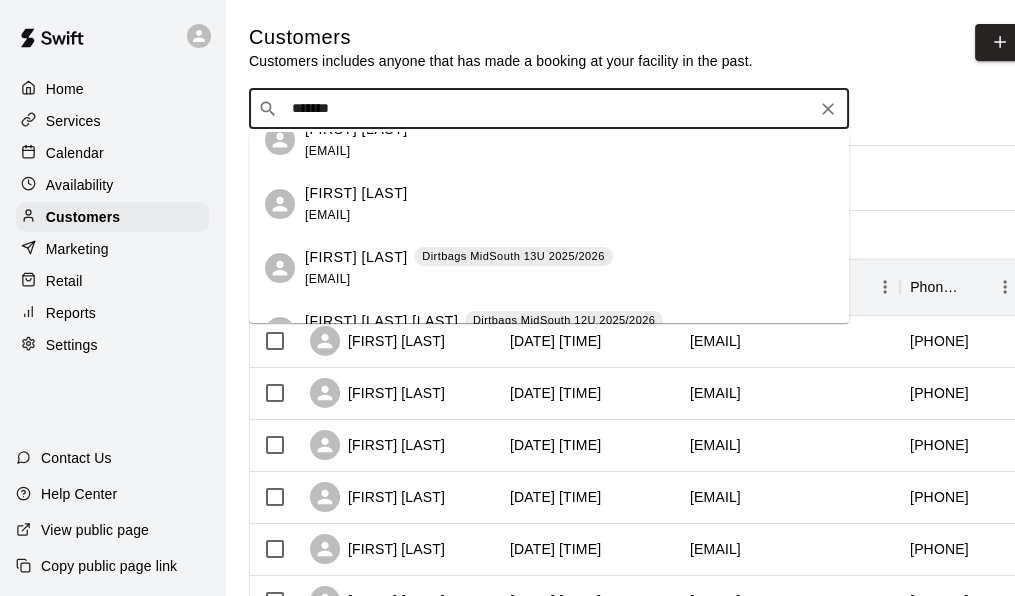 click on "dajohnson602@yahoo.com" at bounding box center (327, 215) 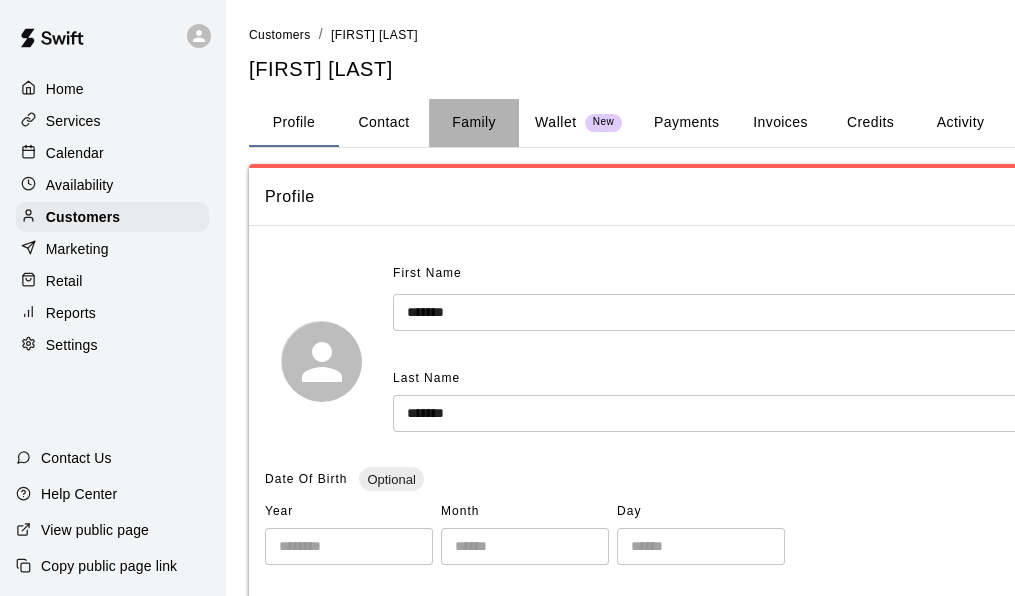 click on "Family" at bounding box center (474, 123) 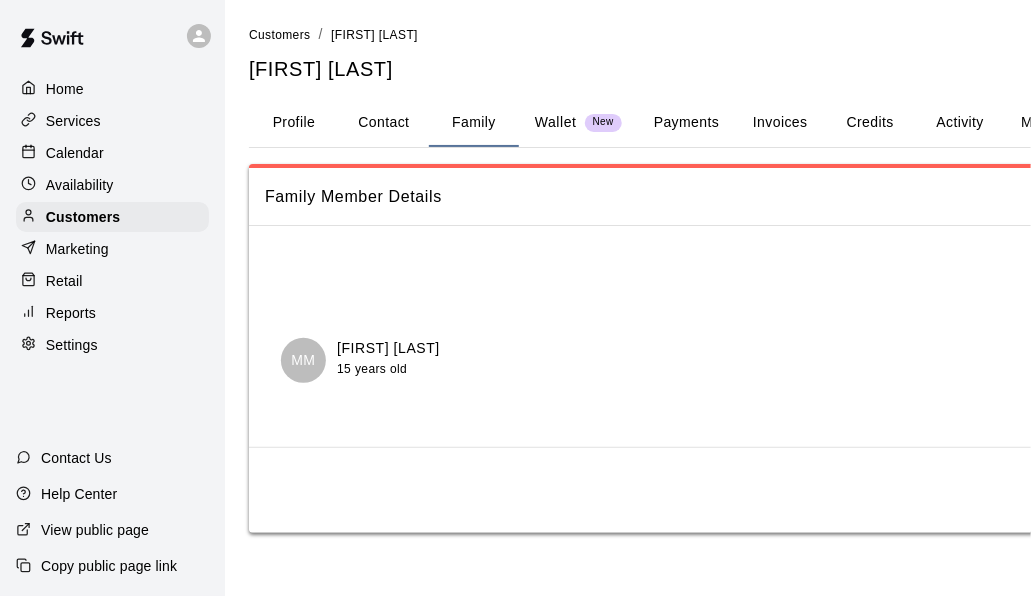 click on "Contact" at bounding box center [384, 123] 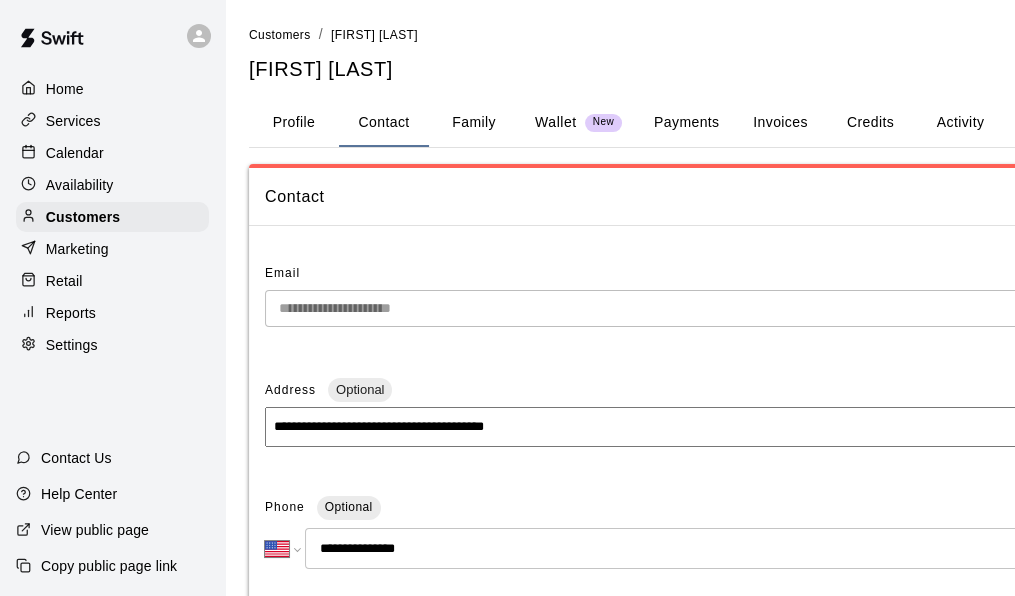 click on "**********" at bounding box center (728, 563) 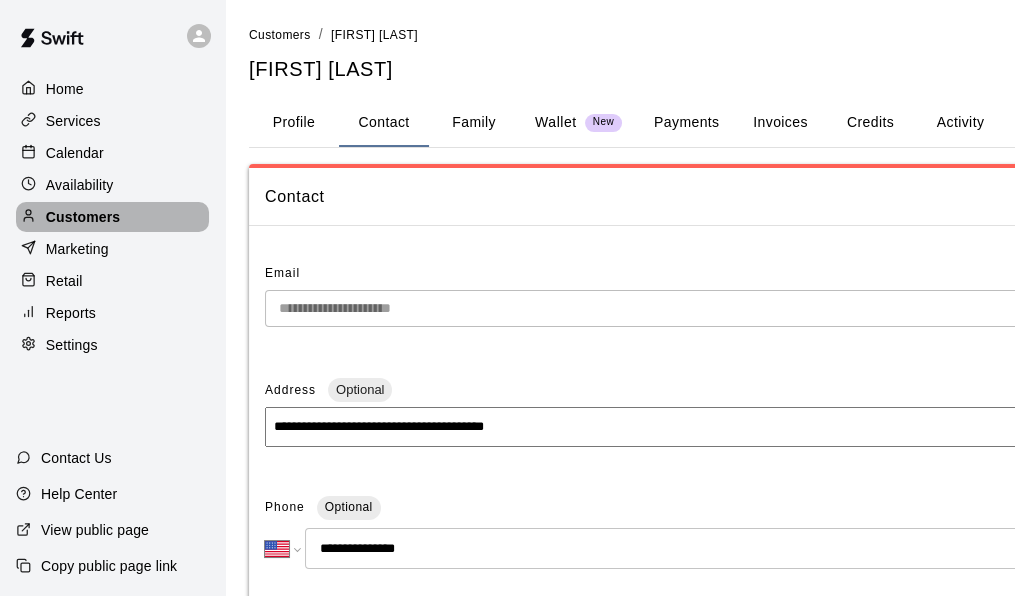 click on "Customers" at bounding box center [83, 217] 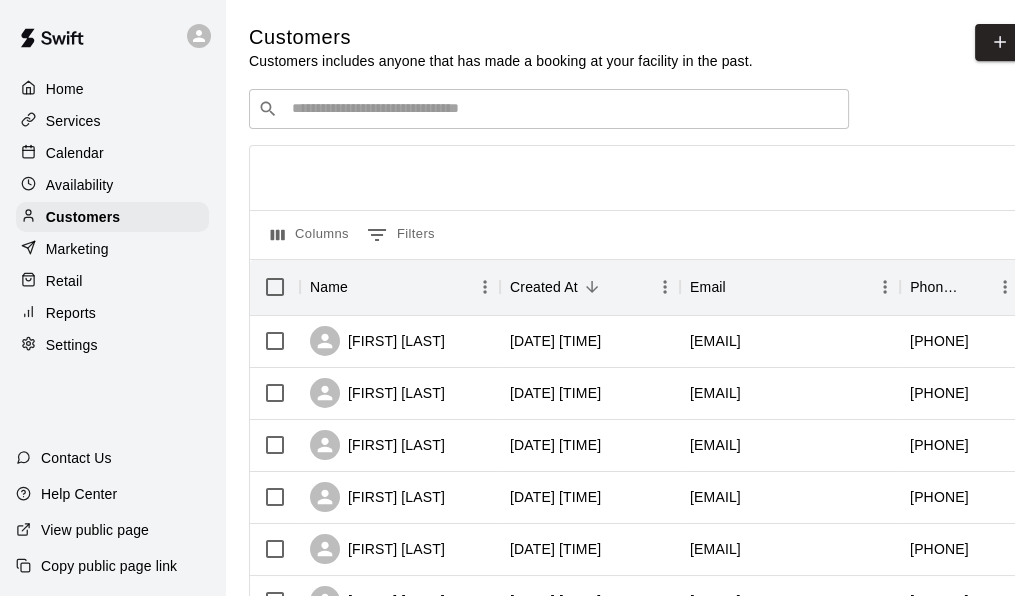 click at bounding box center [563, 109] 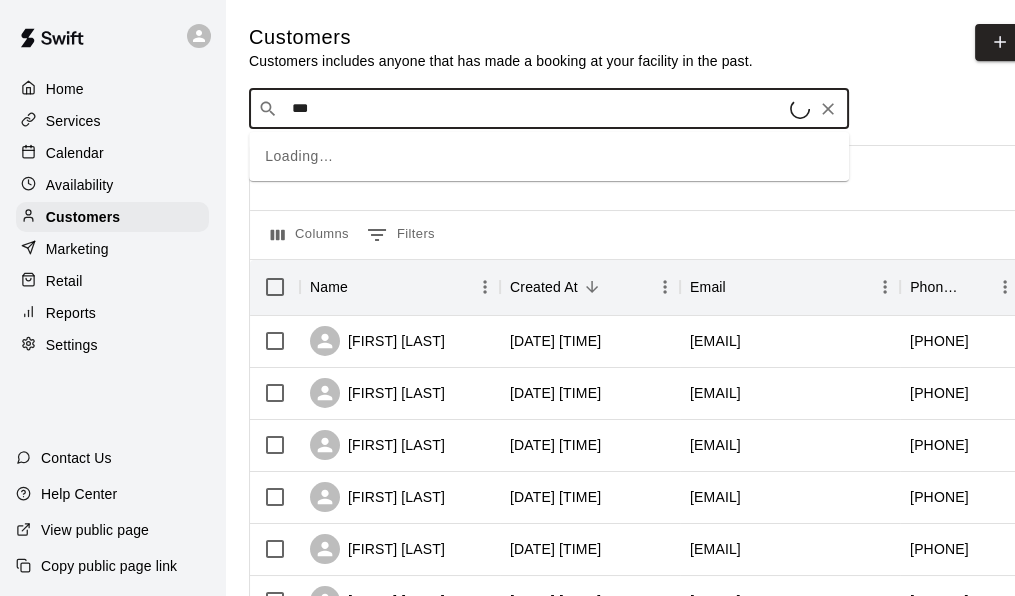 type on "****" 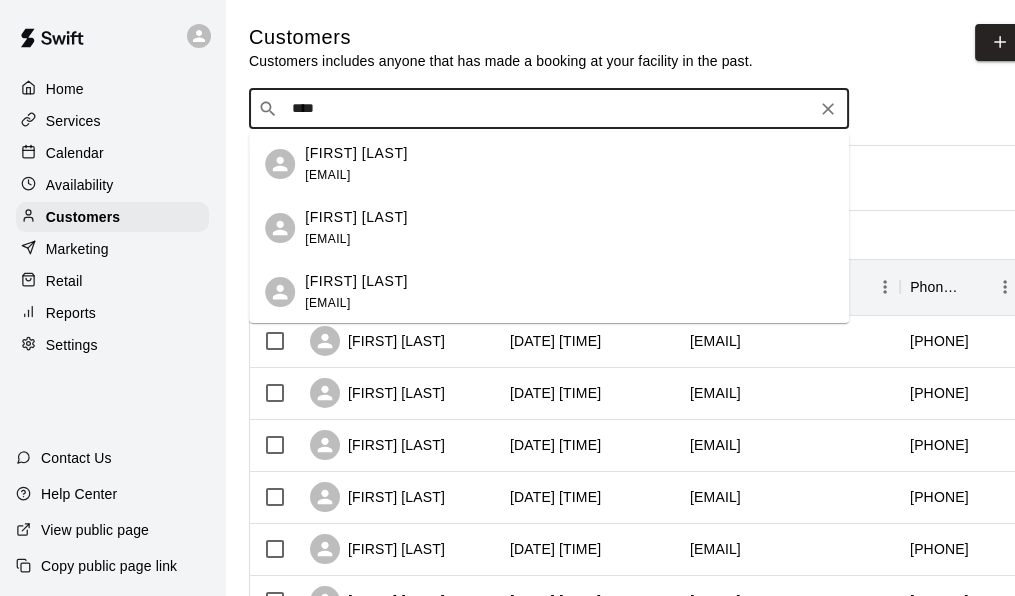 click on "masonjdach@gmail.com" at bounding box center (327, 175) 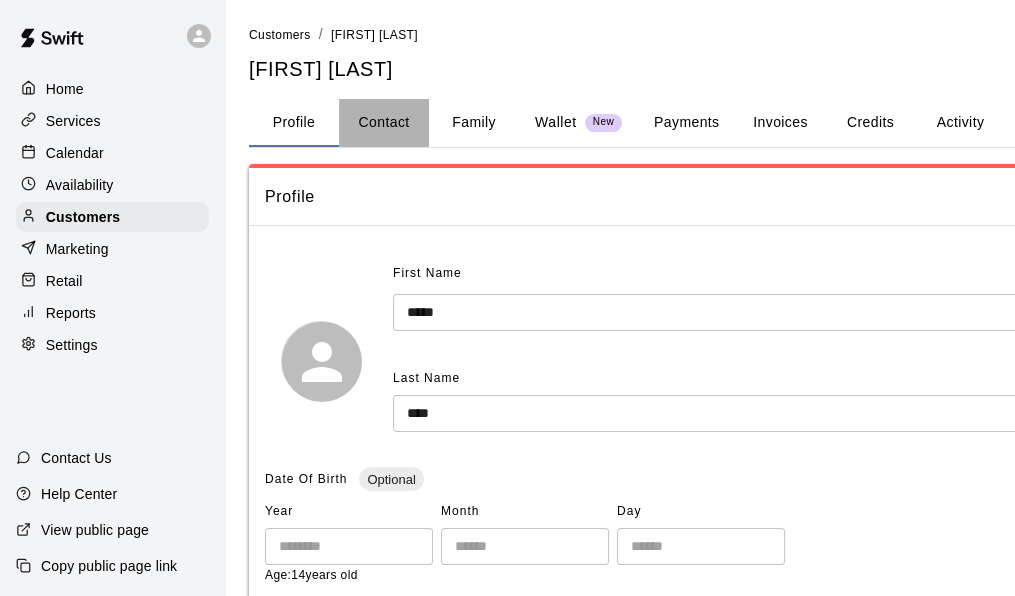 click on "Contact" at bounding box center [384, 123] 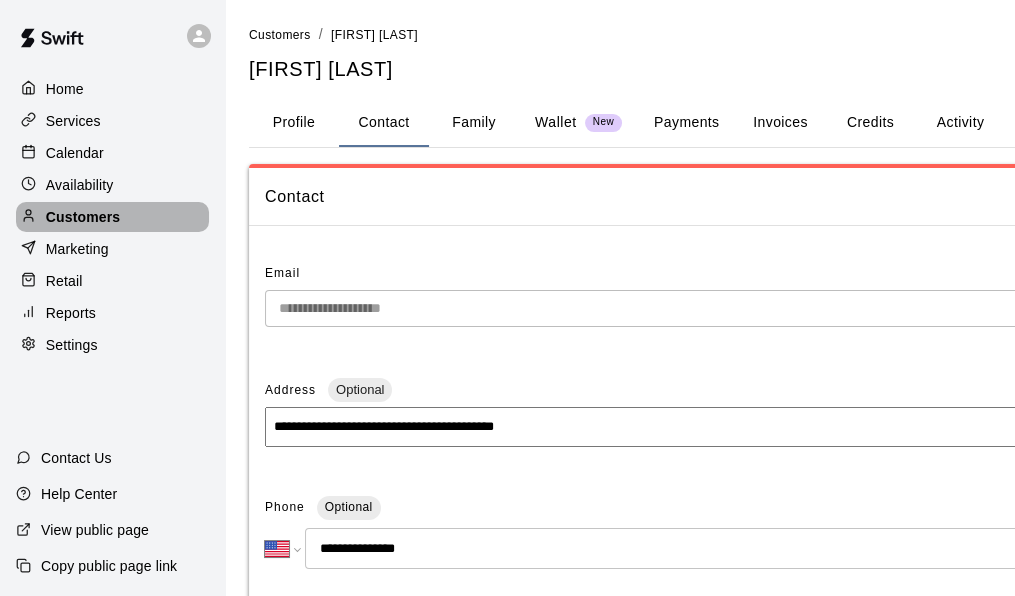 click on "Customers" at bounding box center [83, 217] 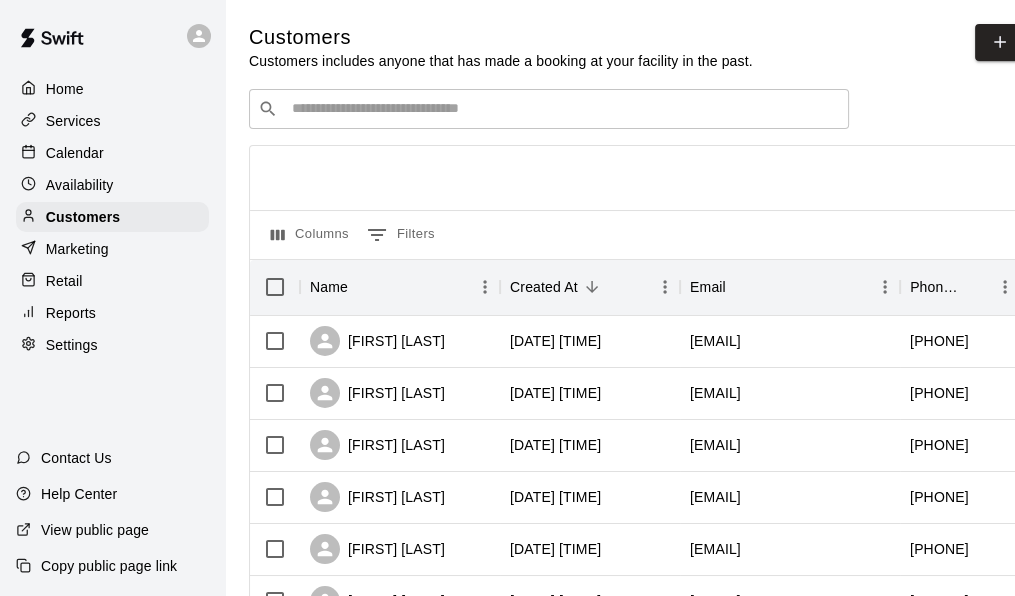 click on "Services" at bounding box center [73, 121] 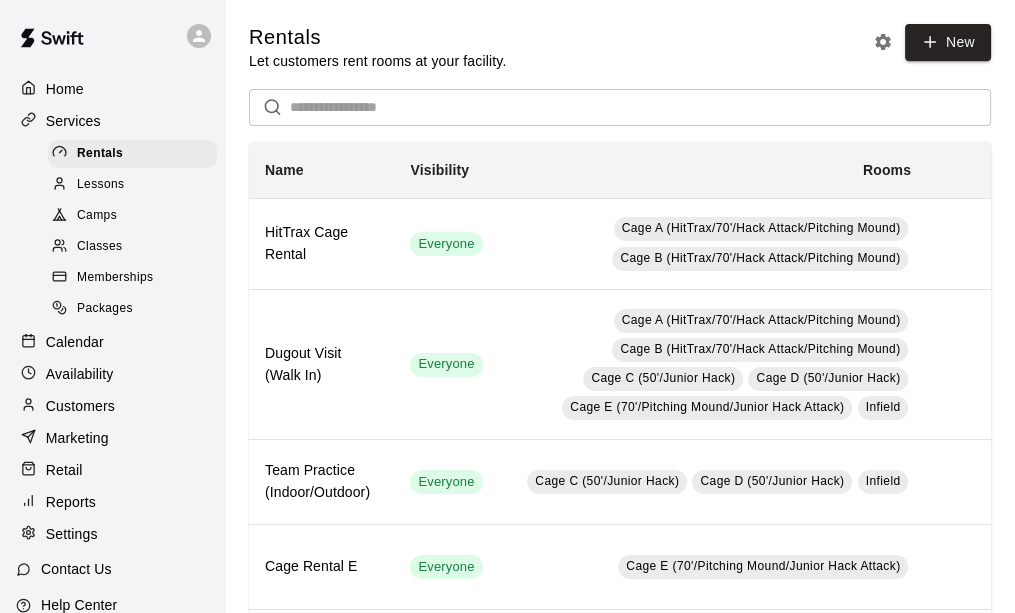 click on "Memberships" at bounding box center [115, 278] 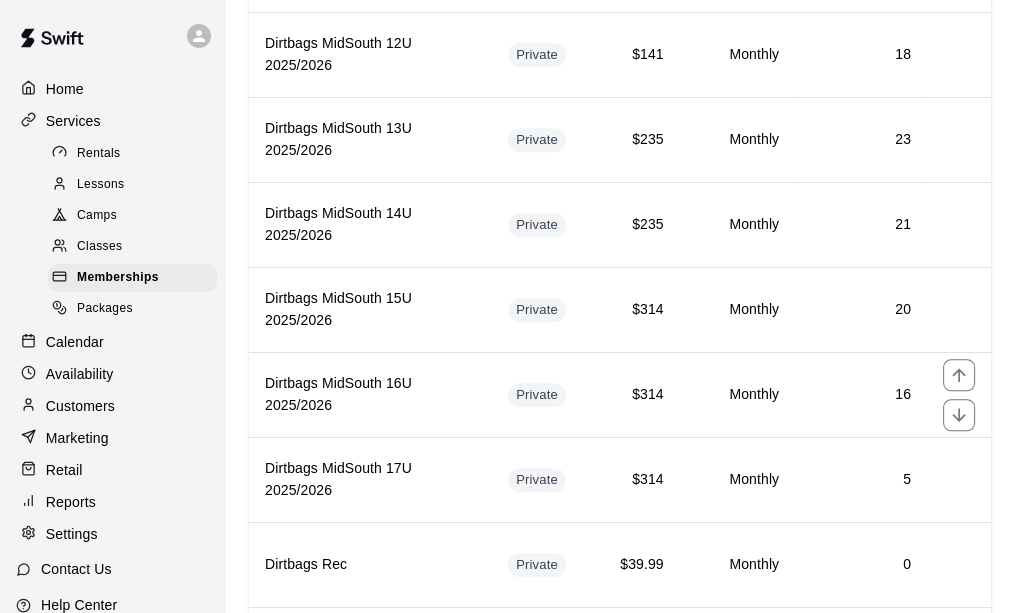 scroll, scrollTop: 1385, scrollLeft: 0, axis: vertical 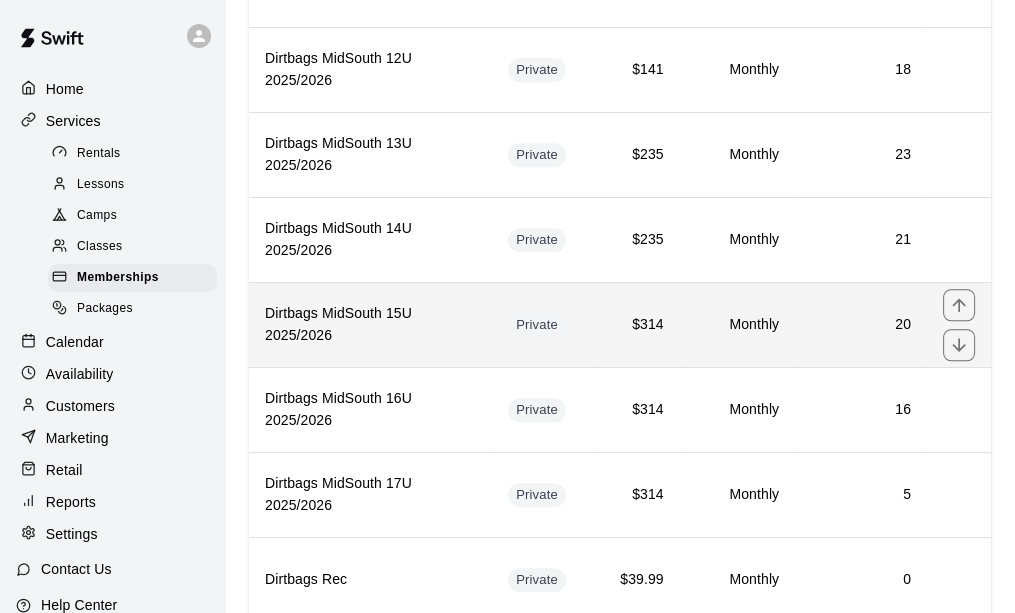 click on "Dirtbags MidSouth 15U 2025/2026" at bounding box center [370, 325] 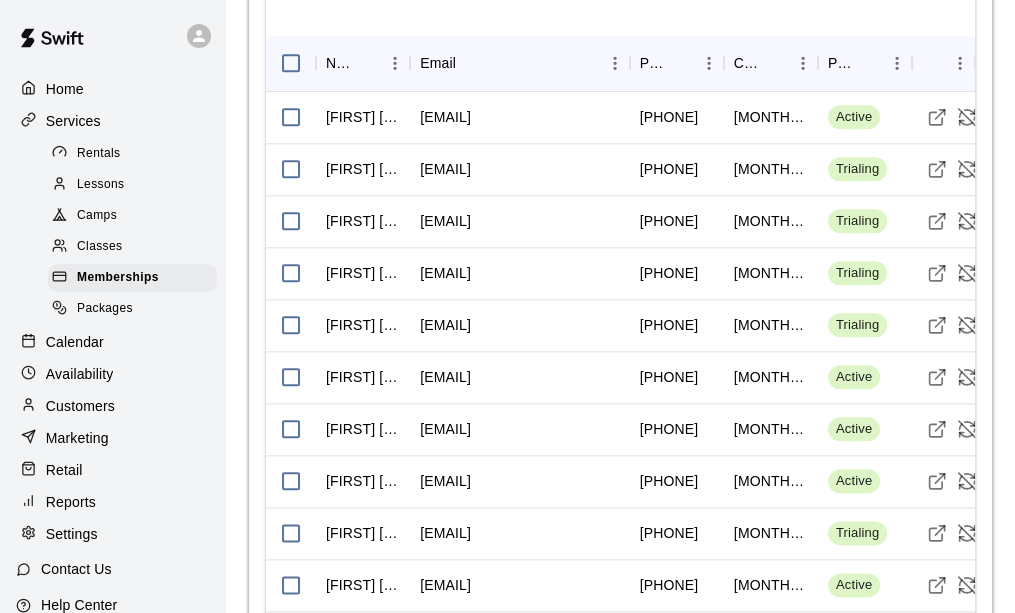 scroll, scrollTop: 2200, scrollLeft: 0, axis: vertical 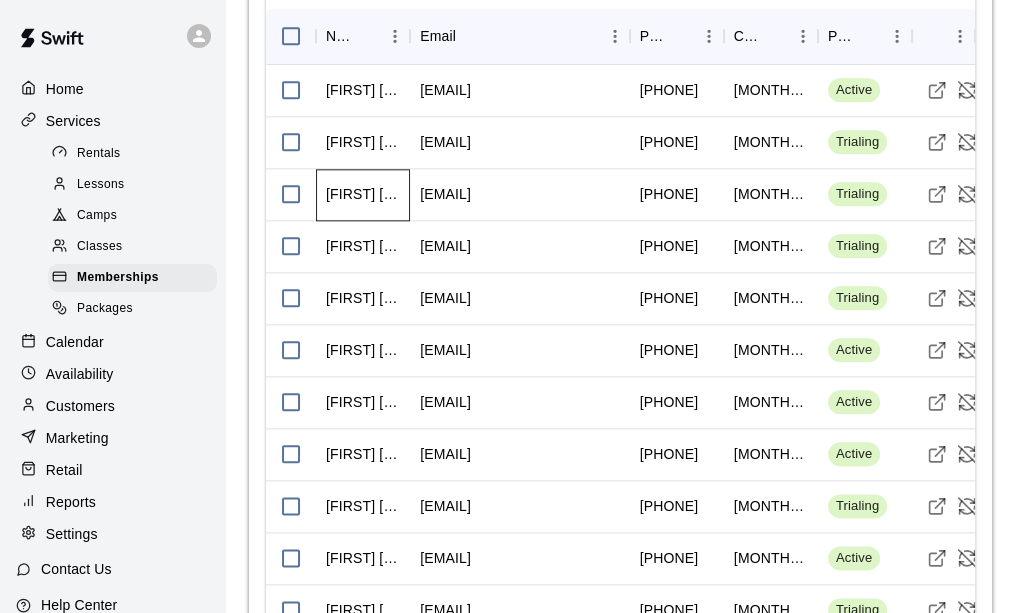 click on "Brad Clinton" at bounding box center [363, 194] 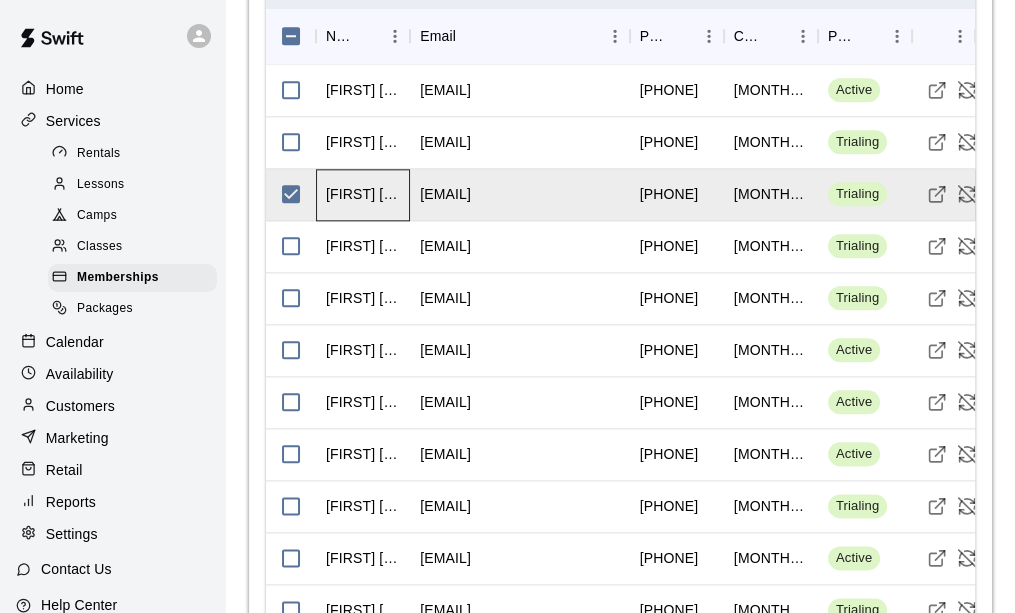 click on "Brad Clinton" at bounding box center [363, 194] 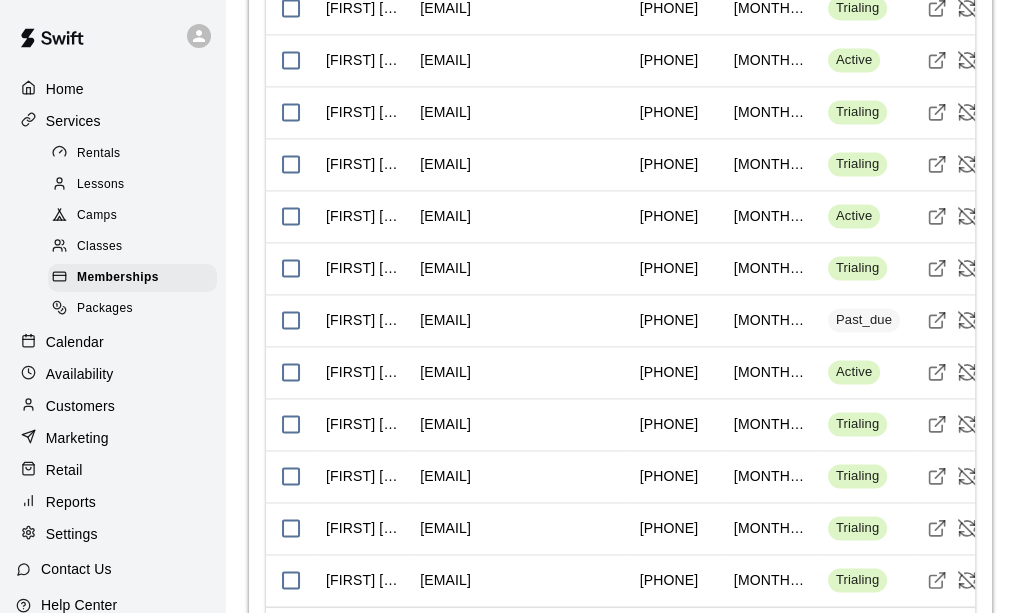 scroll, scrollTop: 2598, scrollLeft: 0, axis: vertical 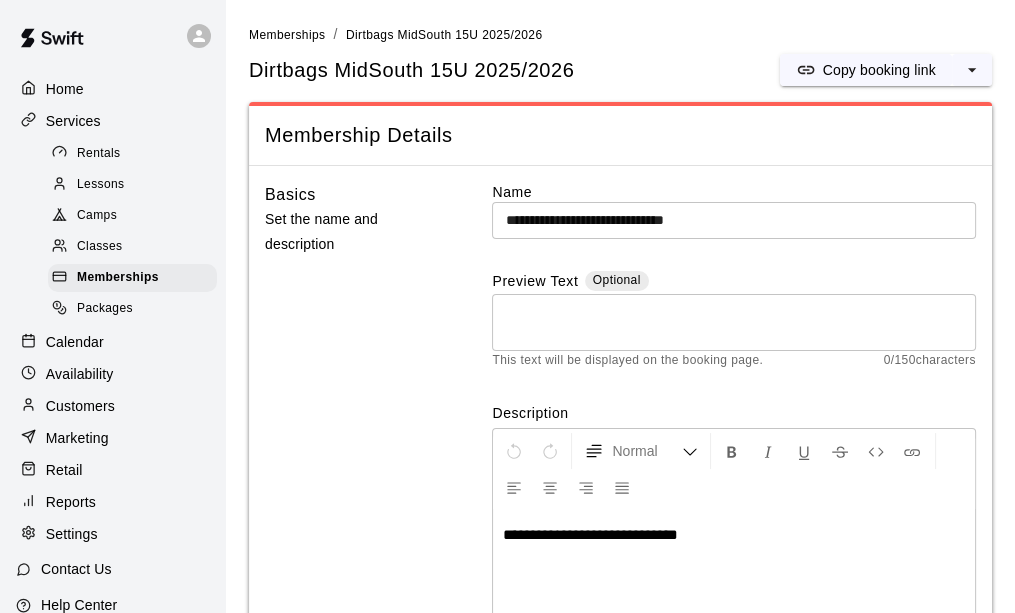 click on "Home" at bounding box center [65, 89] 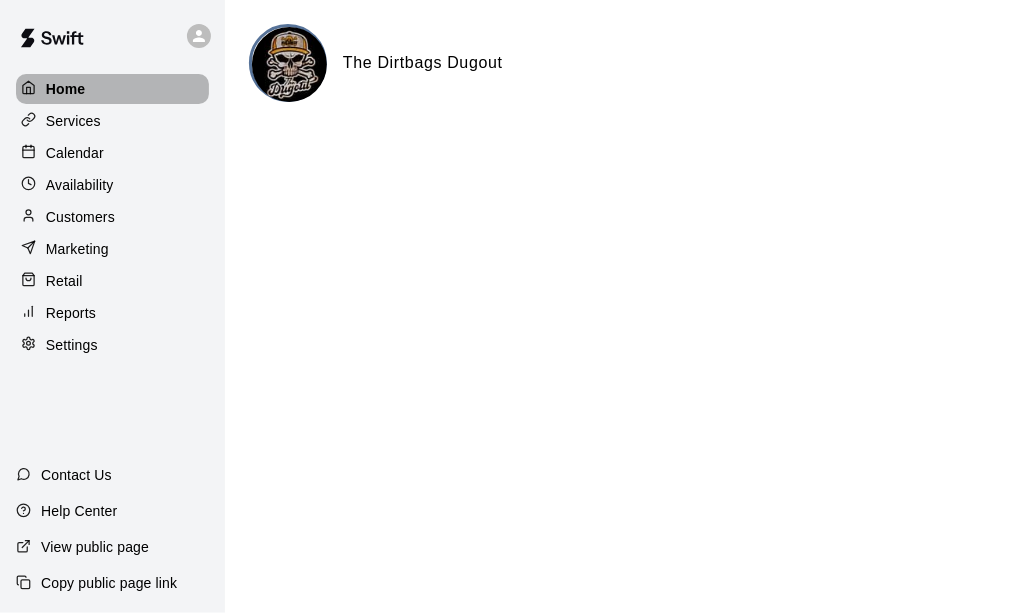 click on "Home" at bounding box center [112, 89] 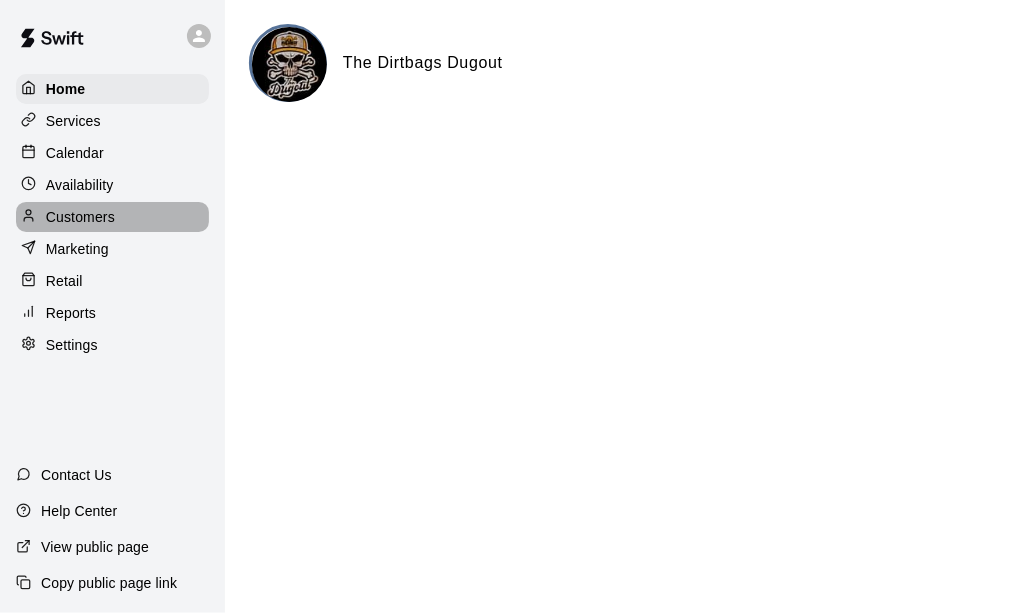 click on "Customers" at bounding box center [80, 217] 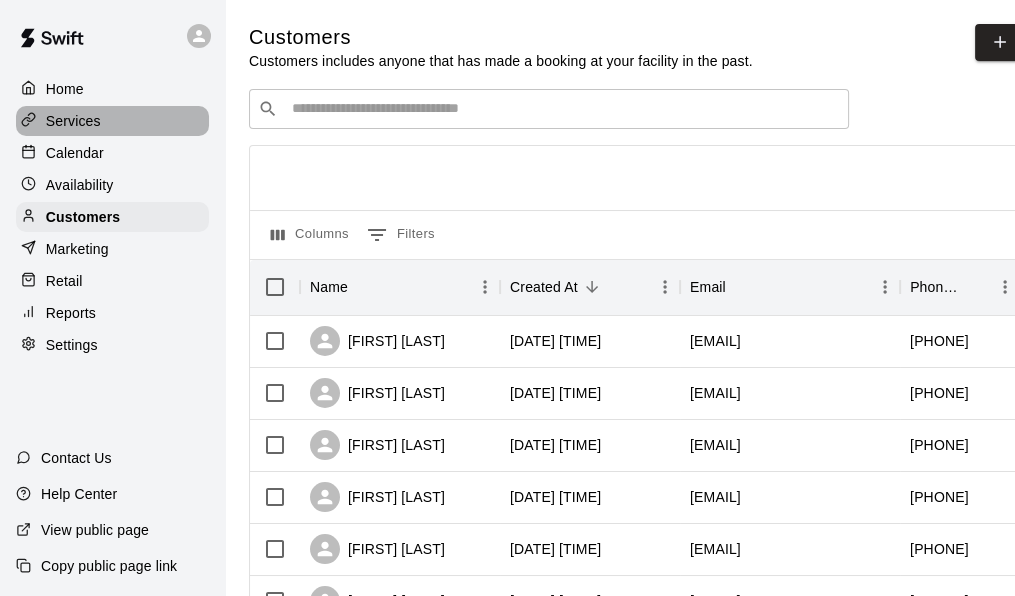 click on "Services" at bounding box center [73, 121] 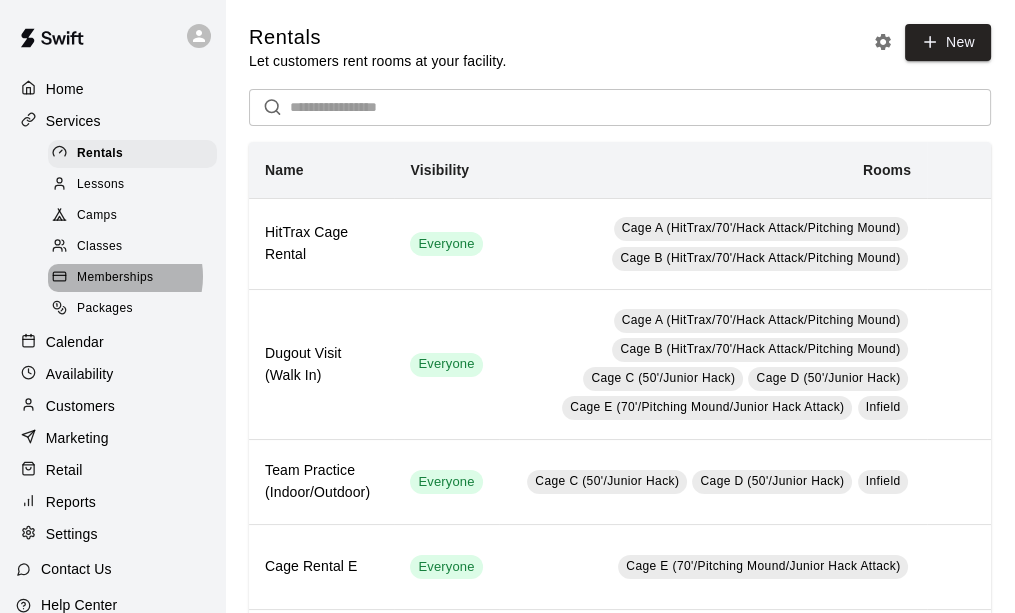 click on "Memberships" at bounding box center (115, 278) 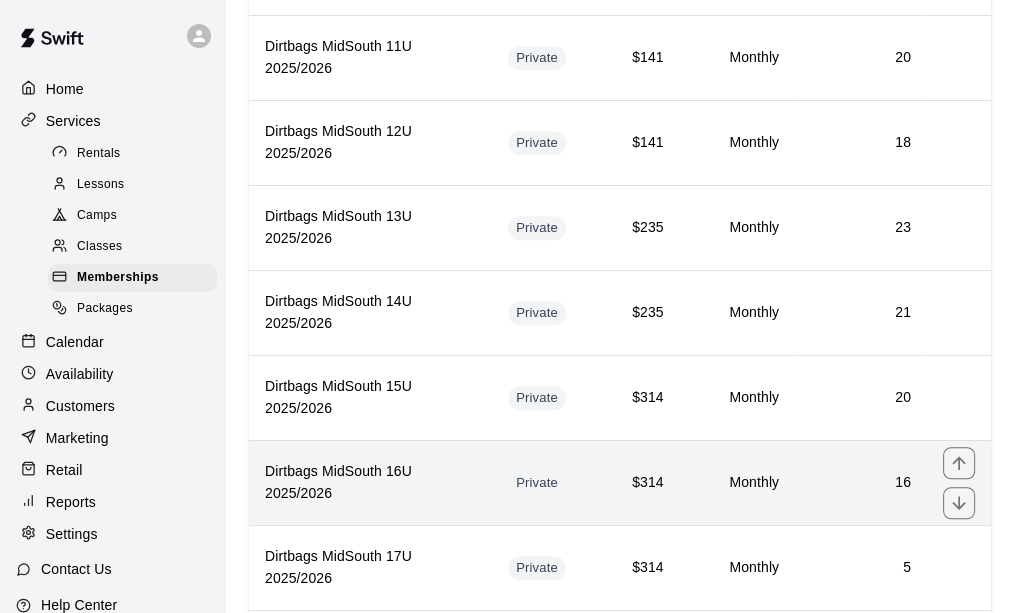 scroll, scrollTop: 1285, scrollLeft: 0, axis: vertical 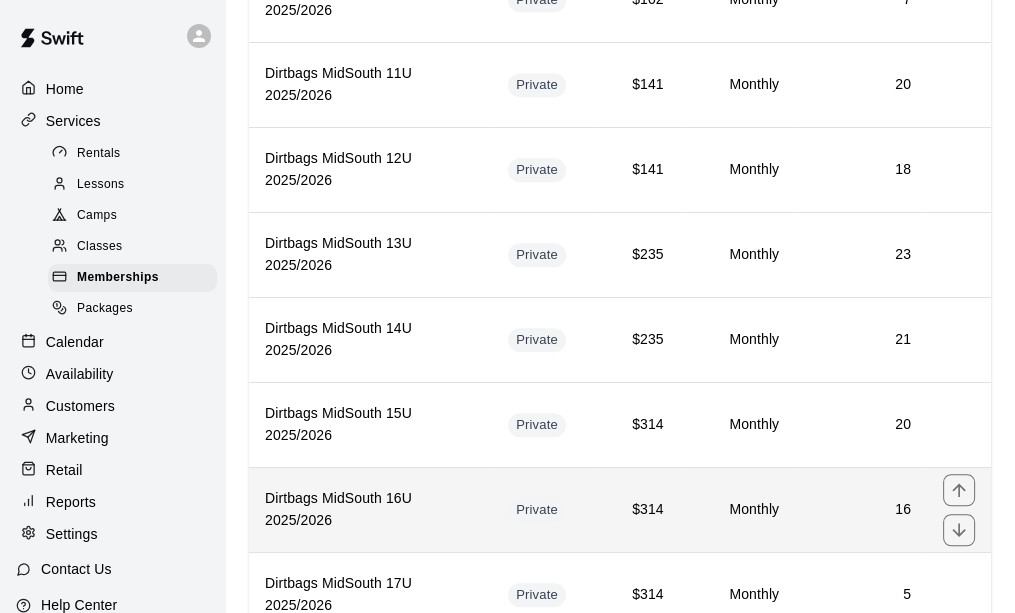 click on "Dirtbags MidSouth 16U 2025/2026" at bounding box center (370, 510) 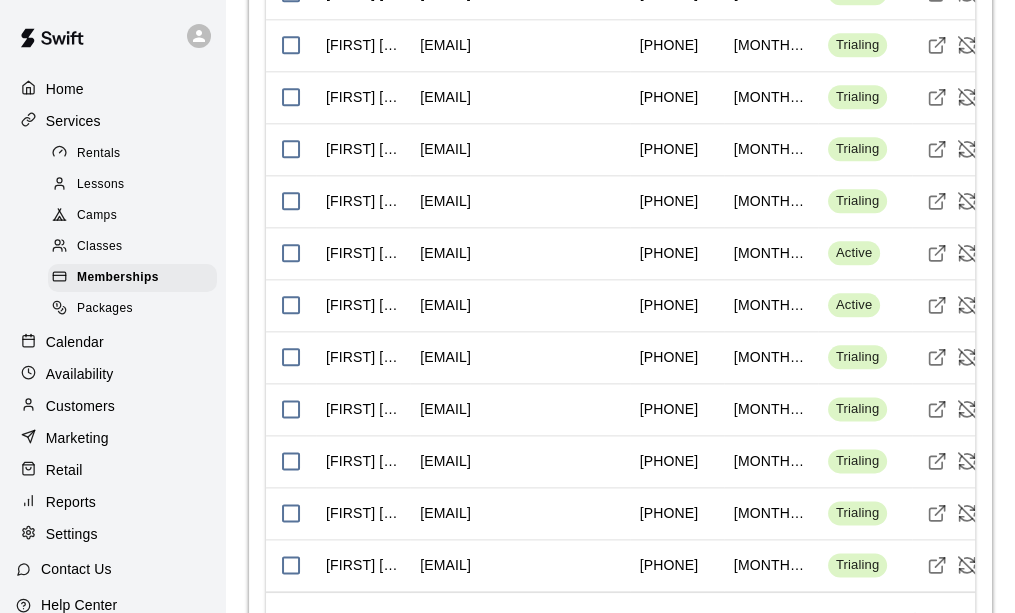 scroll, scrollTop: 2300, scrollLeft: 0, axis: vertical 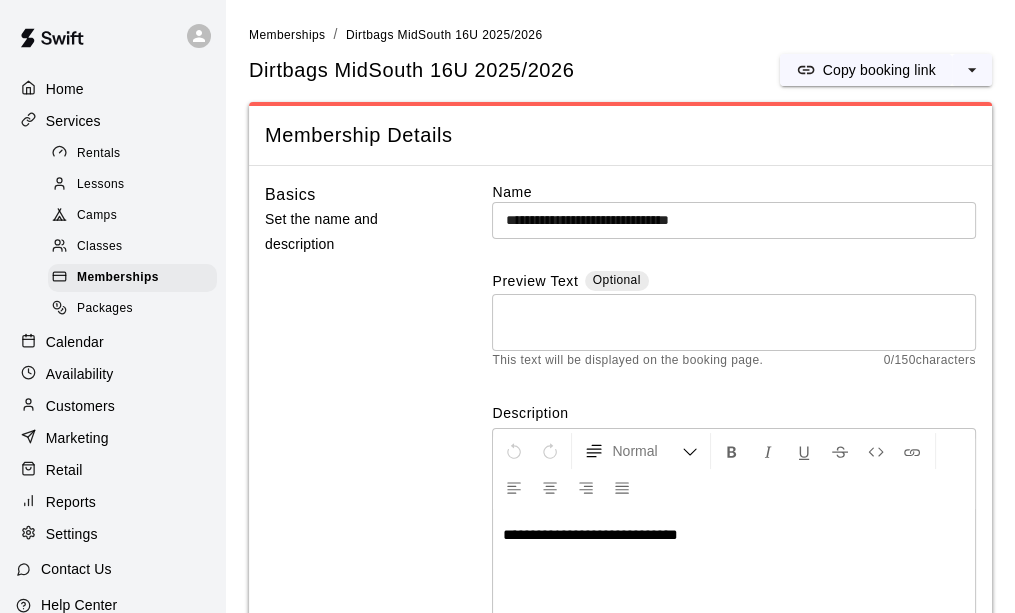 drag, startPoint x: 94, startPoint y: 420, endPoint x: 219, endPoint y: 245, distance: 215.05814 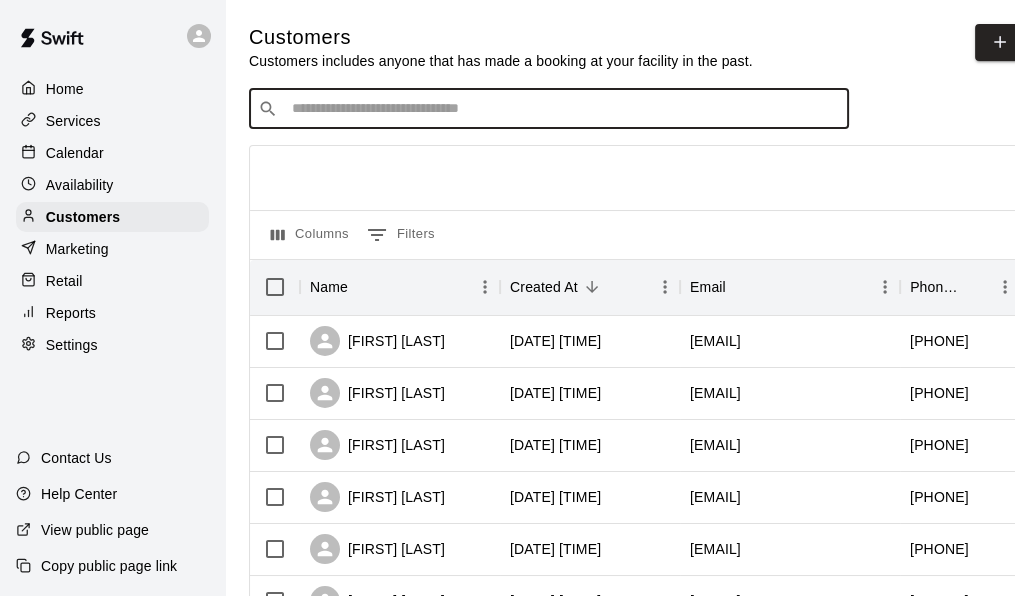 click at bounding box center [563, 109] 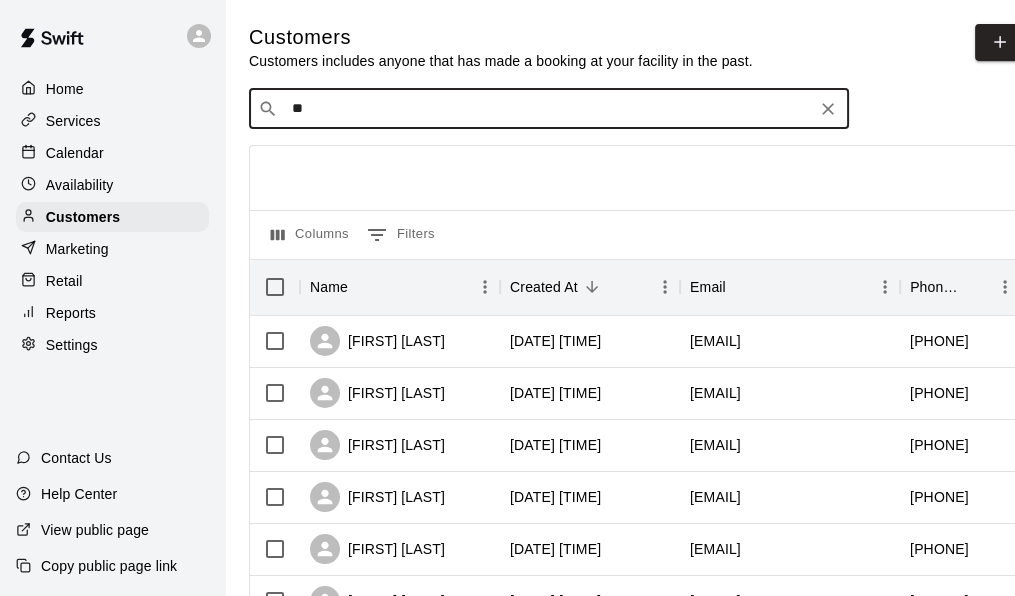 type on "*" 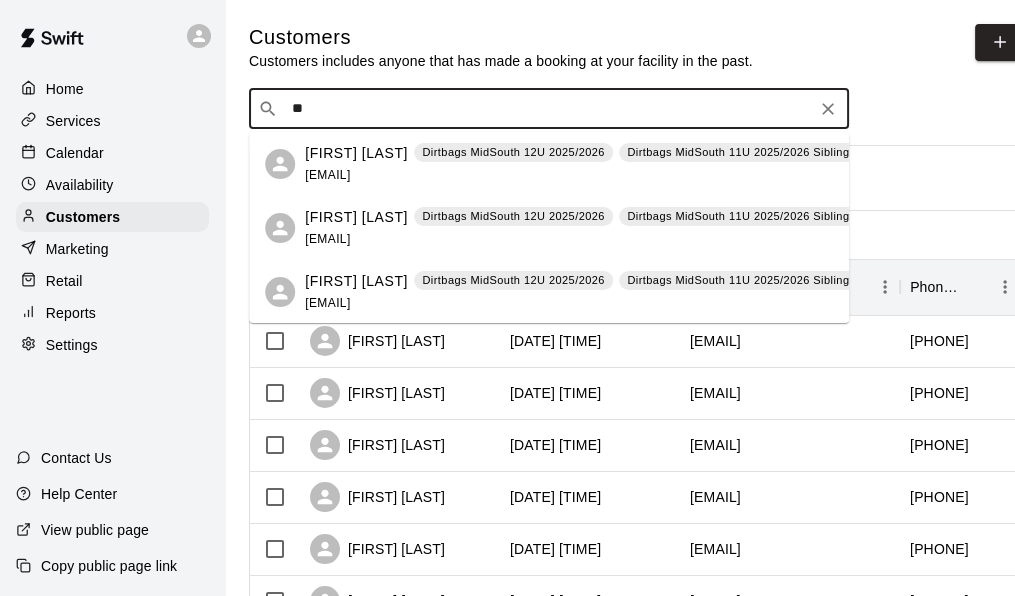 type on "*" 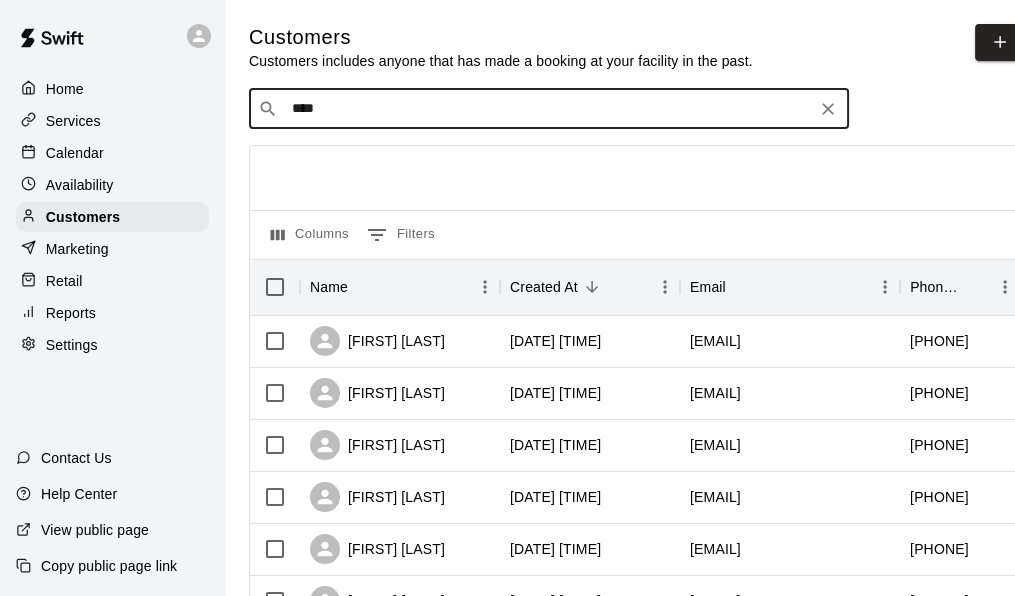 type on "*****" 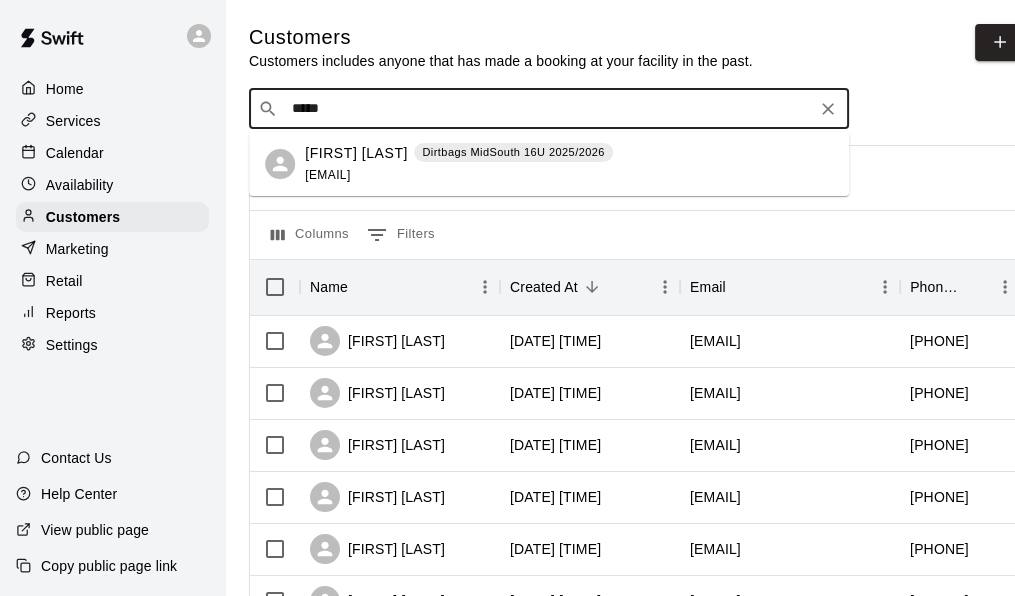 click on "Cody  Gonsalves" at bounding box center (356, 153) 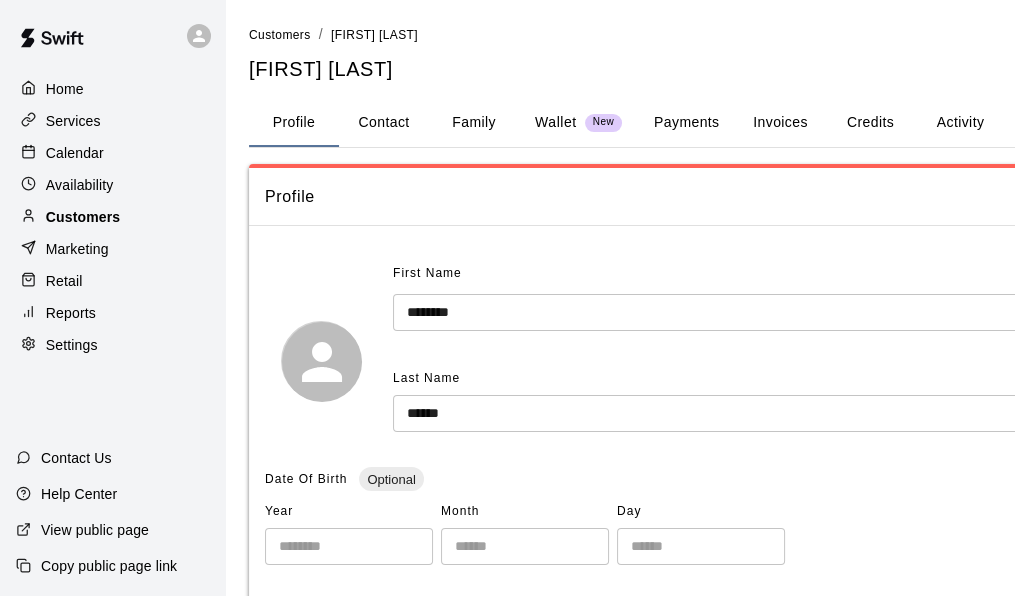 click on "Customers" at bounding box center (112, 217) 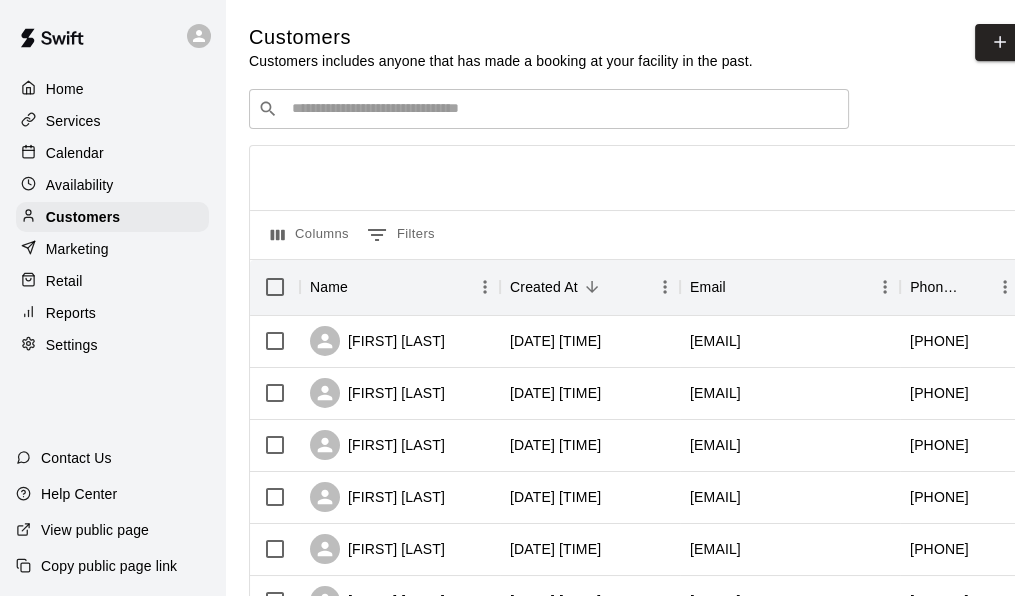 click on "Services" at bounding box center (73, 121) 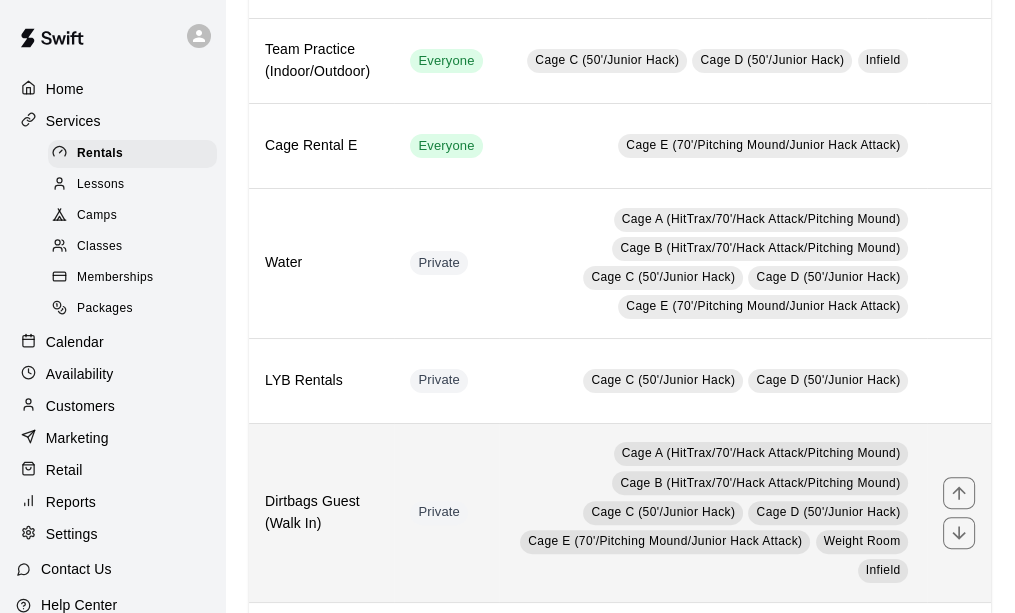 scroll, scrollTop: 610, scrollLeft: 0, axis: vertical 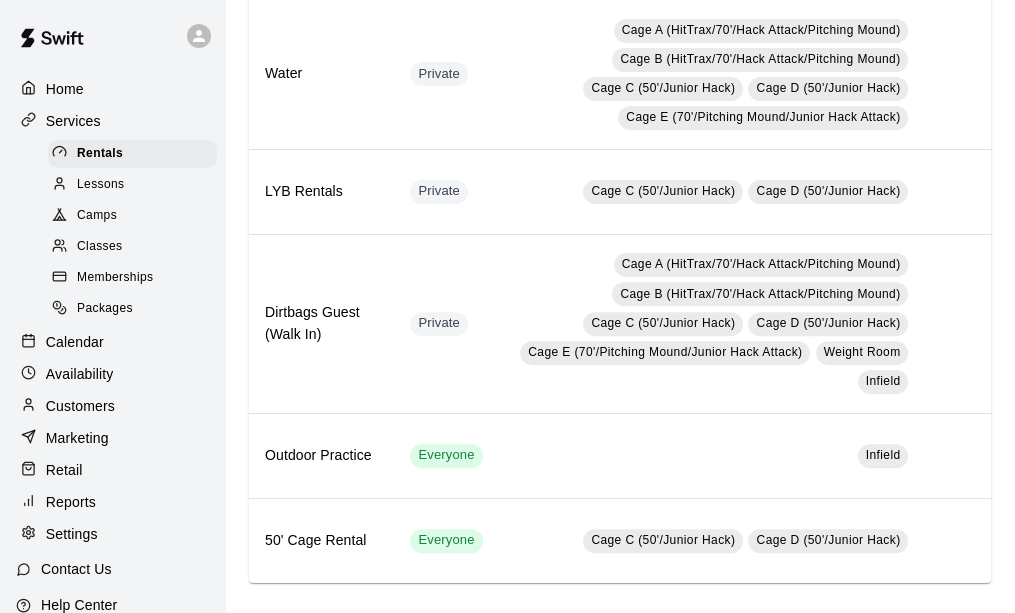 click on "Memberships" at bounding box center (115, 278) 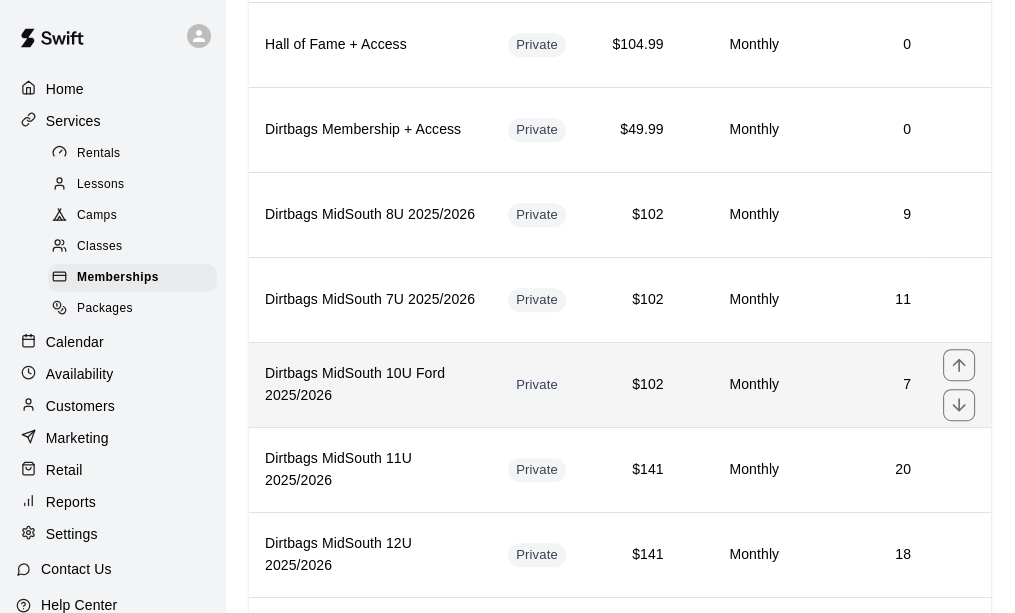 scroll, scrollTop: 1400, scrollLeft: 0, axis: vertical 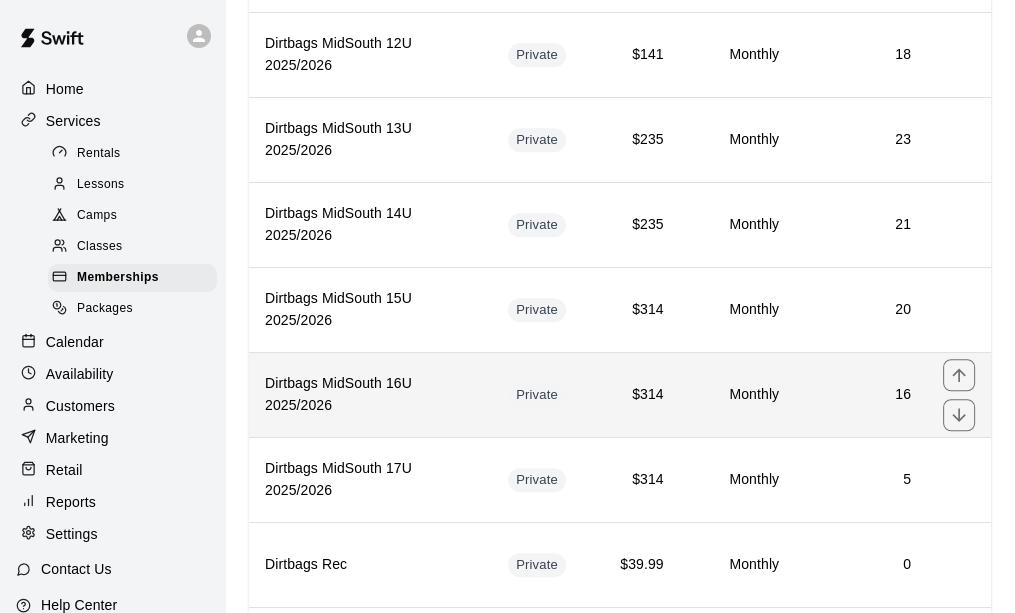 click on "Dirtbags MidSouth 16U 2025/2026" at bounding box center [370, 395] 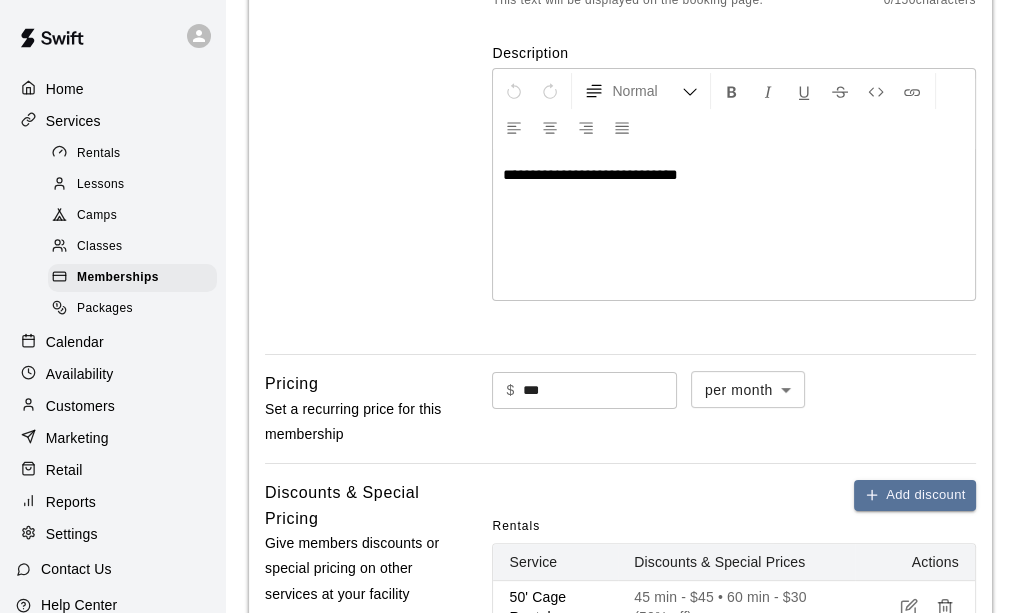 scroll, scrollTop: 0, scrollLeft: 0, axis: both 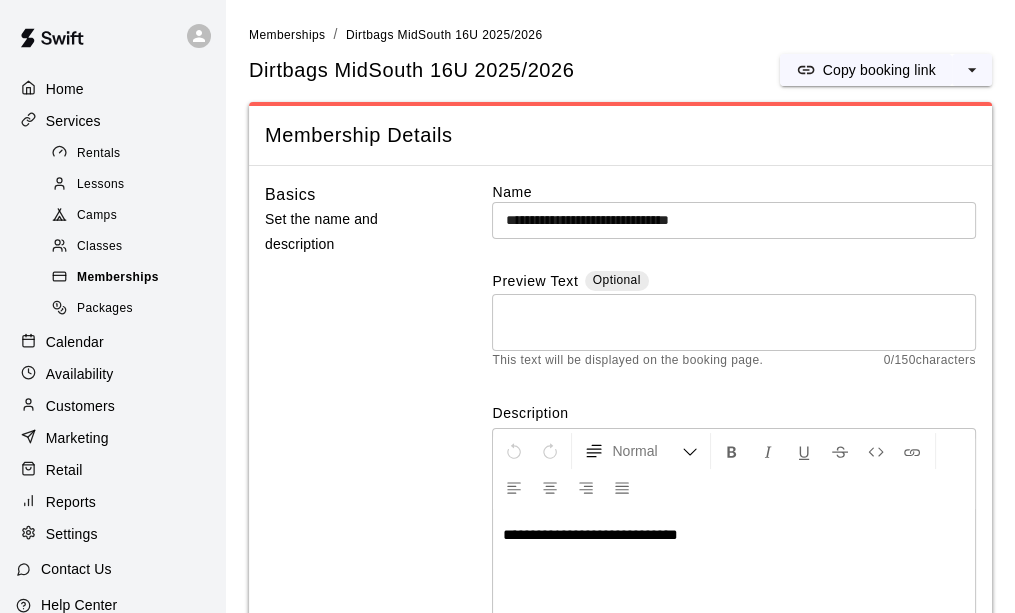 click on "Memberships" at bounding box center (118, 278) 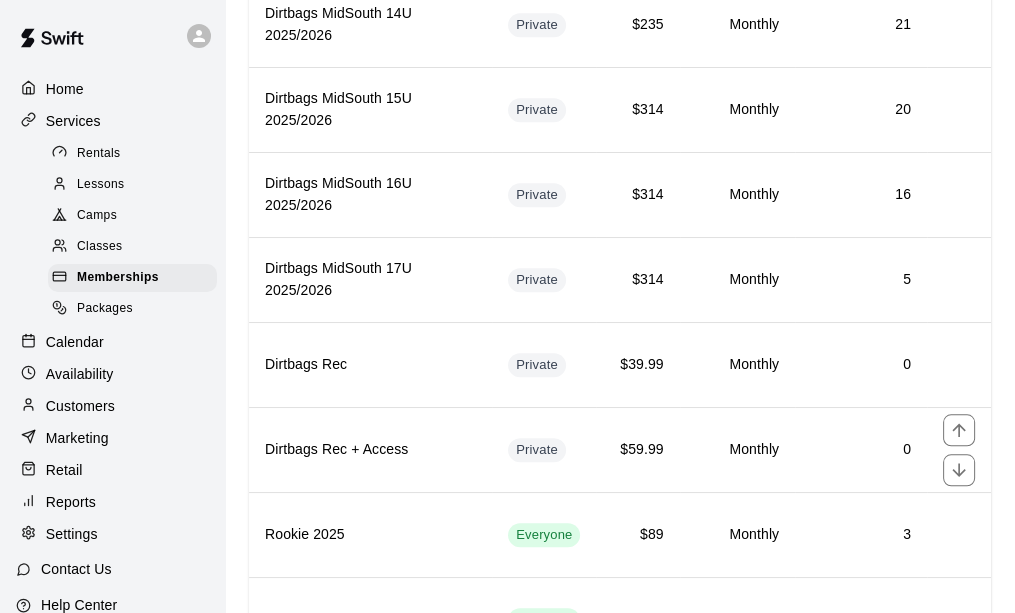 scroll, scrollTop: 1400, scrollLeft: 0, axis: vertical 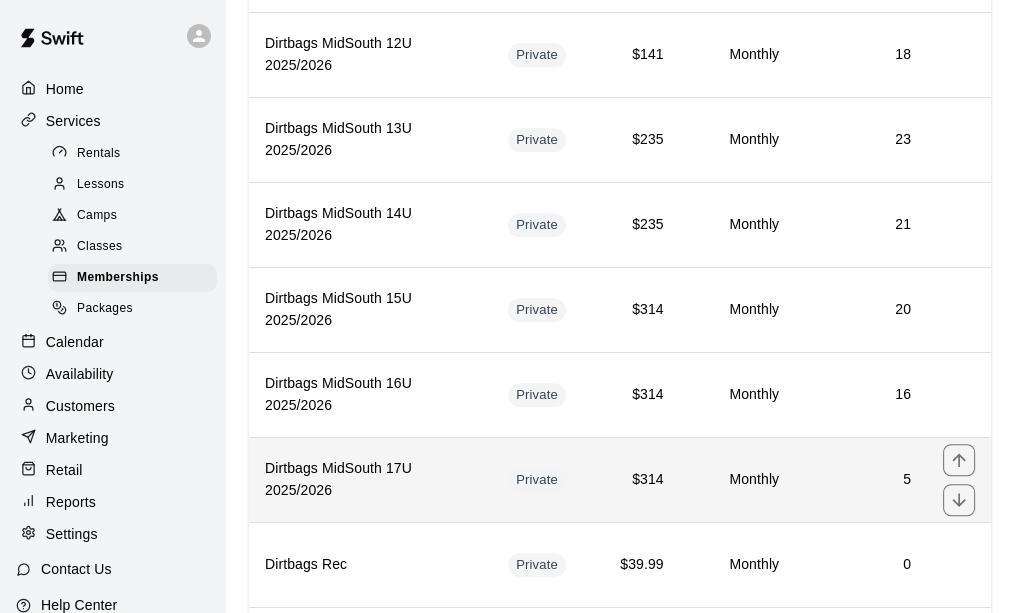click on "Dirtbags MidSouth 17U 2025/2026" at bounding box center (370, 480) 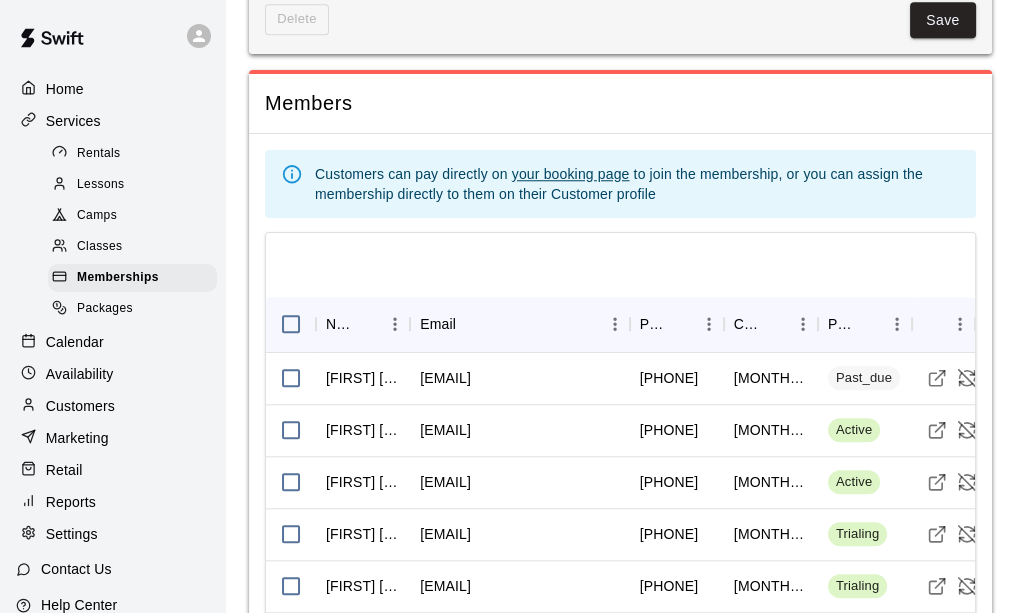 scroll, scrollTop: 1788, scrollLeft: 0, axis: vertical 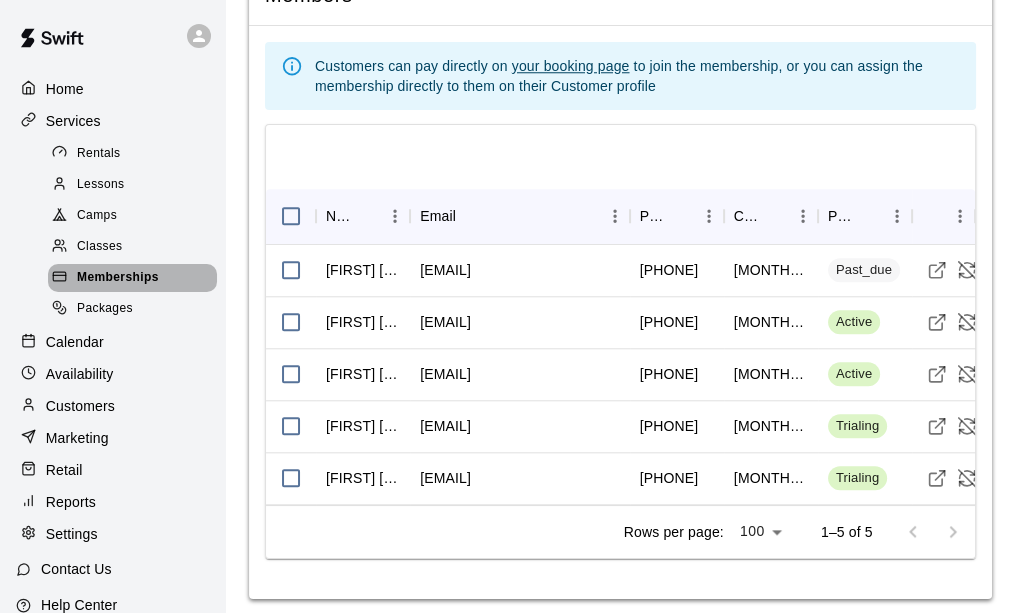 click on "Memberships" at bounding box center (118, 278) 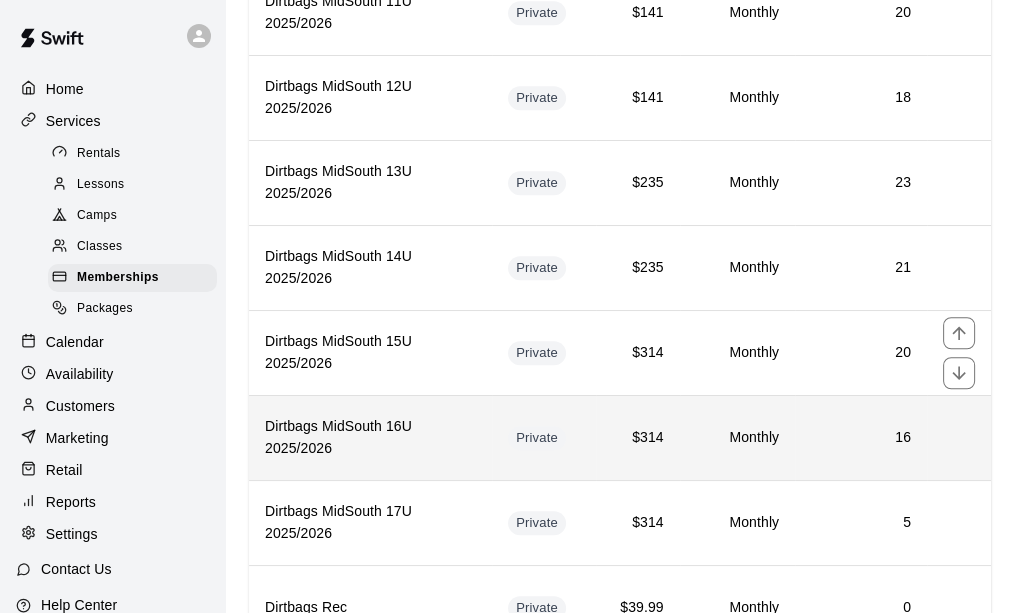 scroll, scrollTop: 1400, scrollLeft: 0, axis: vertical 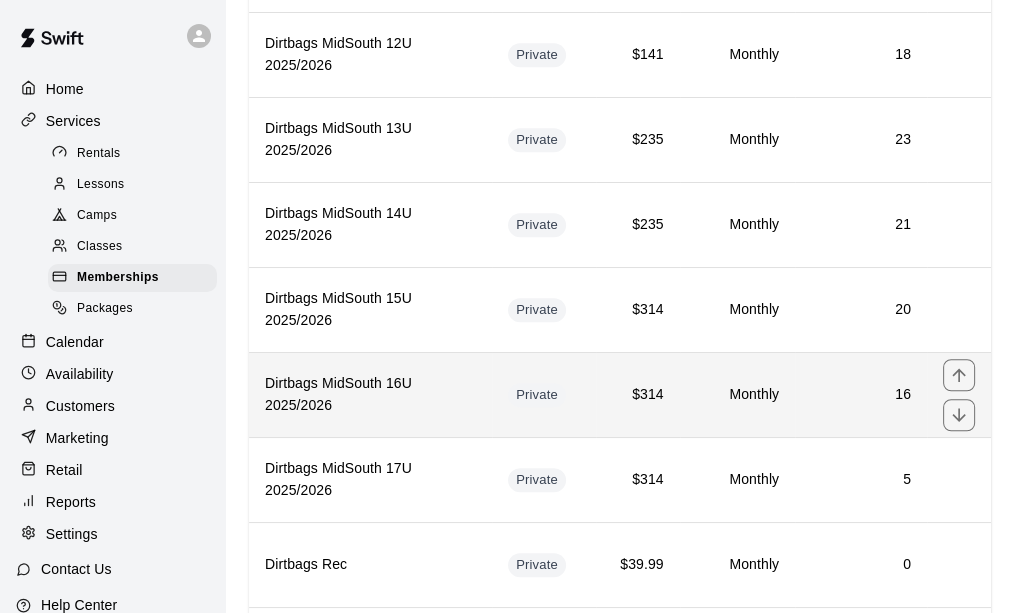 click on "Dirtbags MidSouth 16U 2025/2026" at bounding box center (370, 395) 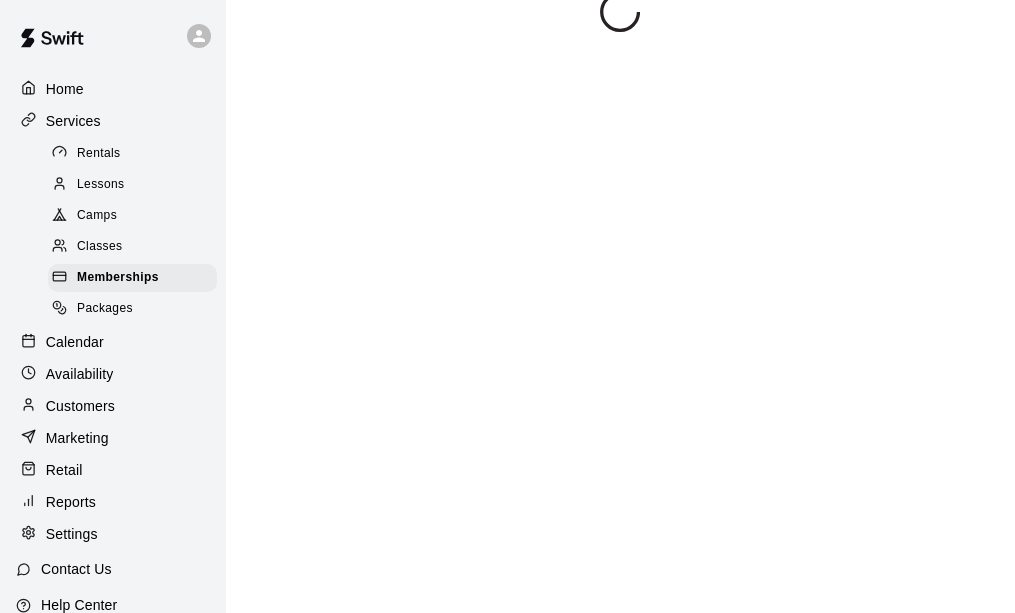 scroll, scrollTop: 0, scrollLeft: 0, axis: both 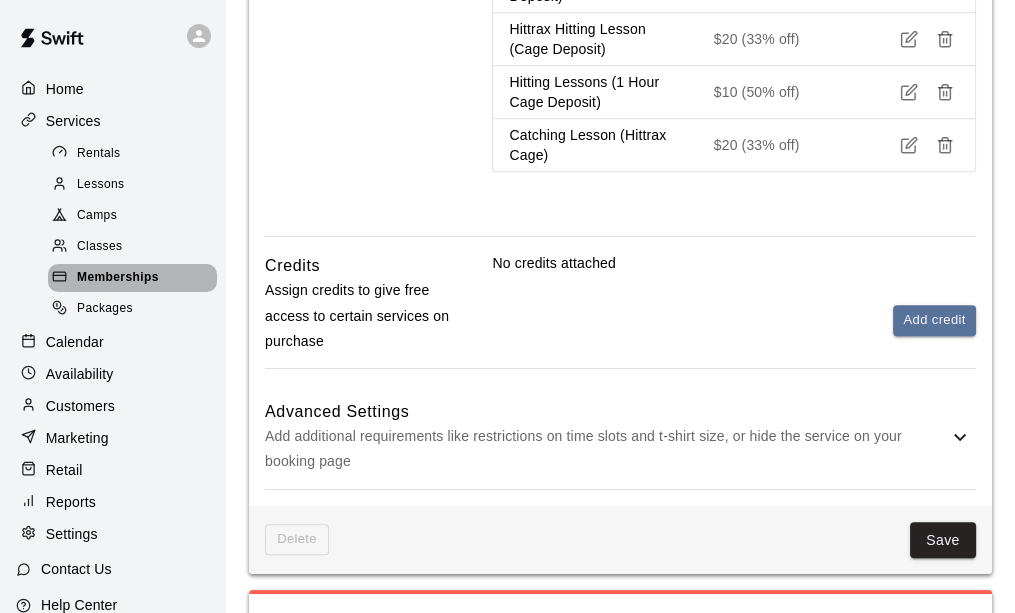 click on "Memberships" at bounding box center (118, 278) 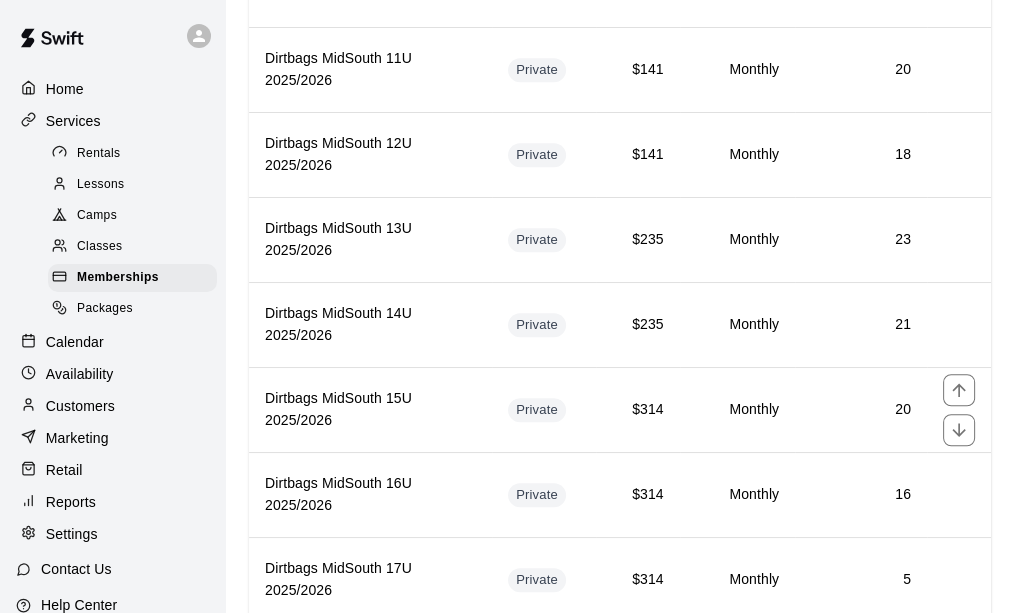 scroll, scrollTop: 1500, scrollLeft: 0, axis: vertical 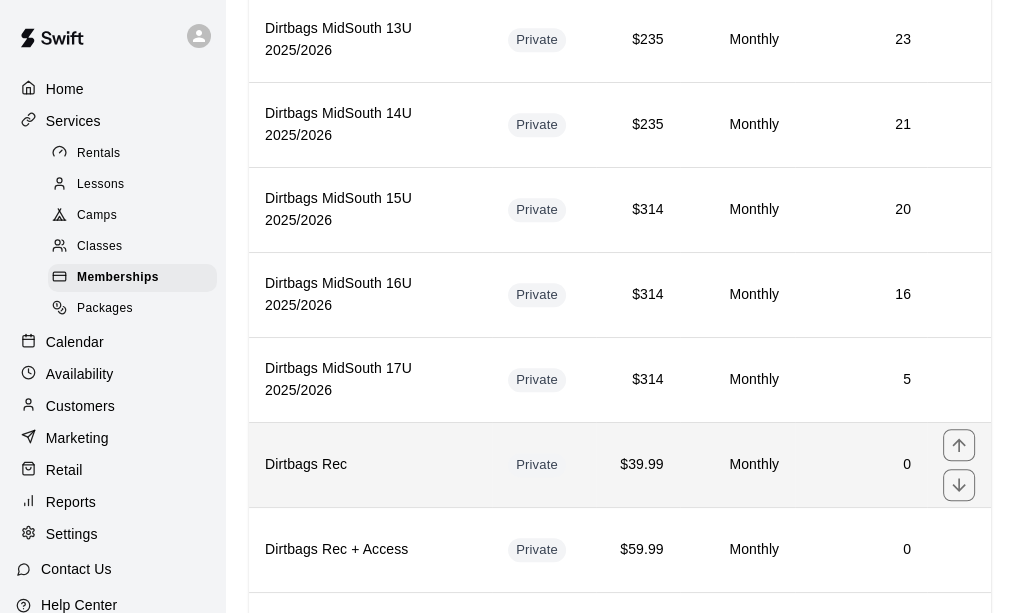 click on "Dirtbags Rec" at bounding box center (370, 464) 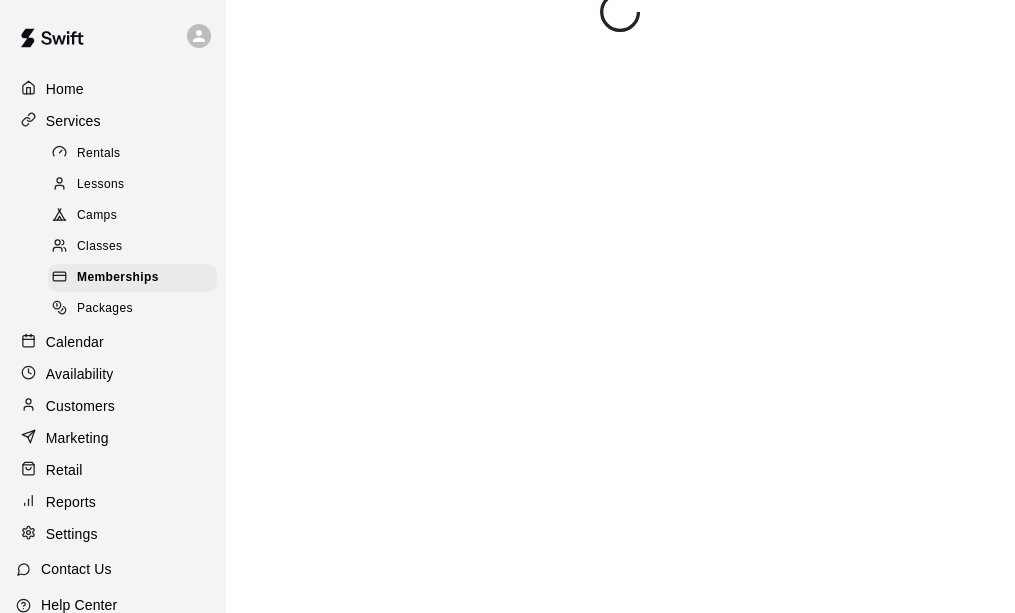 scroll, scrollTop: 0, scrollLeft: 0, axis: both 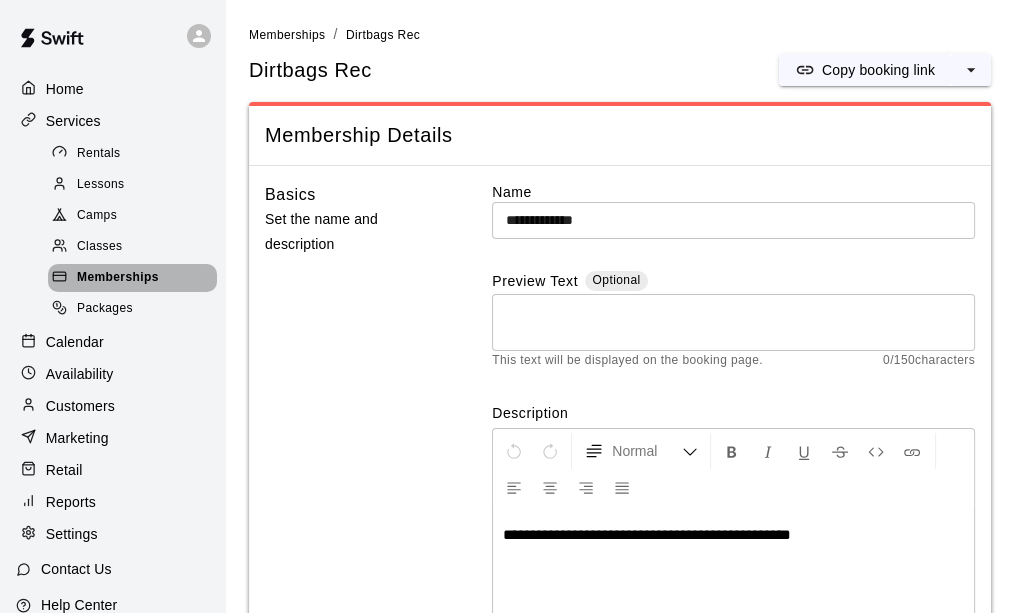 click on "Memberships" at bounding box center (132, 278) 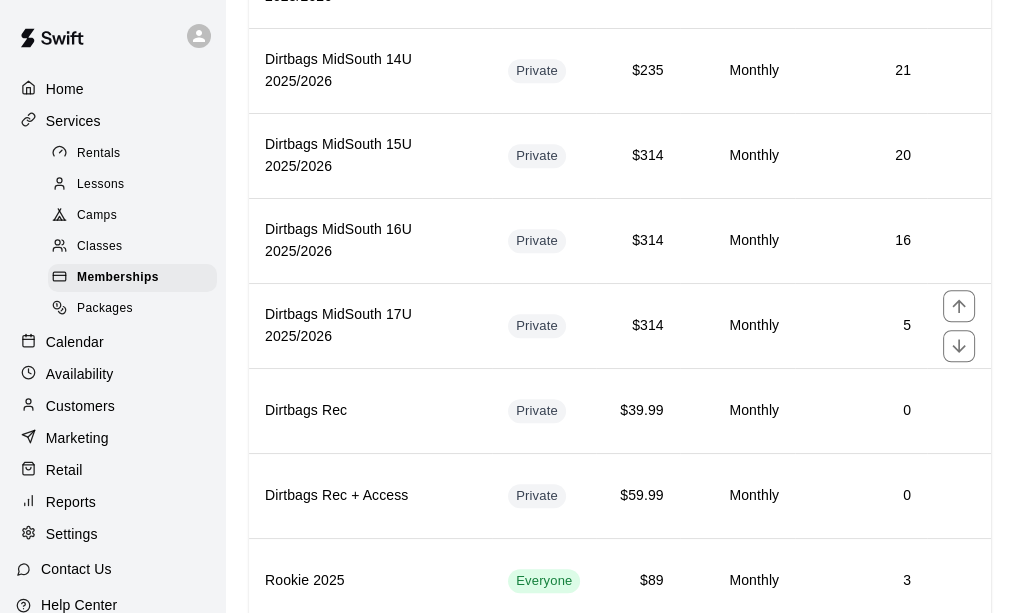 scroll, scrollTop: 1700, scrollLeft: 0, axis: vertical 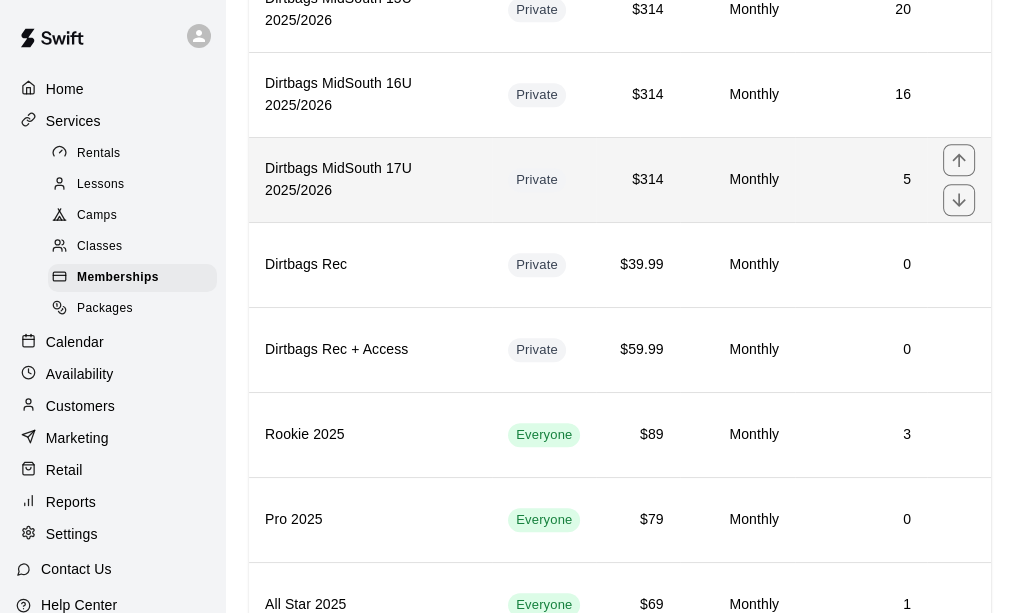 click on "Dirtbags MidSouth 17U 2025/2026" at bounding box center [370, 180] 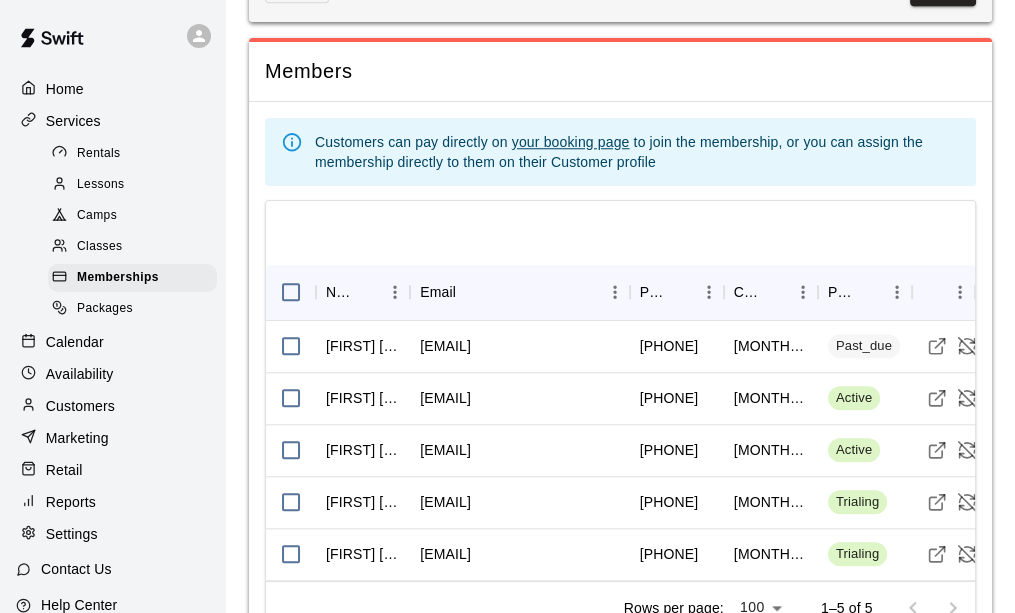 scroll, scrollTop: 1788, scrollLeft: 0, axis: vertical 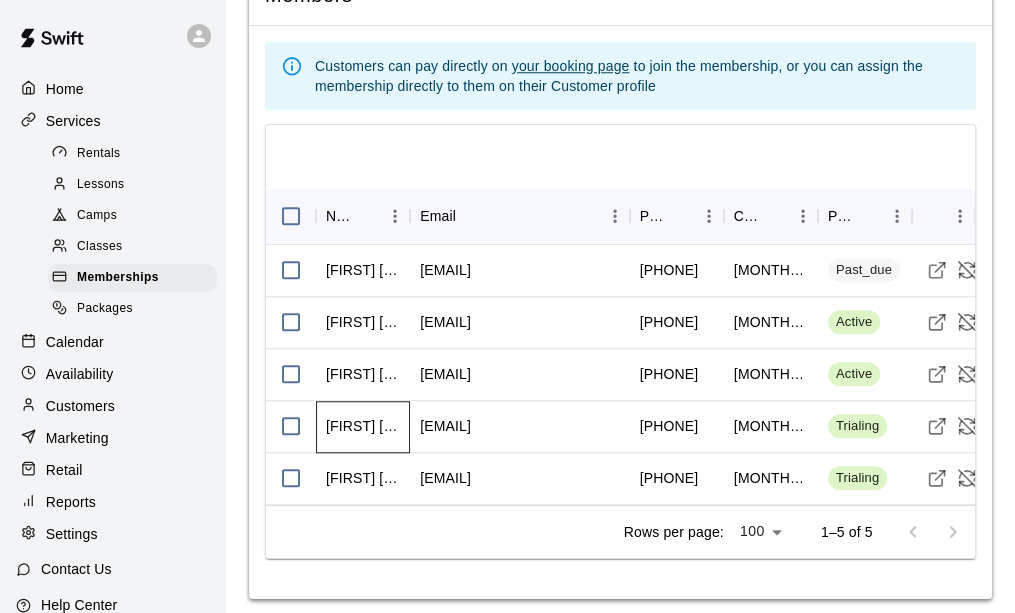 click on "Shea Johnson" at bounding box center [363, 426] 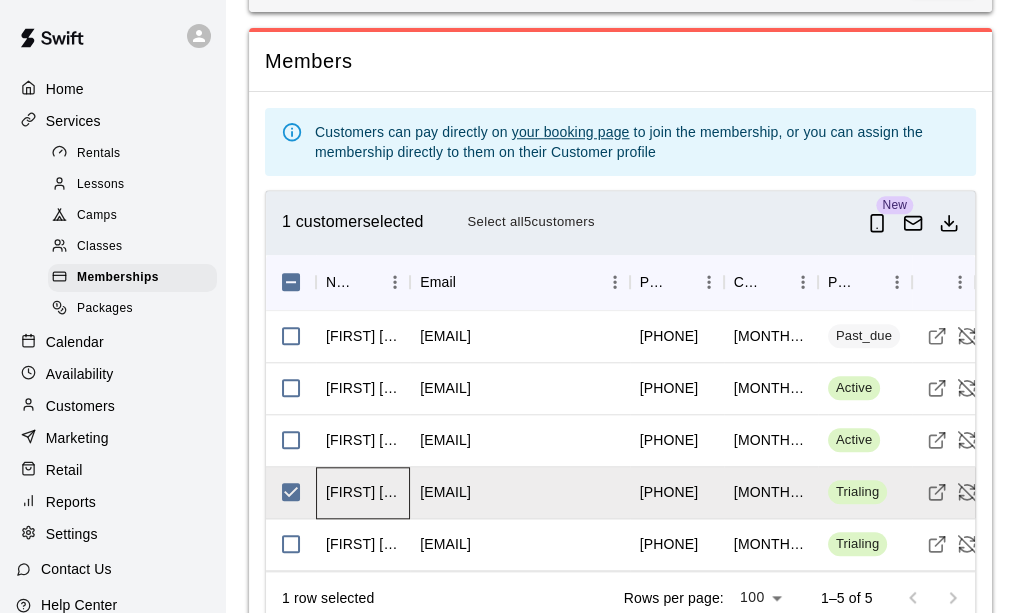 scroll, scrollTop: 1788, scrollLeft: 0, axis: vertical 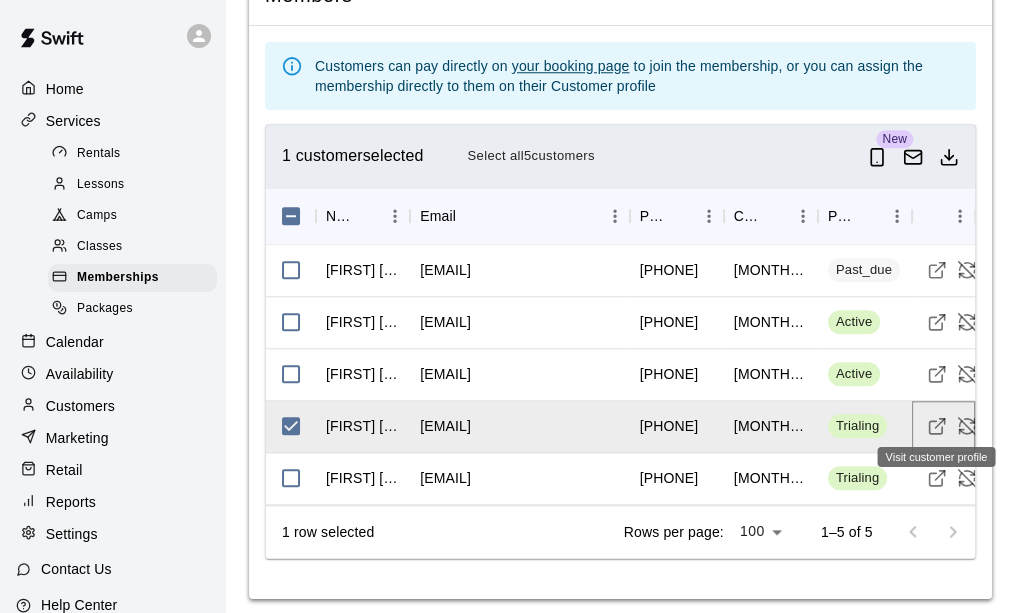 click 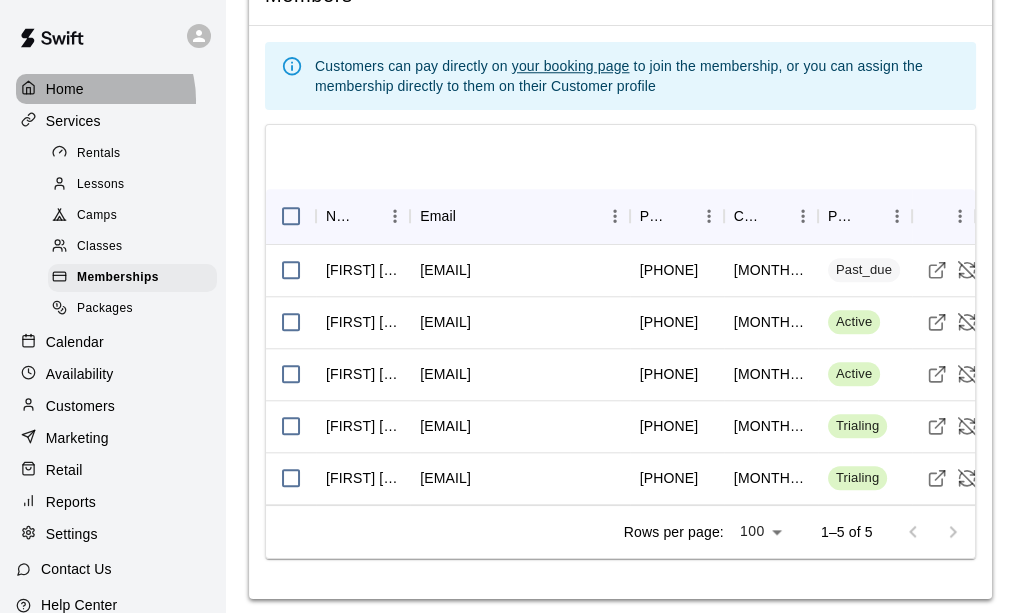 click on "Home" at bounding box center (112, 89) 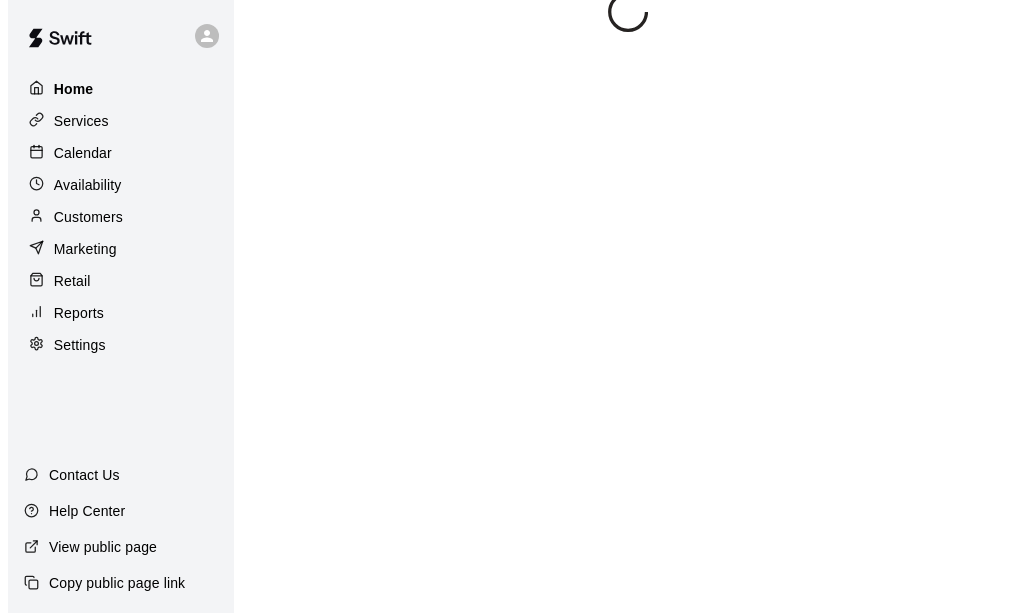 scroll, scrollTop: 0, scrollLeft: 0, axis: both 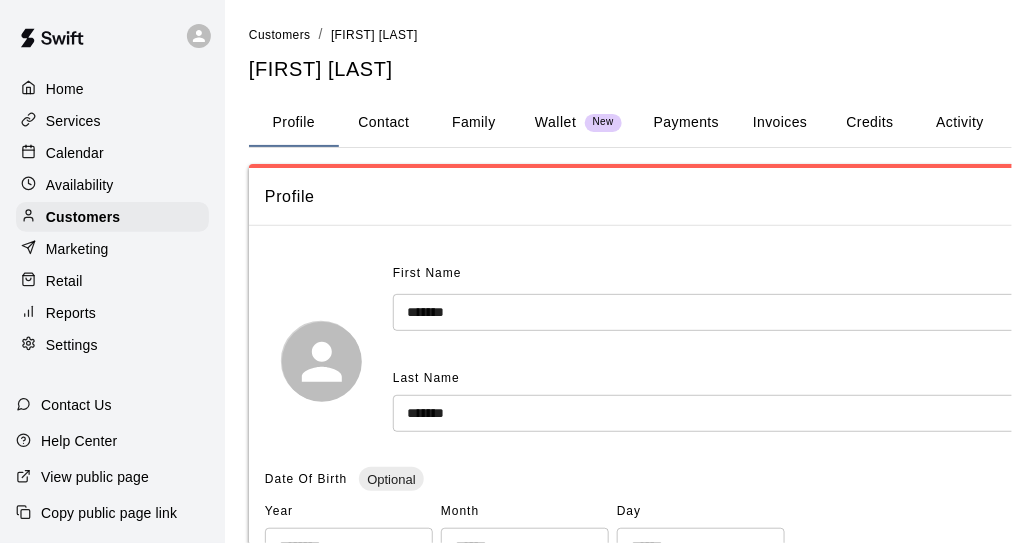 click on "Activity" at bounding box center [960, 123] 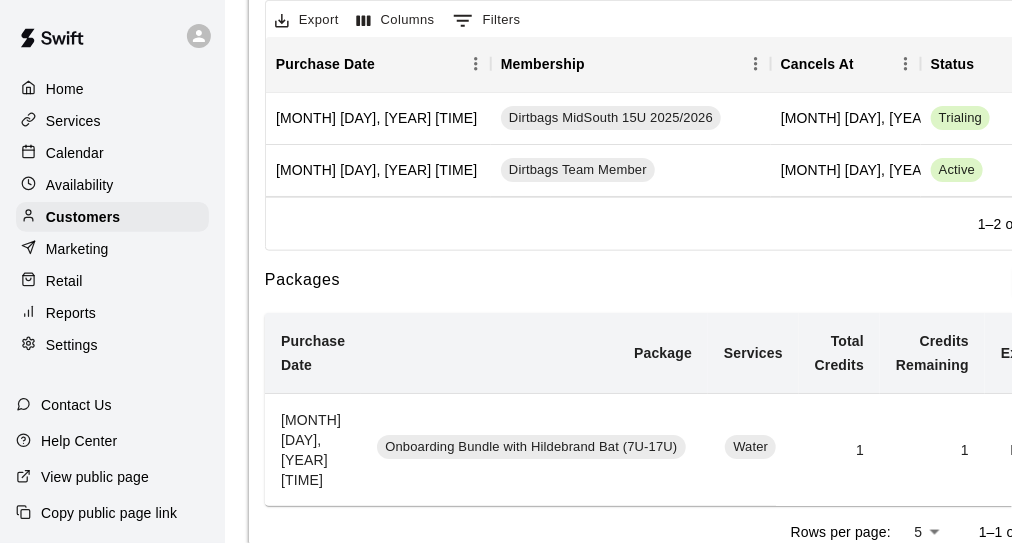 scroll, scrollTop: 400, scrollLeft: 0, axis: vertical 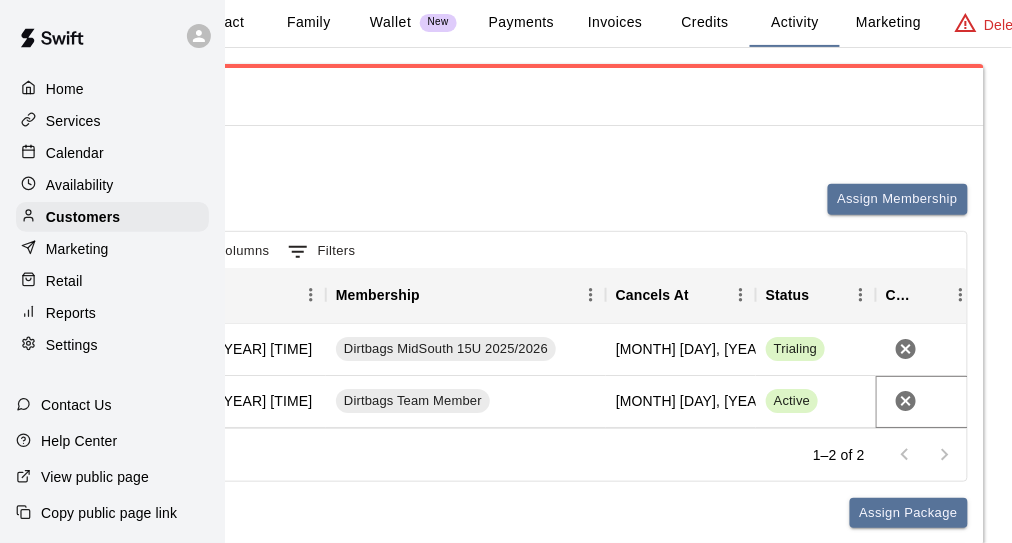 click 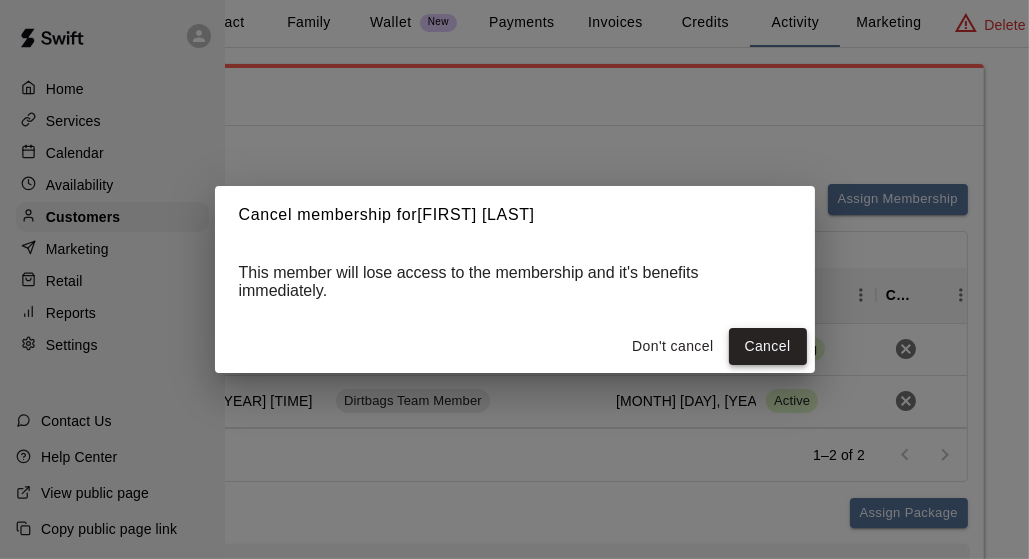 click on "Cancel" at bounding box center [768, 346] 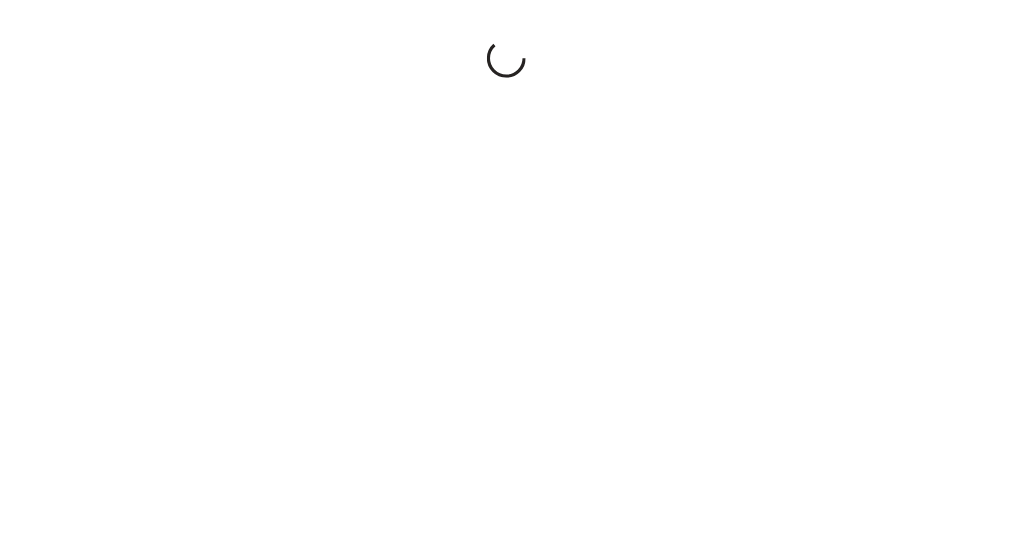 scroll, scrollTop: 0, scrollLeft: 0, axis: both 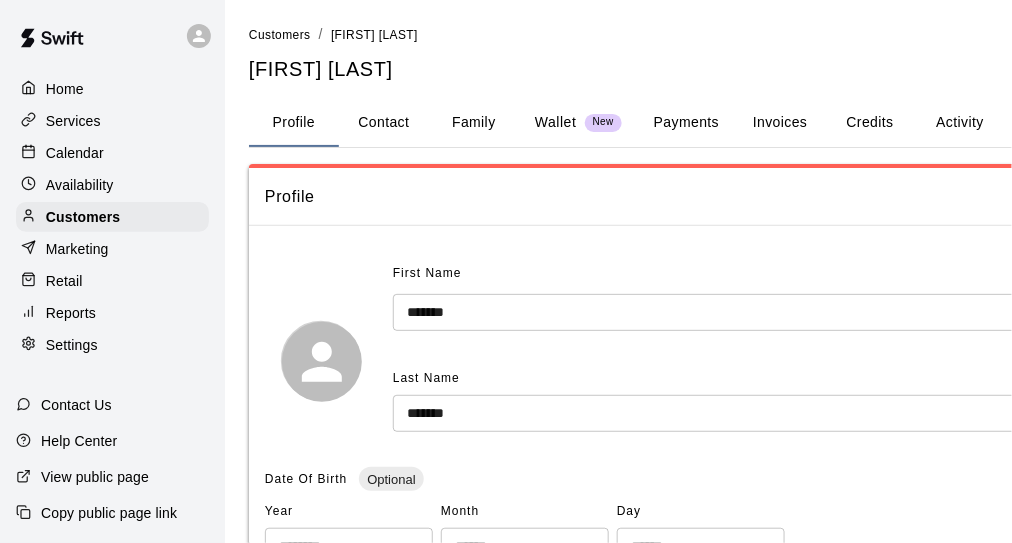 click on "Payments" at bounding box center (686, 123) 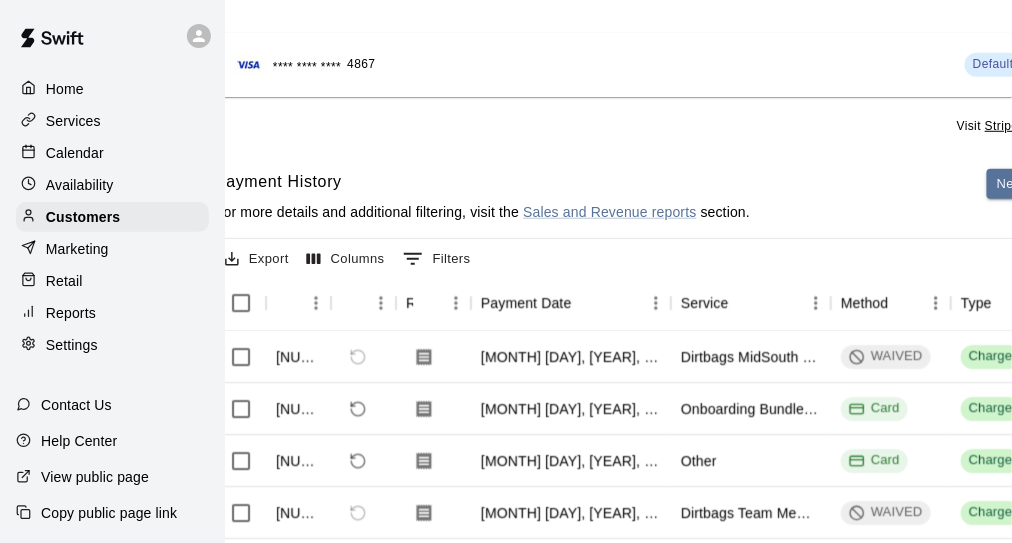 scroll, scrollTop: 300, scrollLeft: 50, axis: both 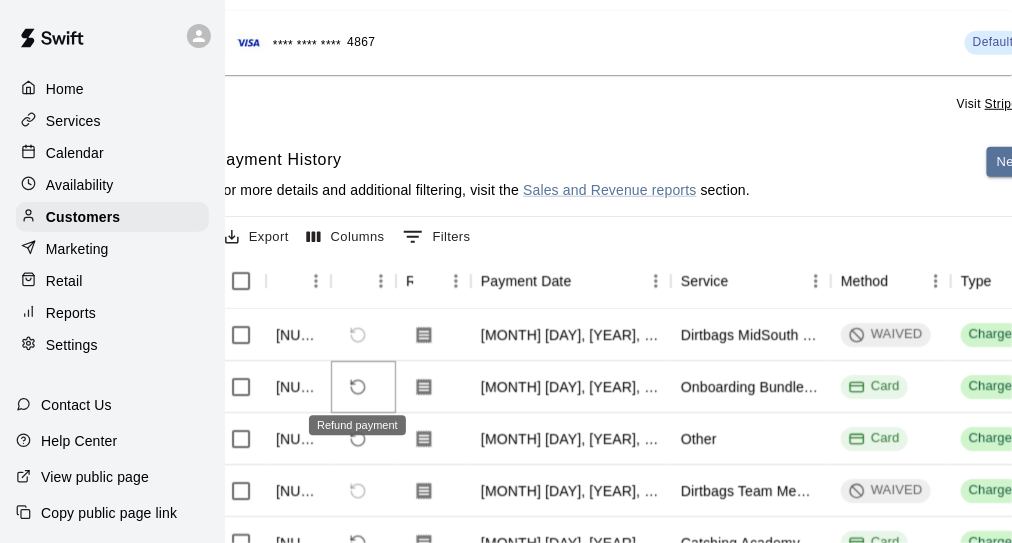 click 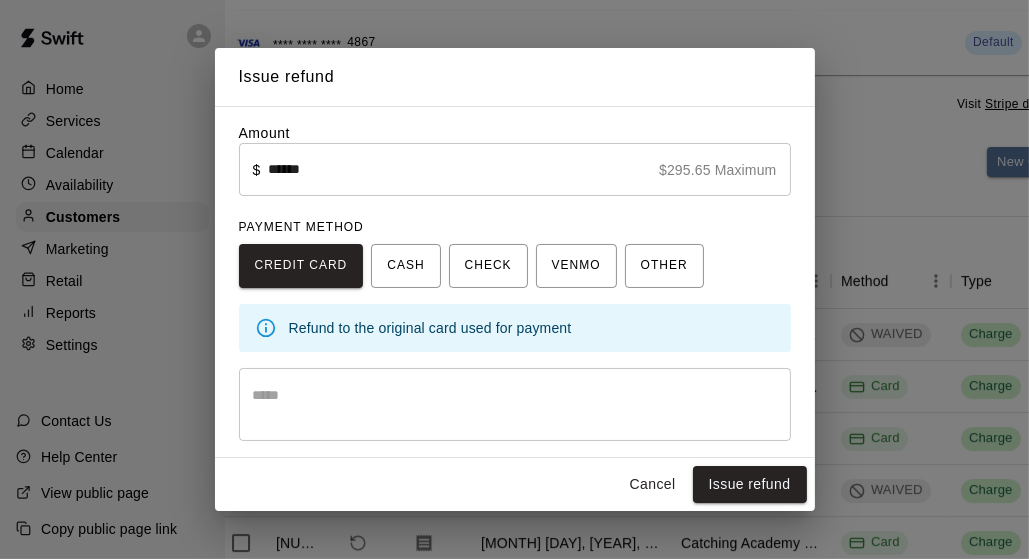 click at bounding box center [515, 405] 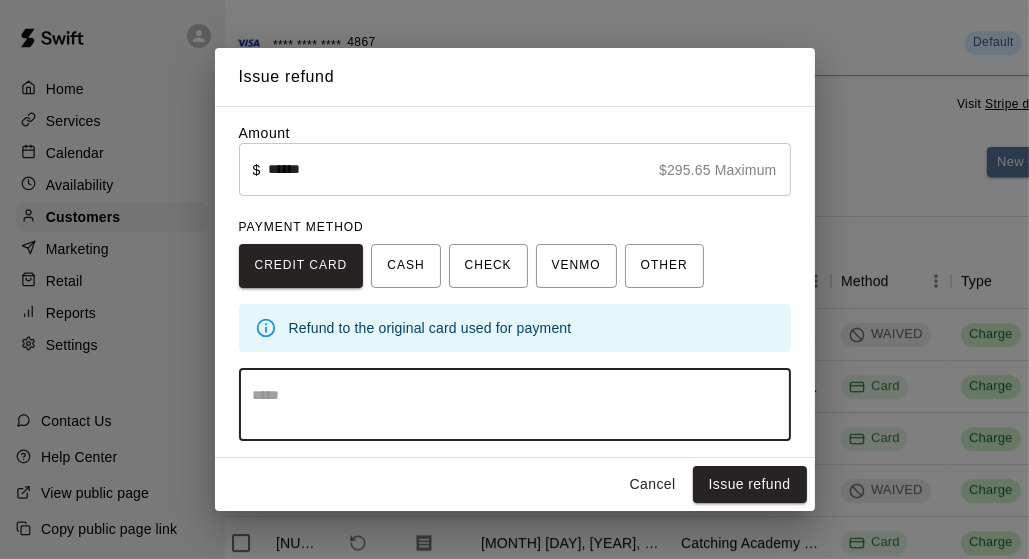 paste on "**********" 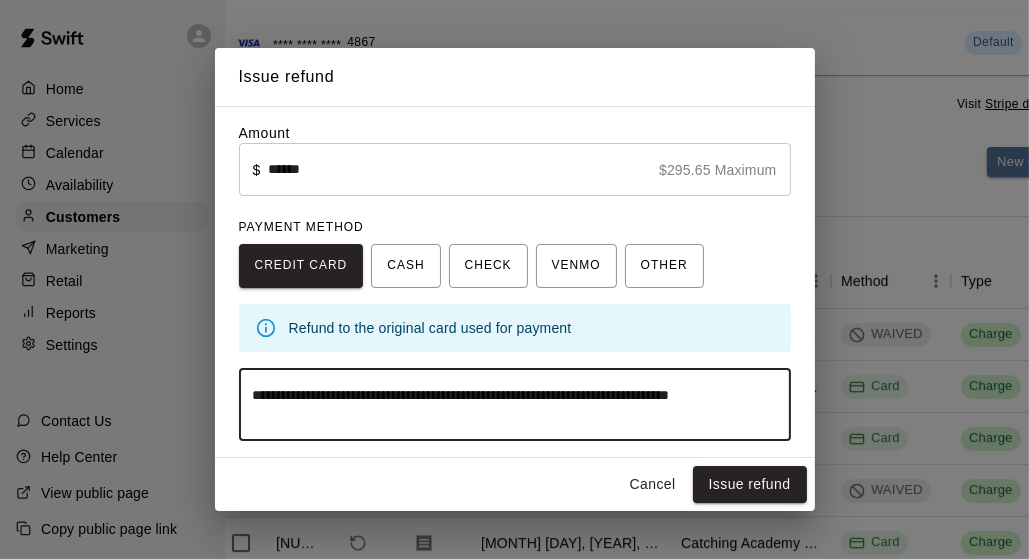 type on "**********" 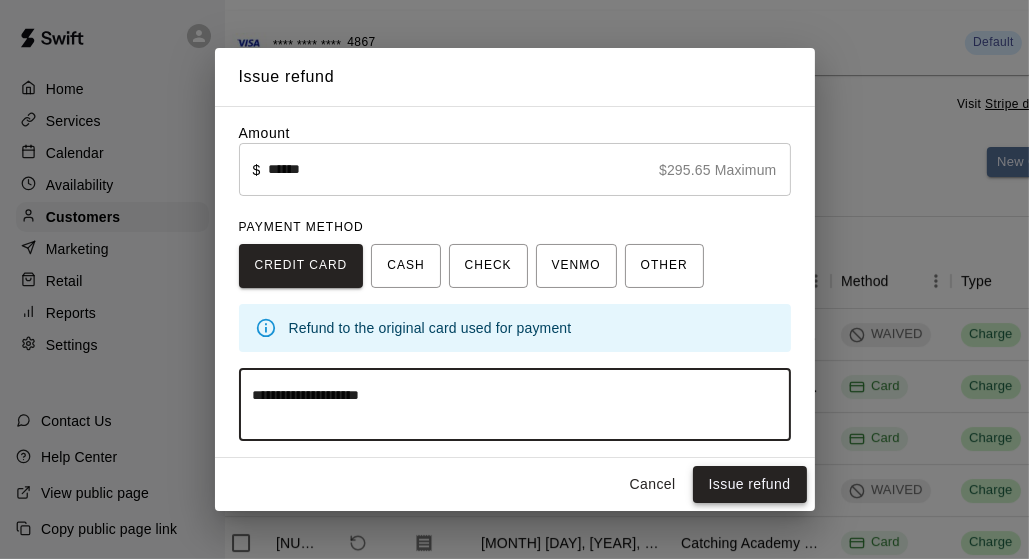 type on "**********" 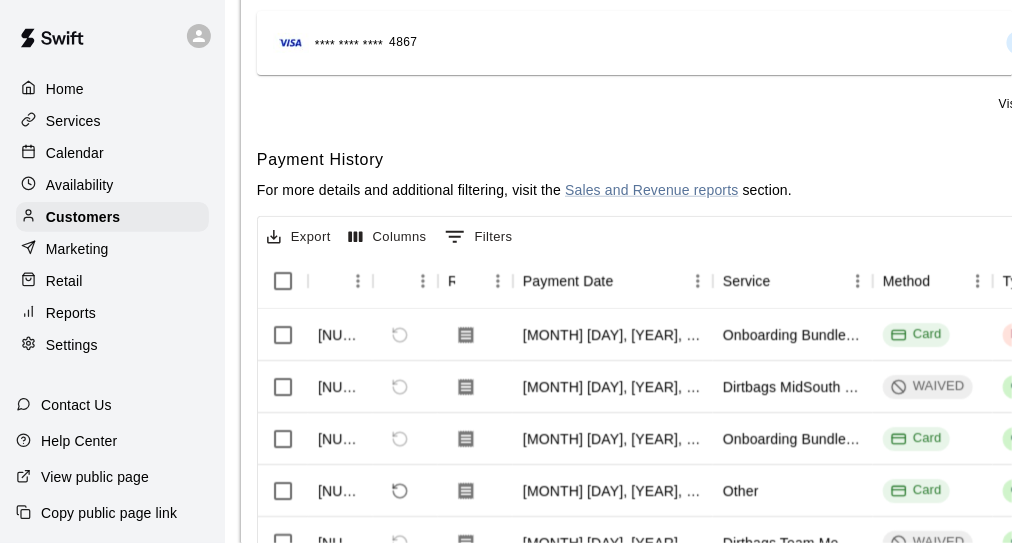 scroll, scrollTop: 300, scrollLeft: 0, axis: vertical 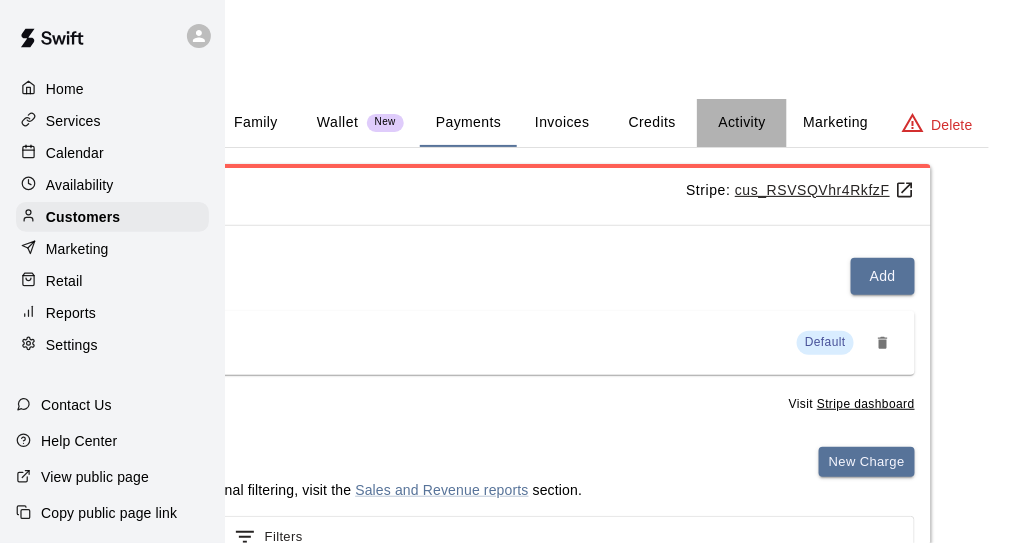 click on "Activity" at bounding box center (742, 123) 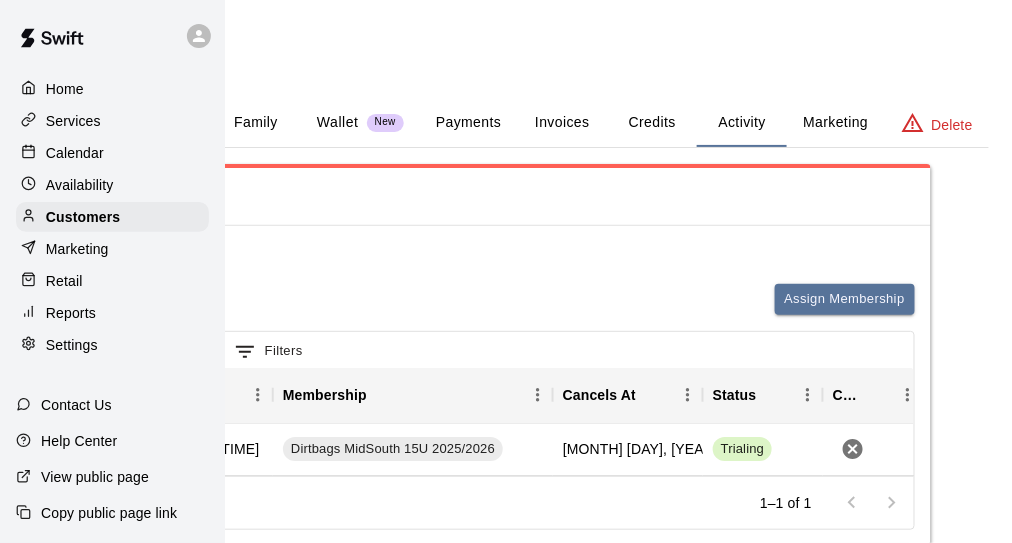 scroll, scrollTop: 200, scrollLeft: 218, axis: both 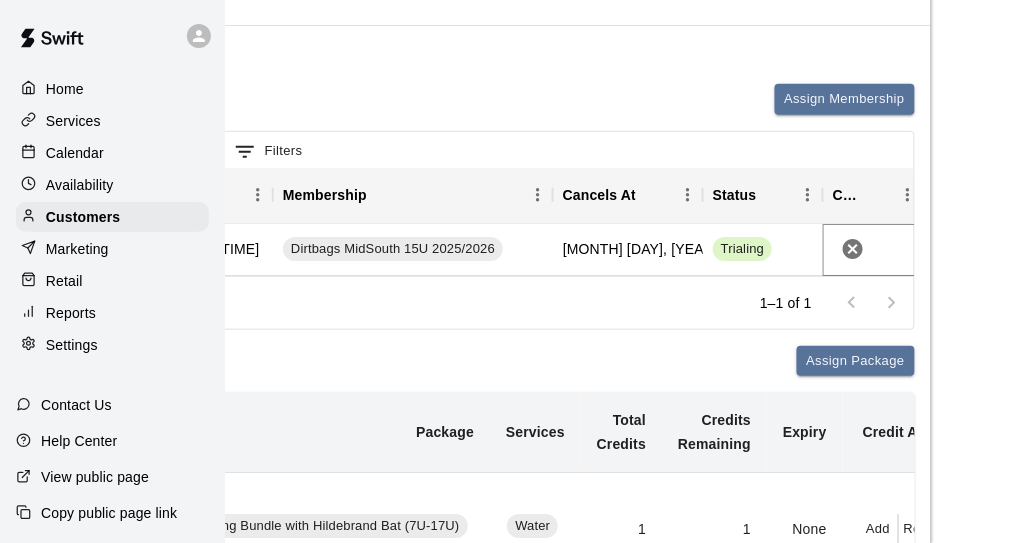 click 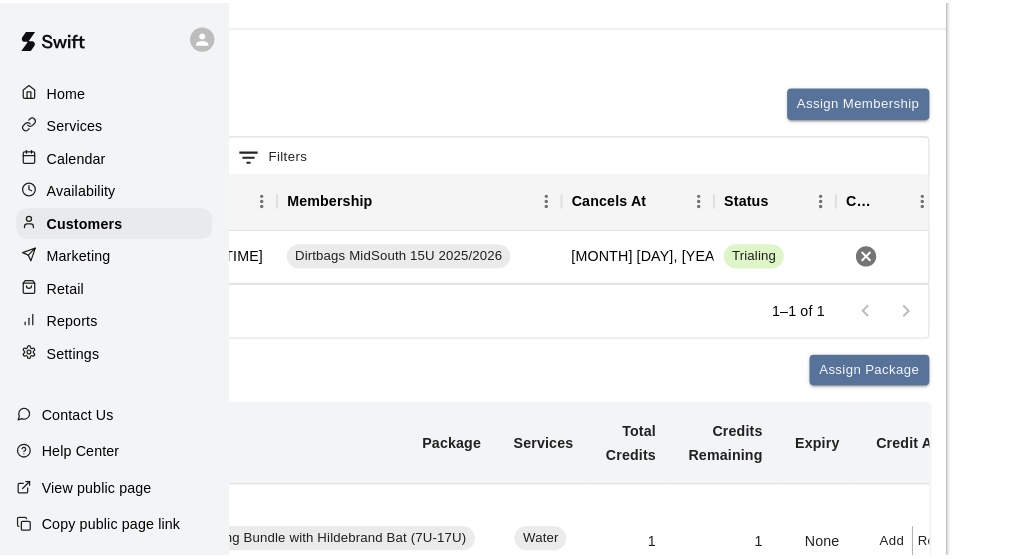 scroll, scrollTop: 200, scrollLeft: 201, axis: both 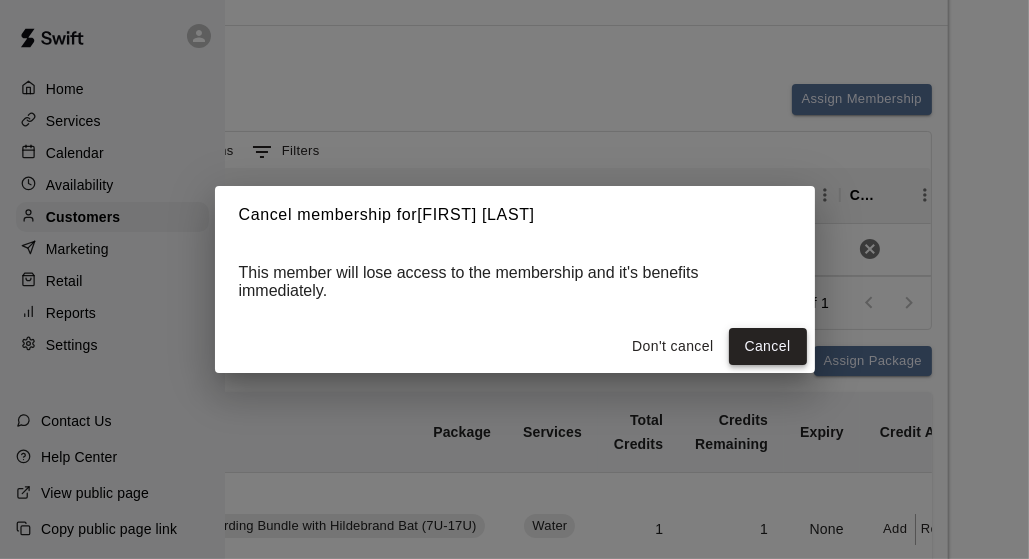 click on "Cancel" at bounding box center [768, 346] 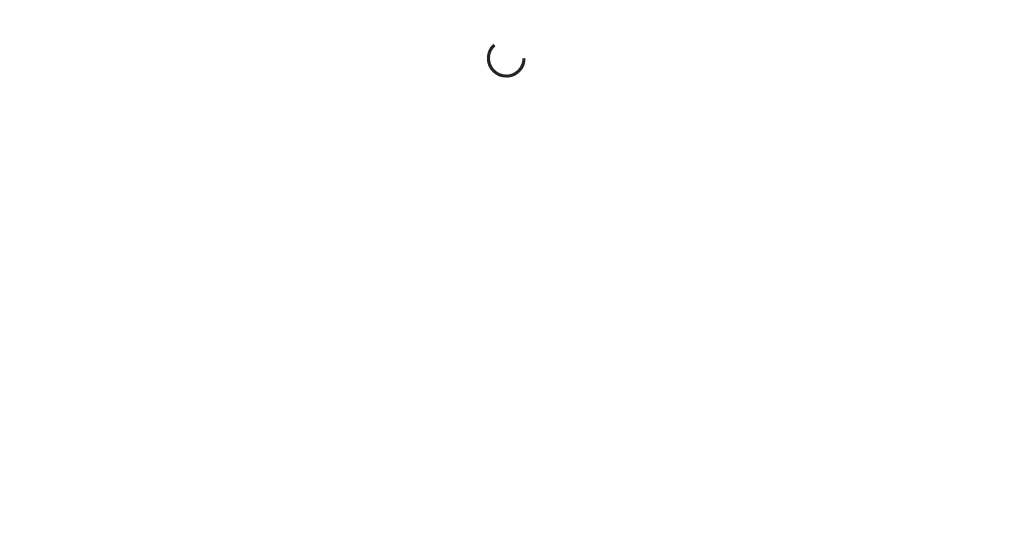 scroll, scrollTop: 0, scrollLeft: 0, axis: both 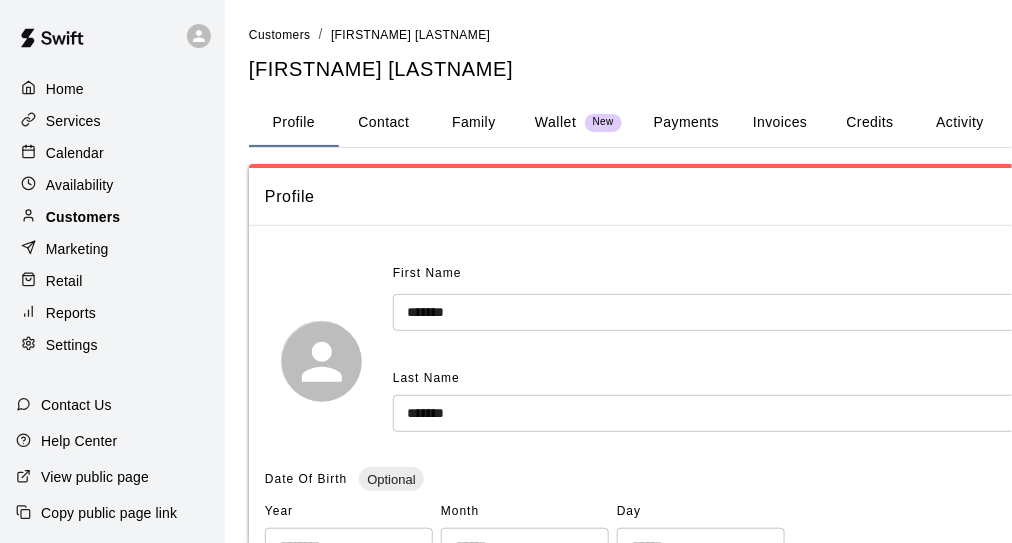 click on "Customers" at bounding box center [83, 217] 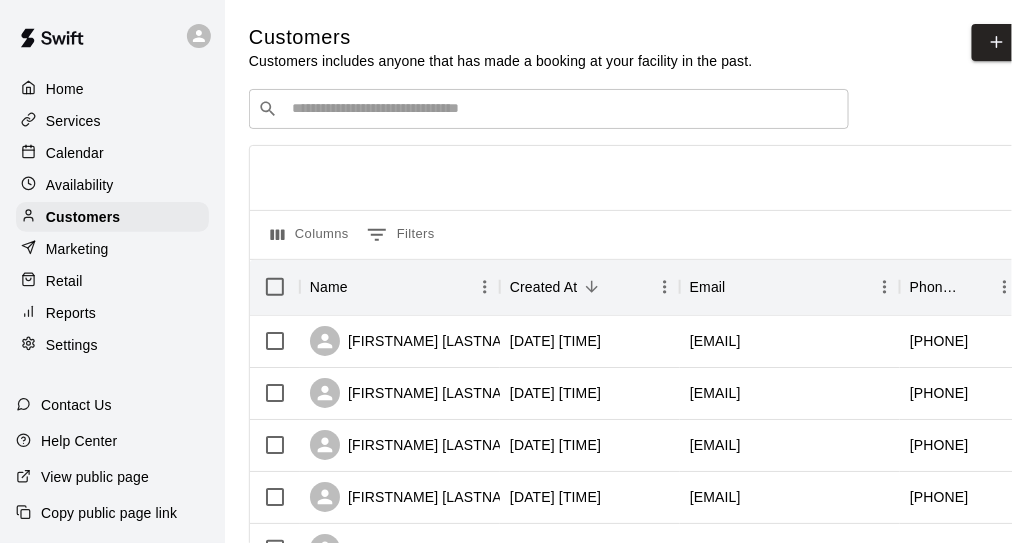 click at bounding box center (563, 109) 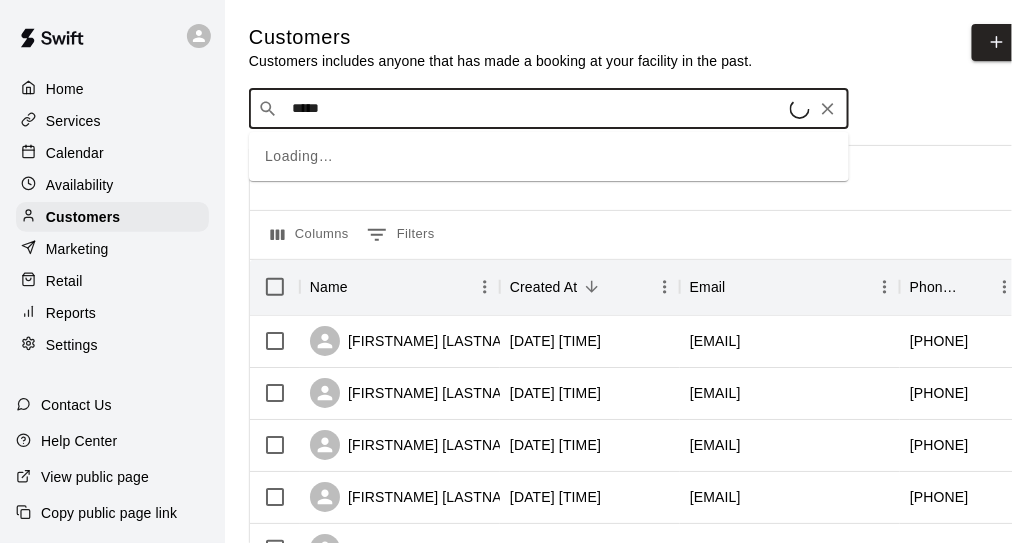 type on "******" 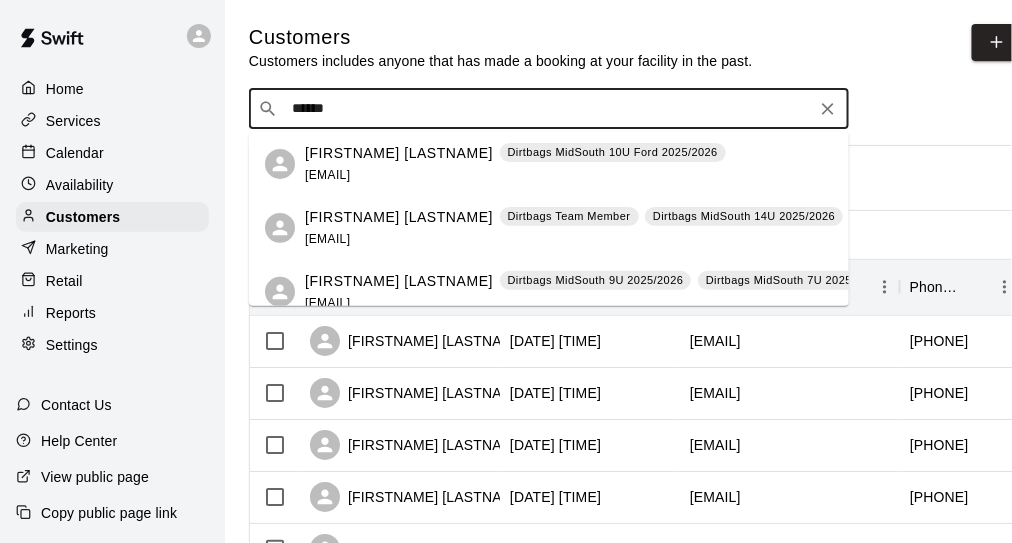 click on "[FIRSTNAME] [LASTNAME]" at bounding box center [399, 217] 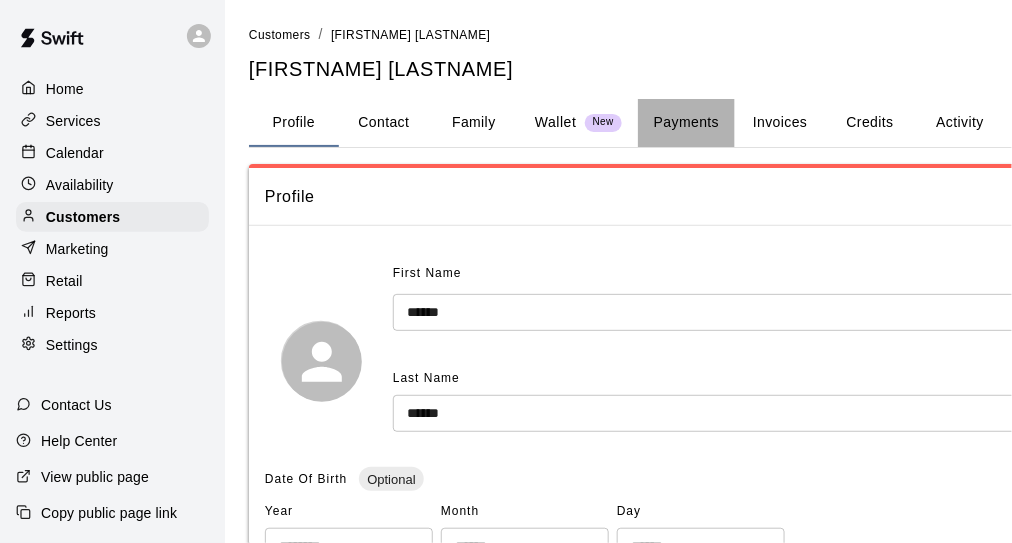 click on "Payments" at bounding box center (686, 123) 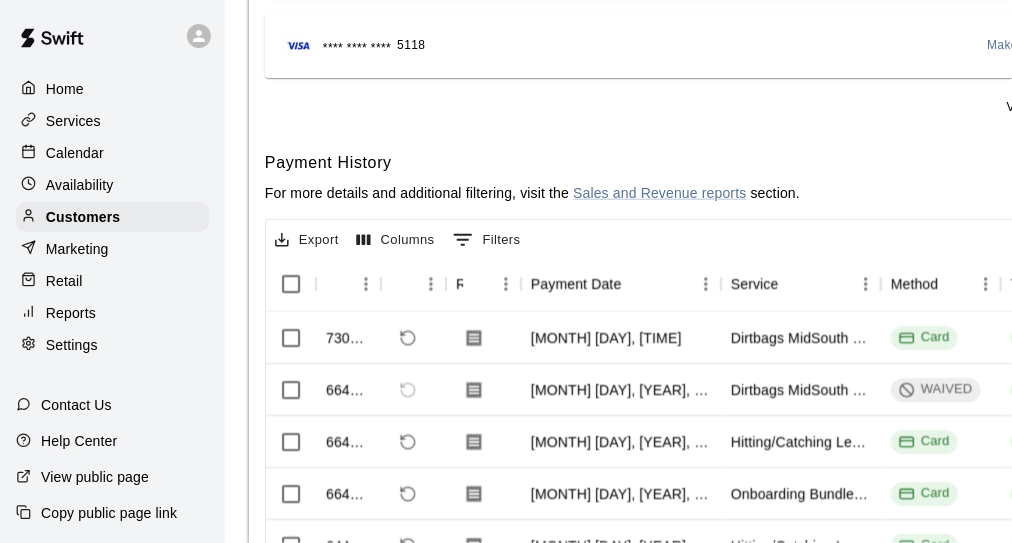 scroll, scrollTop: 400, scrollLeft: 0, axis: vertical 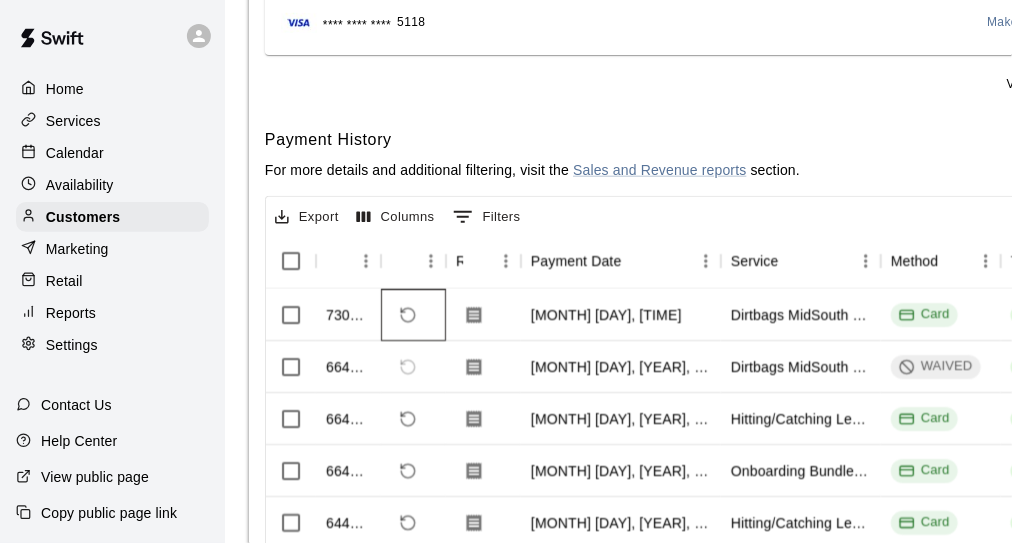 click at bounding box center [413, 315] 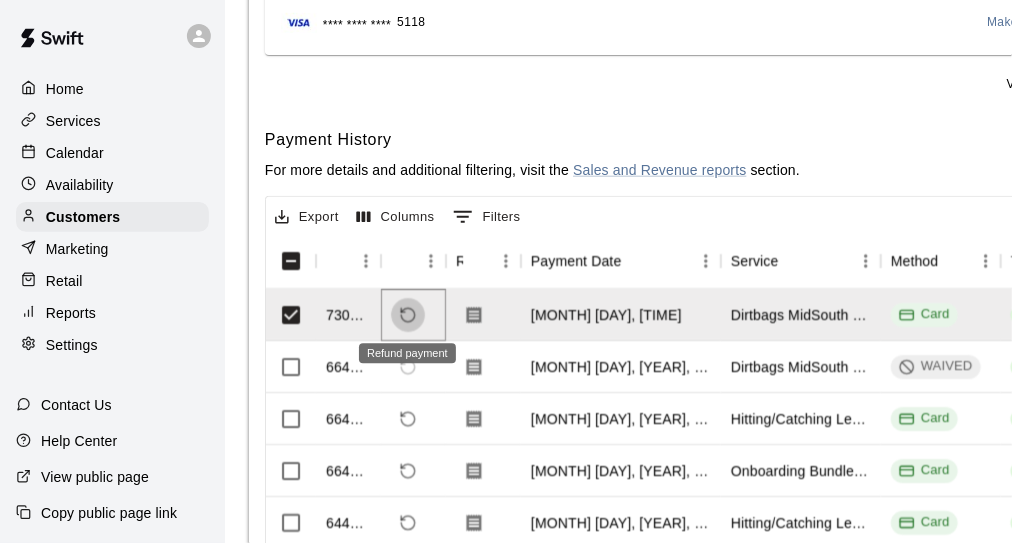 click 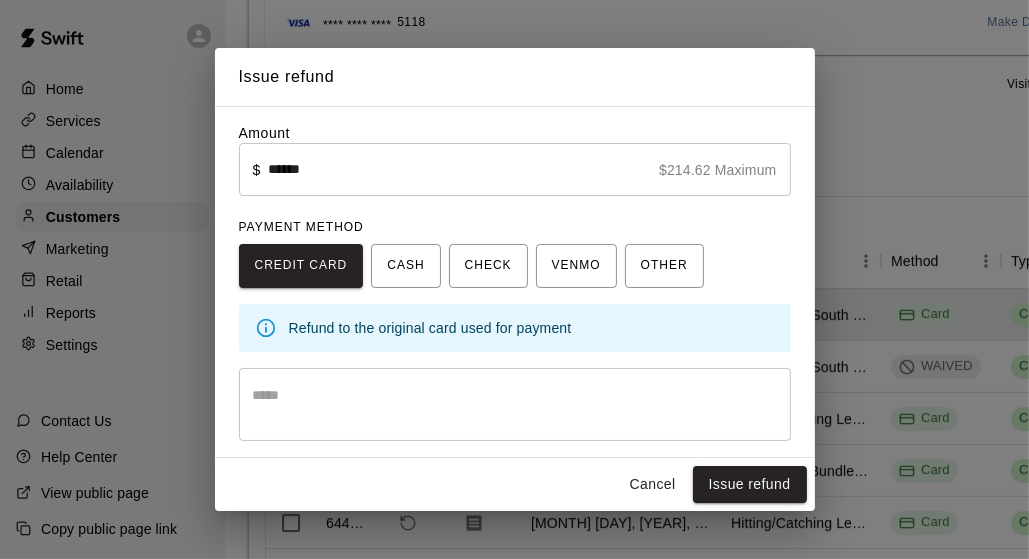 click at bounding box center [515, 405] 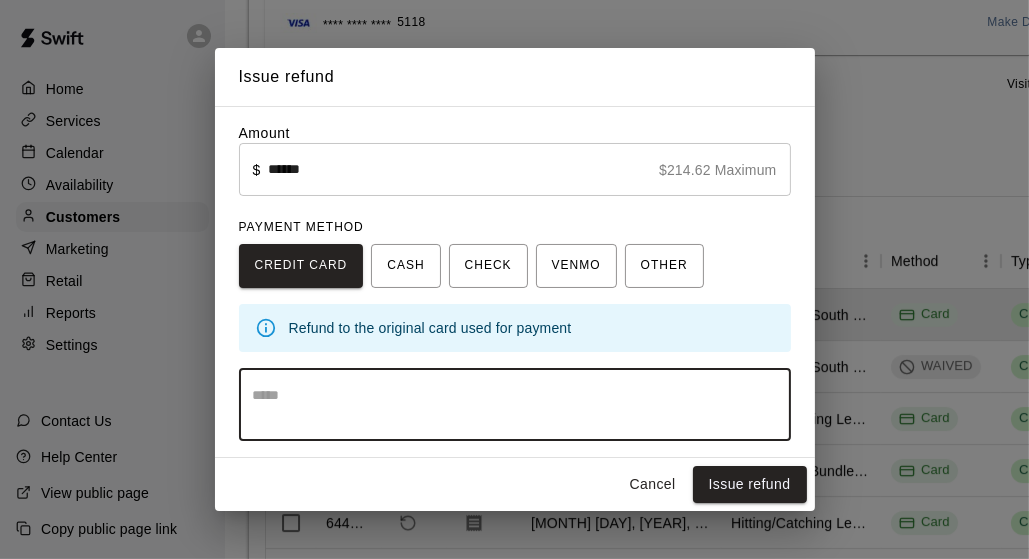 paste on "**********" 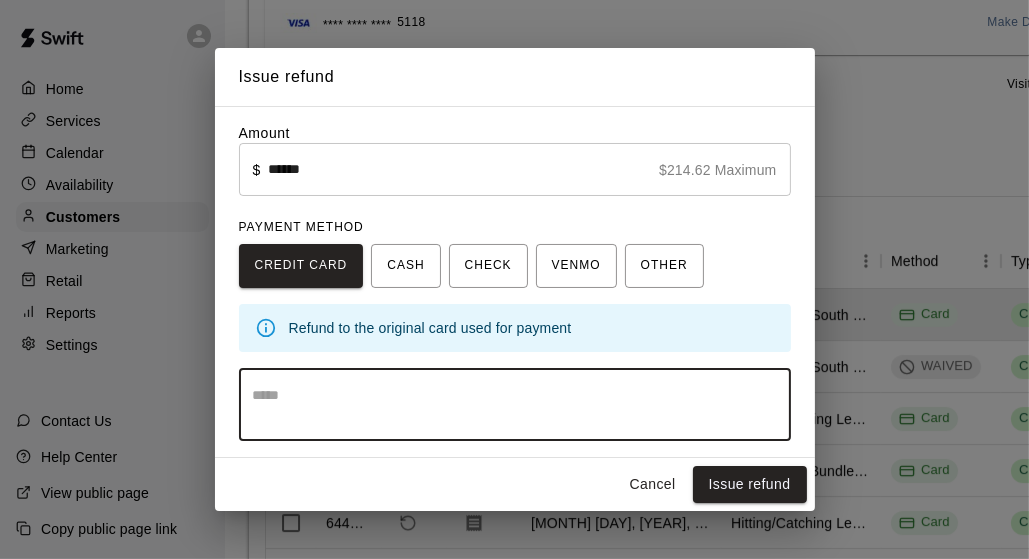 type on "**********" 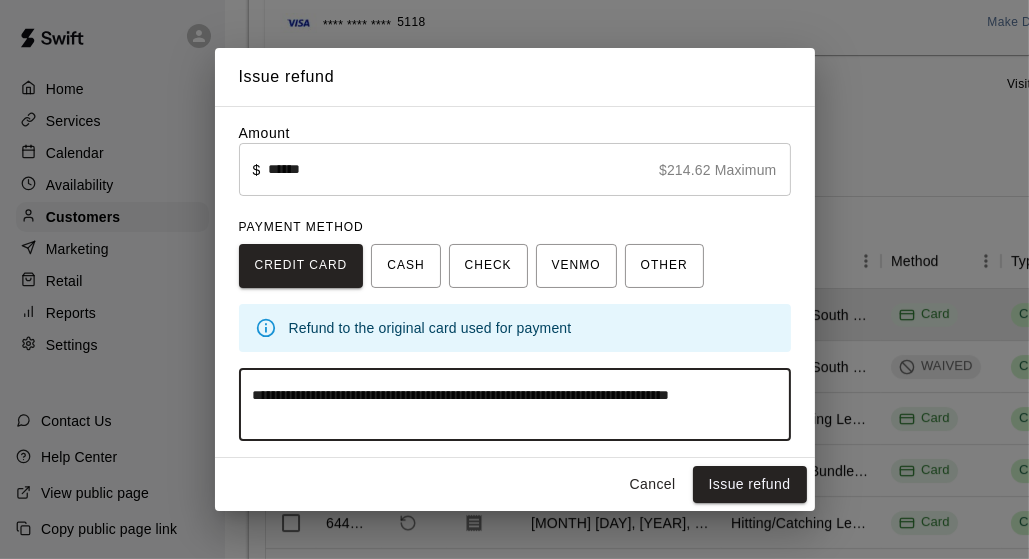 drag, startPoint x: 377, startPoint y: 421, endPoint x: 241, endPoint y: 383, distance: 141.20906 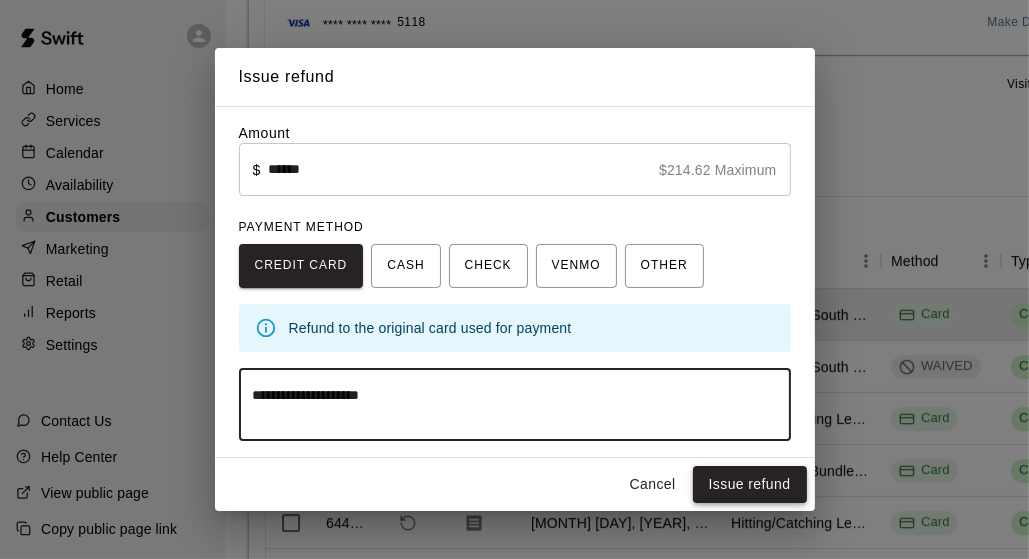 type on "**********" 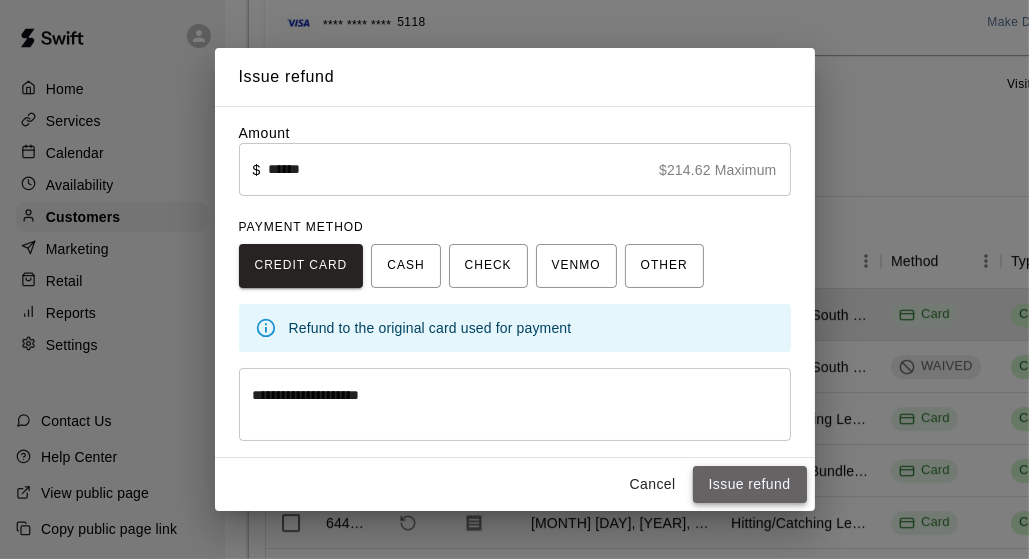 click on "Issue refund" at bounding box center (750, 484) 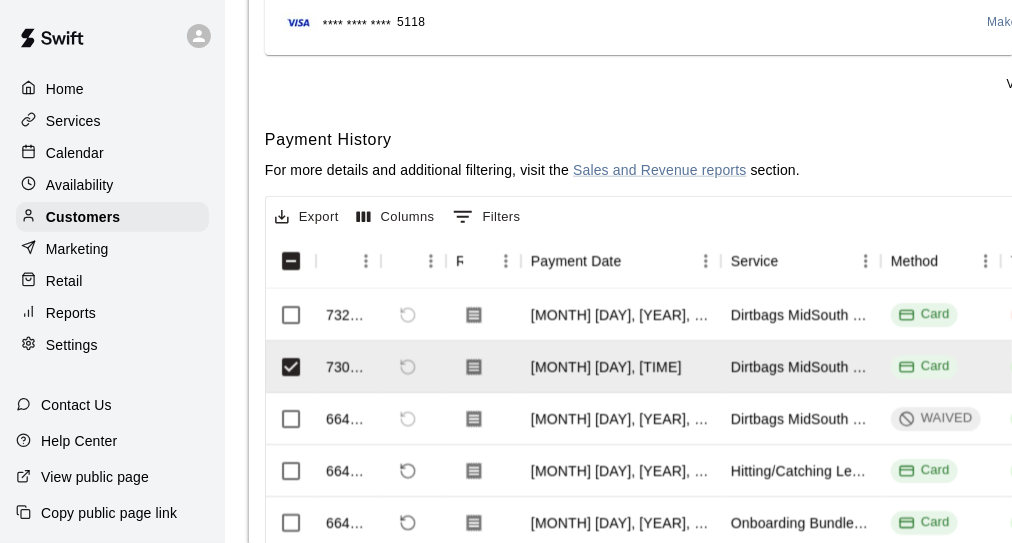 scroll, scrollTop: 100, scrollLeft: 0, axis: vertical 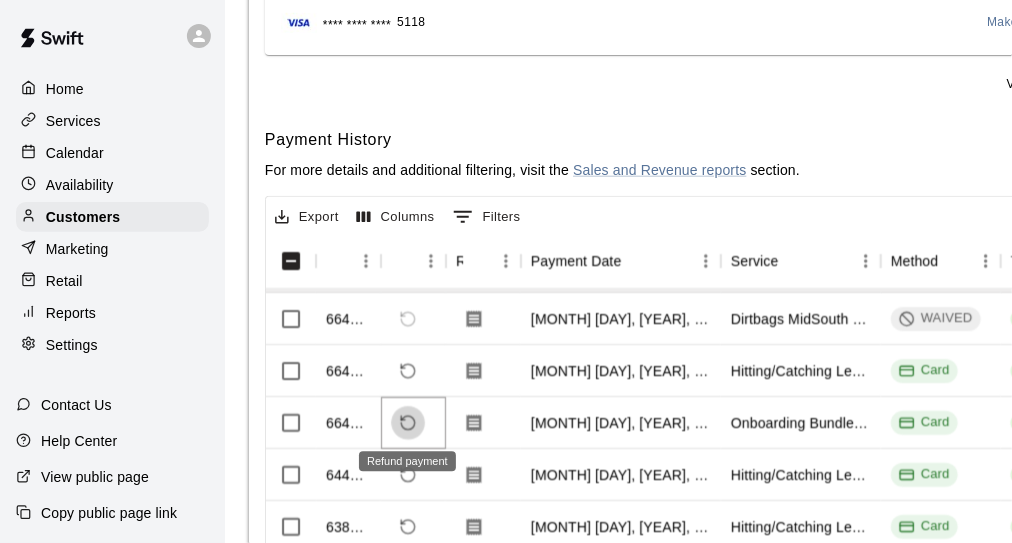 click 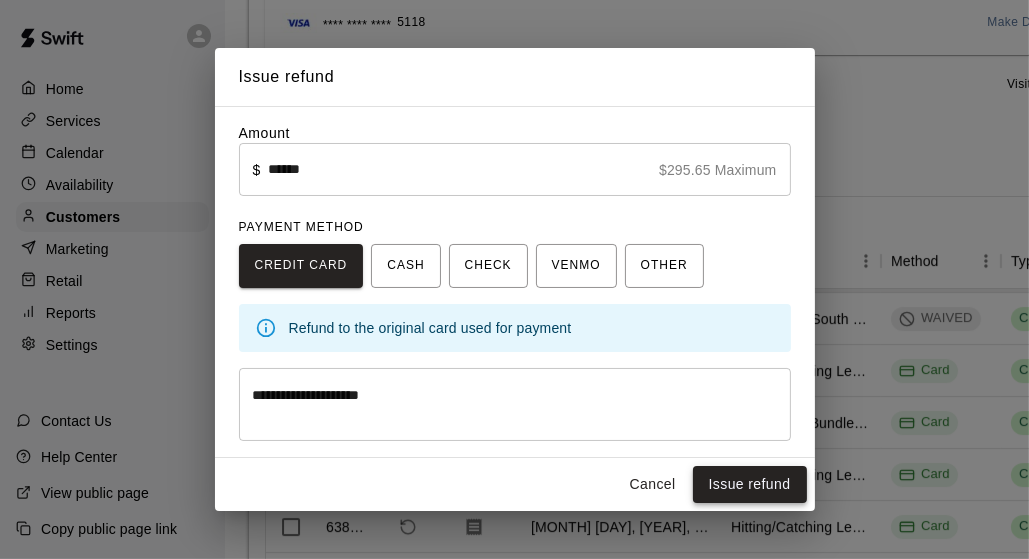click on "Issue refund" at bounding box center [750, 484] 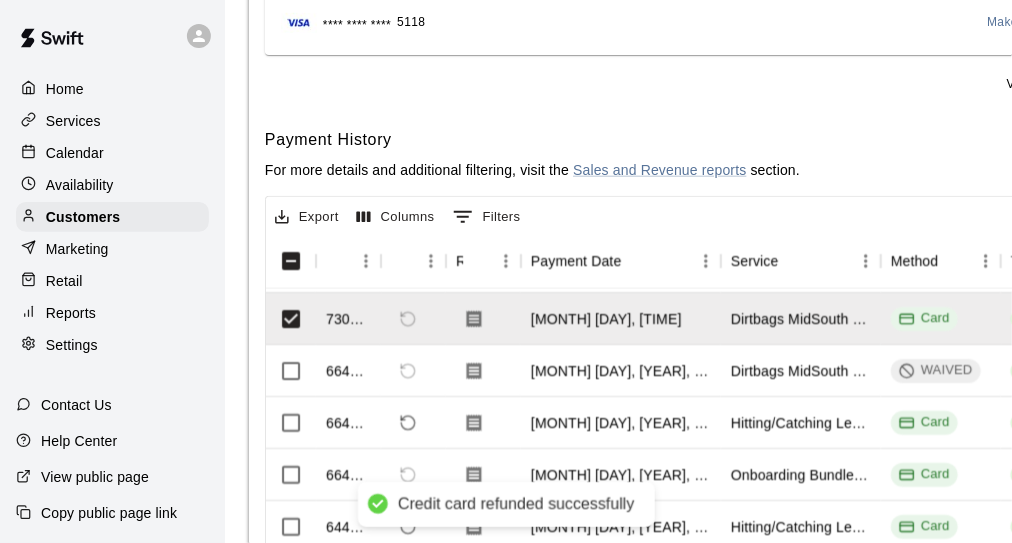 scroll, scrollTop: 152, scrollLeft: 0, axis: vertical 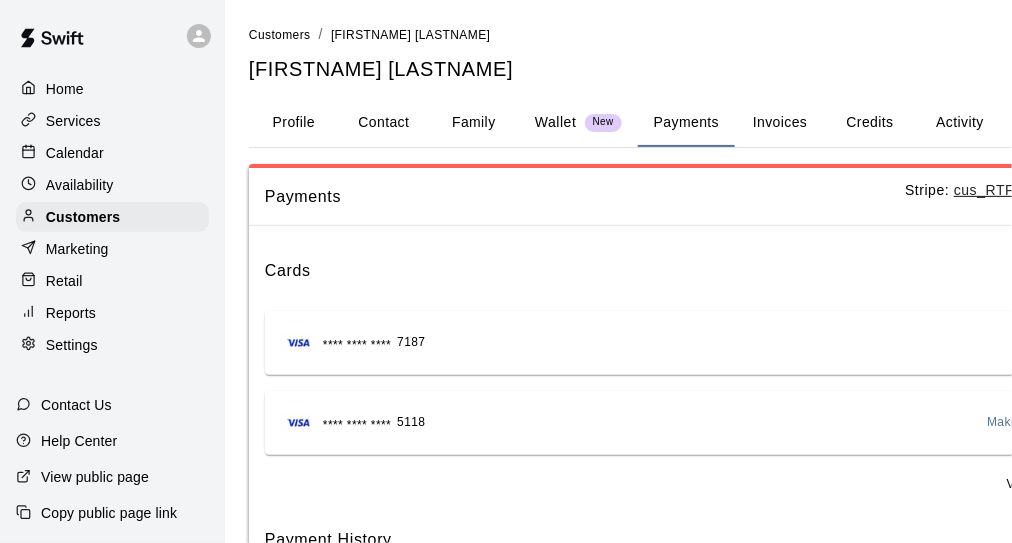 click on "Activity" at bounding box center (960, 123) 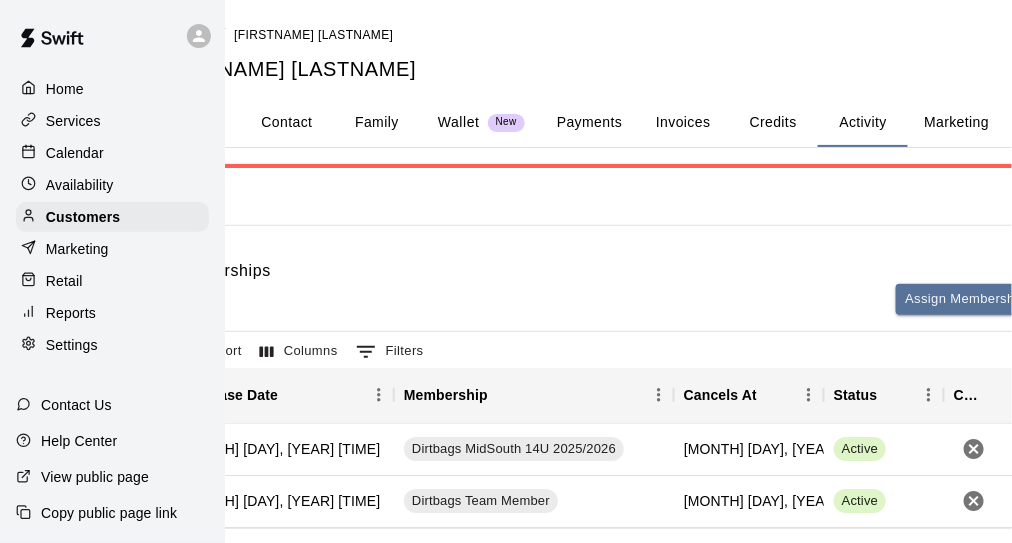 scroll, scrollTop: 0, scrollLeft: 218, axis: horizontal 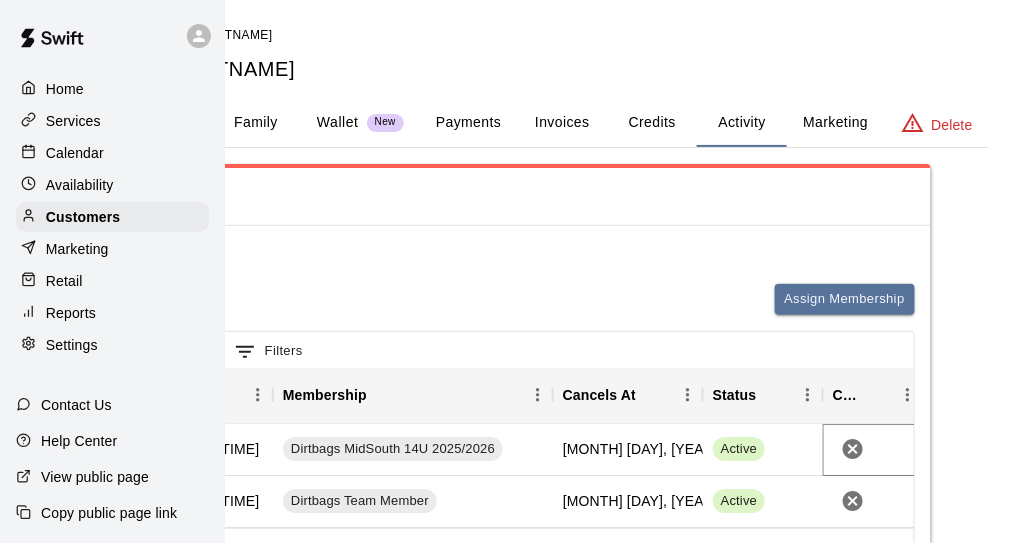 click 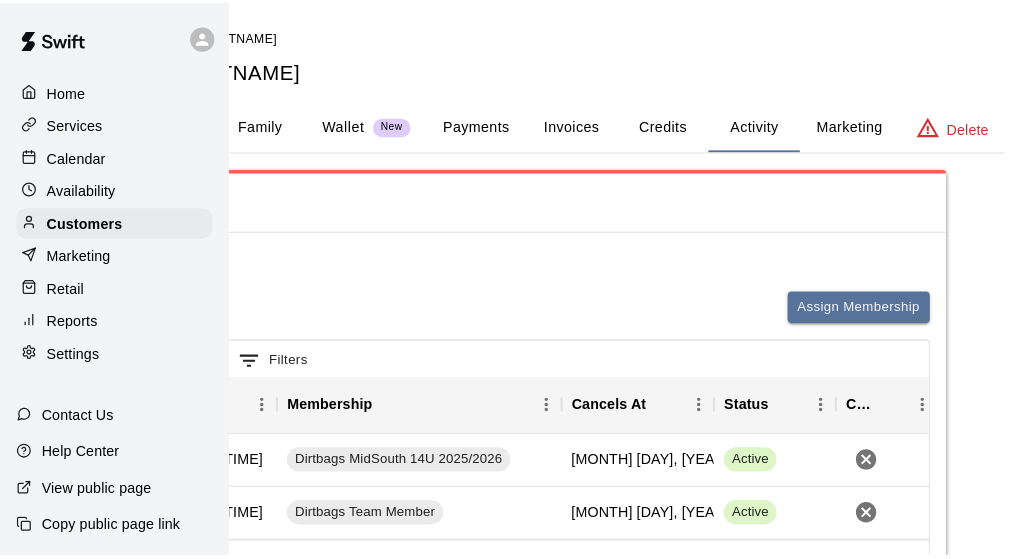 scroll, scrollTop: 0, scrollLeft: 201, axis: horizontal 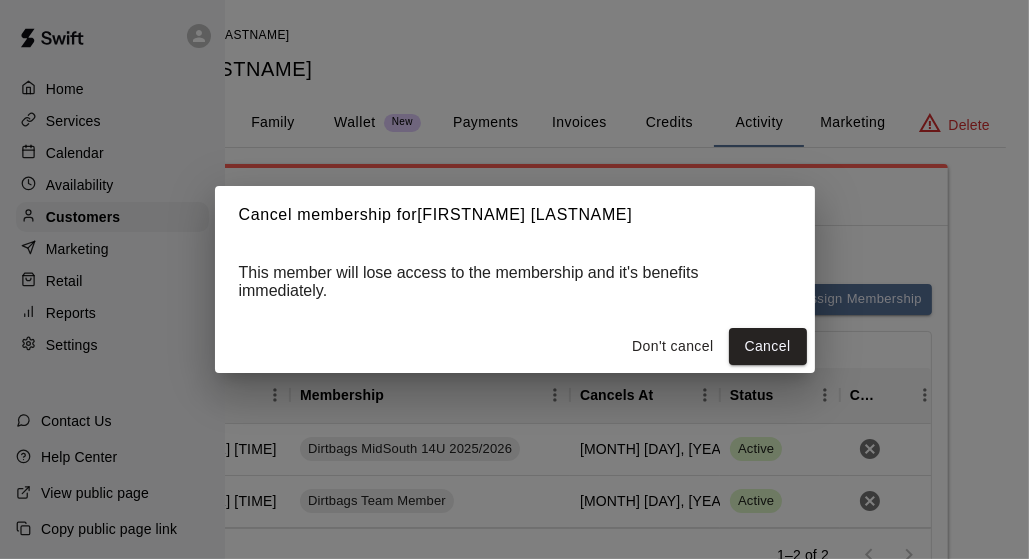 click on "Cancel" at bounding box center (768, 346) 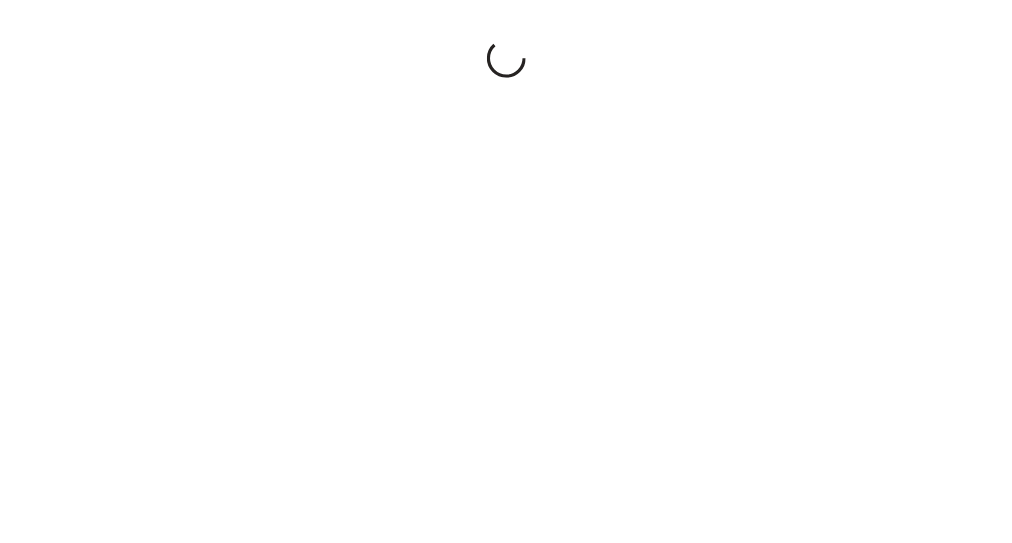 scroll, scrollTop: 0, scrollLeft: 0, axis: both 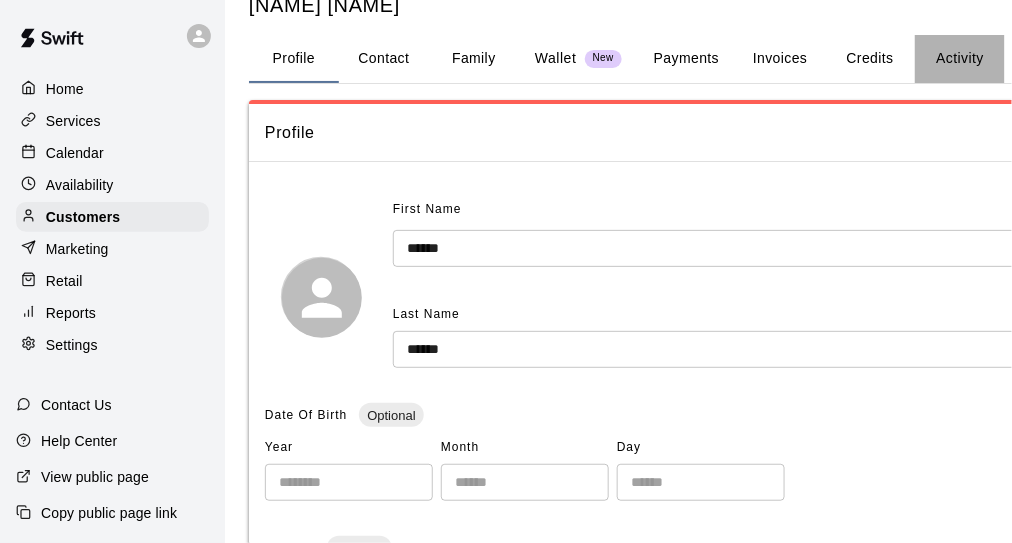 click on "Activity" at bounding box center (960, 59) 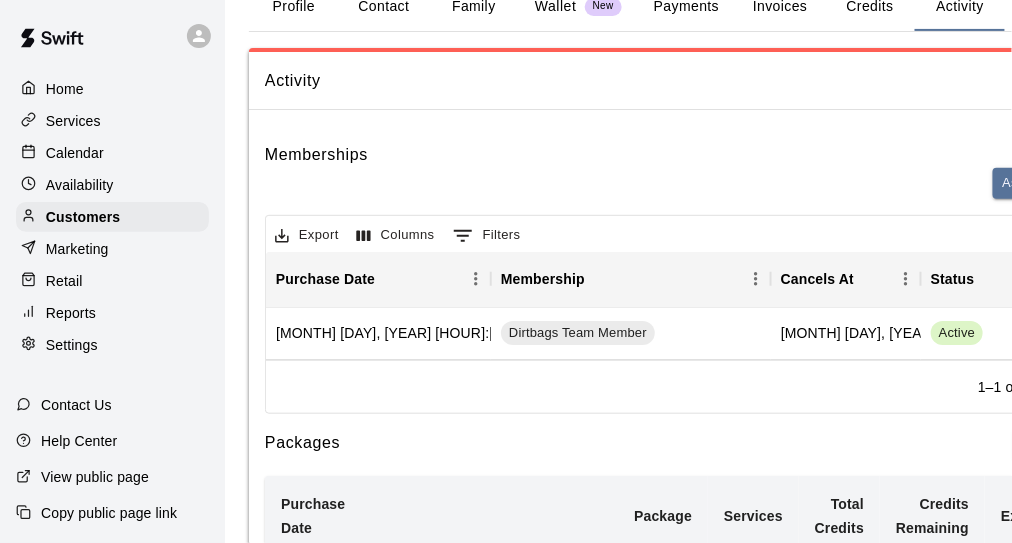 scroll, scrollTop: 264, scrollLeft: 0, axis: vertical 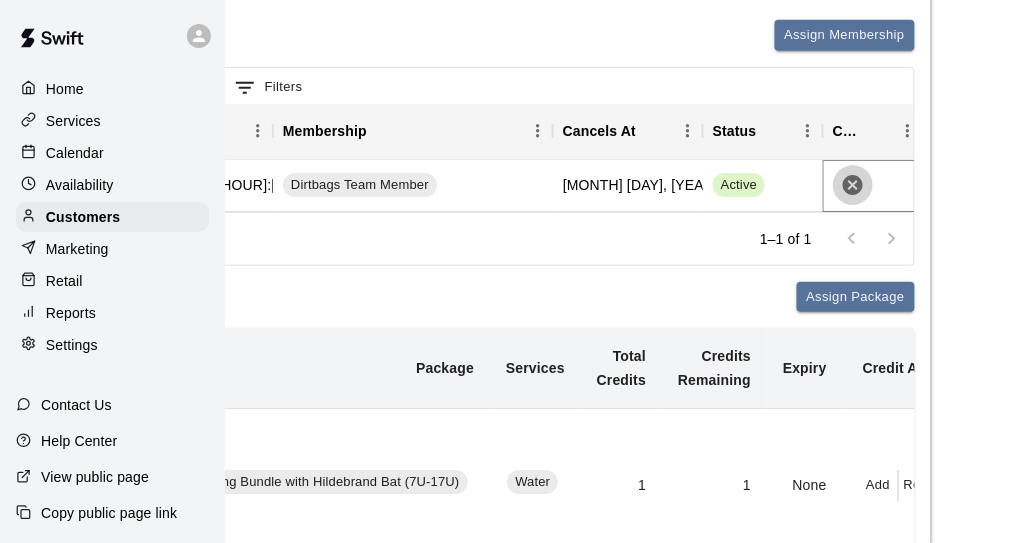click 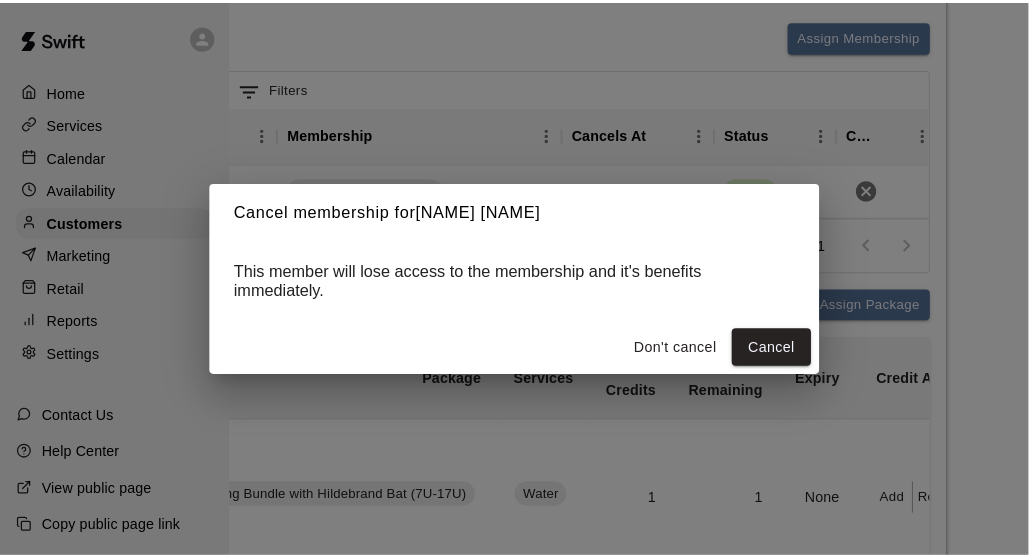 scroll, scrollTop: 264, scrollLeft: 201, axis: both 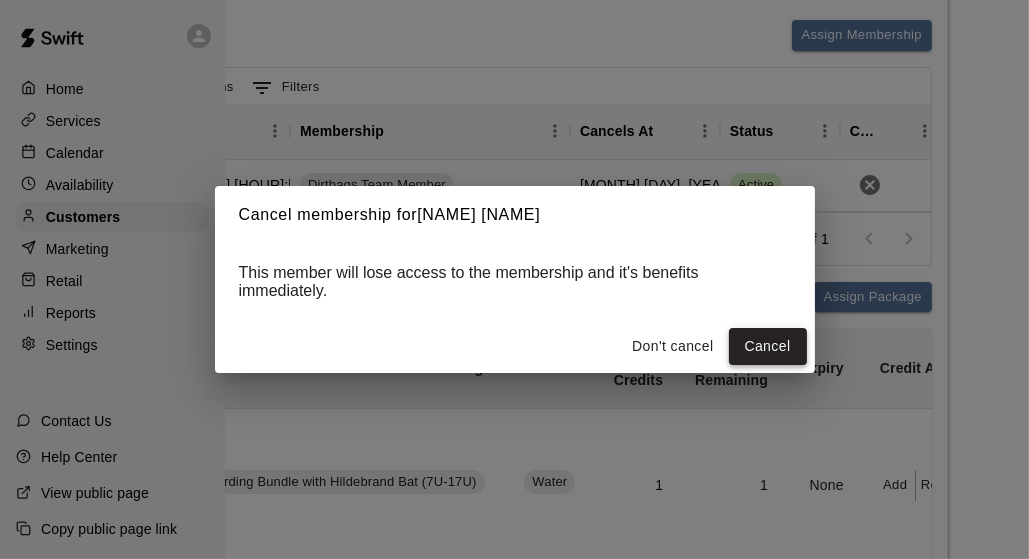 click on "Cancel" at bounding box center (768, 346) 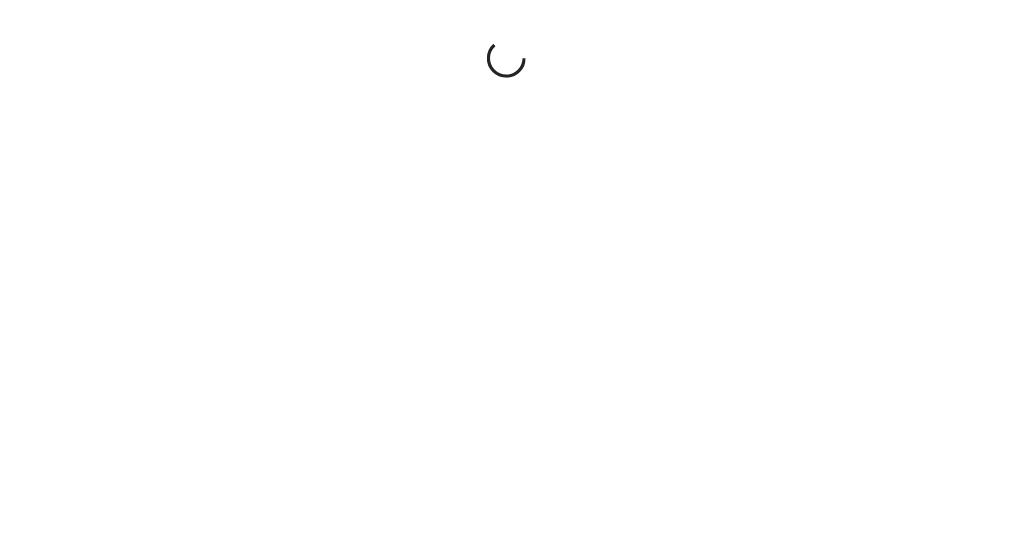 scroll, scrollTop: 0, scrollLeft: 0, axis: both 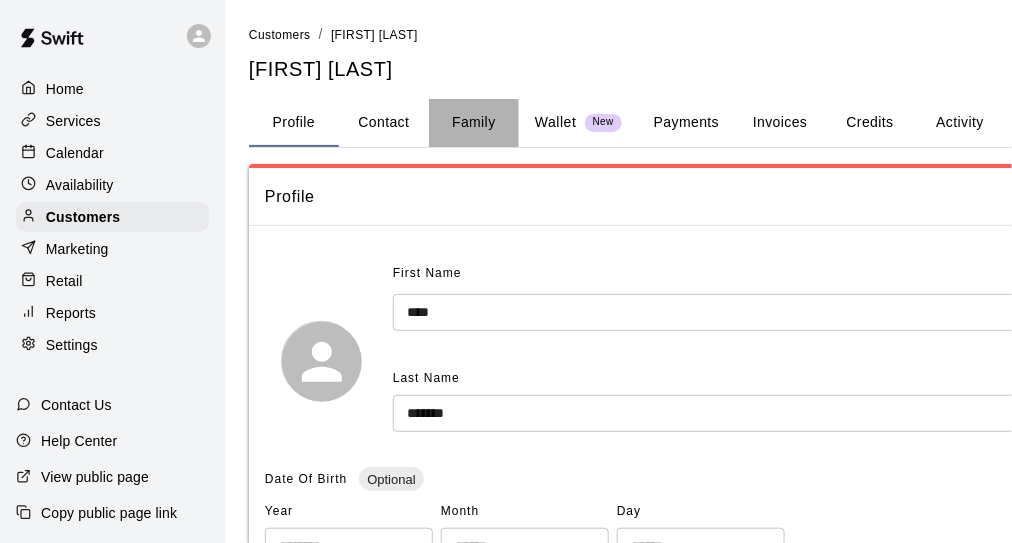 click on "Family" at bounding box center (474, 123) 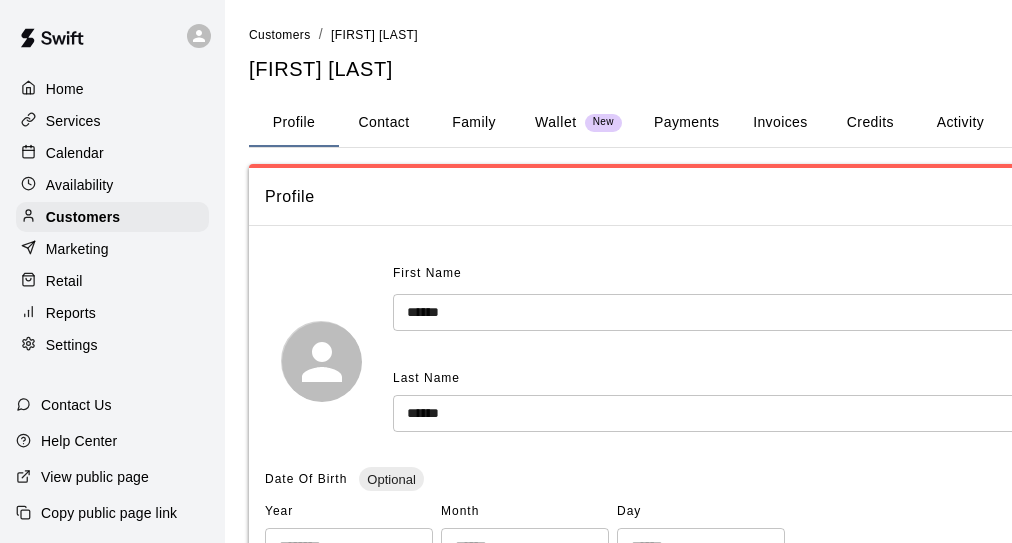 scroll, scrollTop: 0, scrollLeft: 0, axis: both 